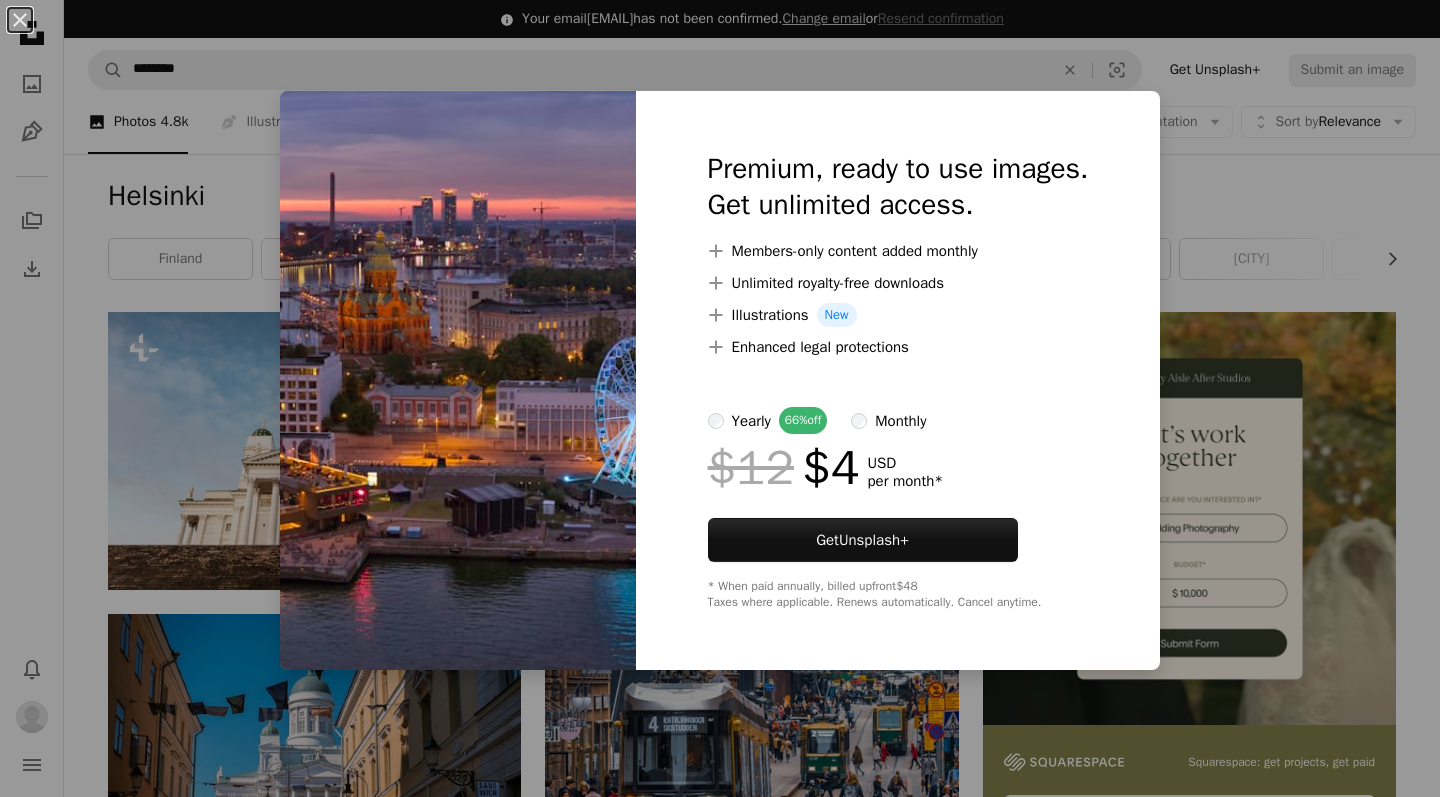 scroll, scrollTop: 882, scrollLeft: 0, axis: vertical 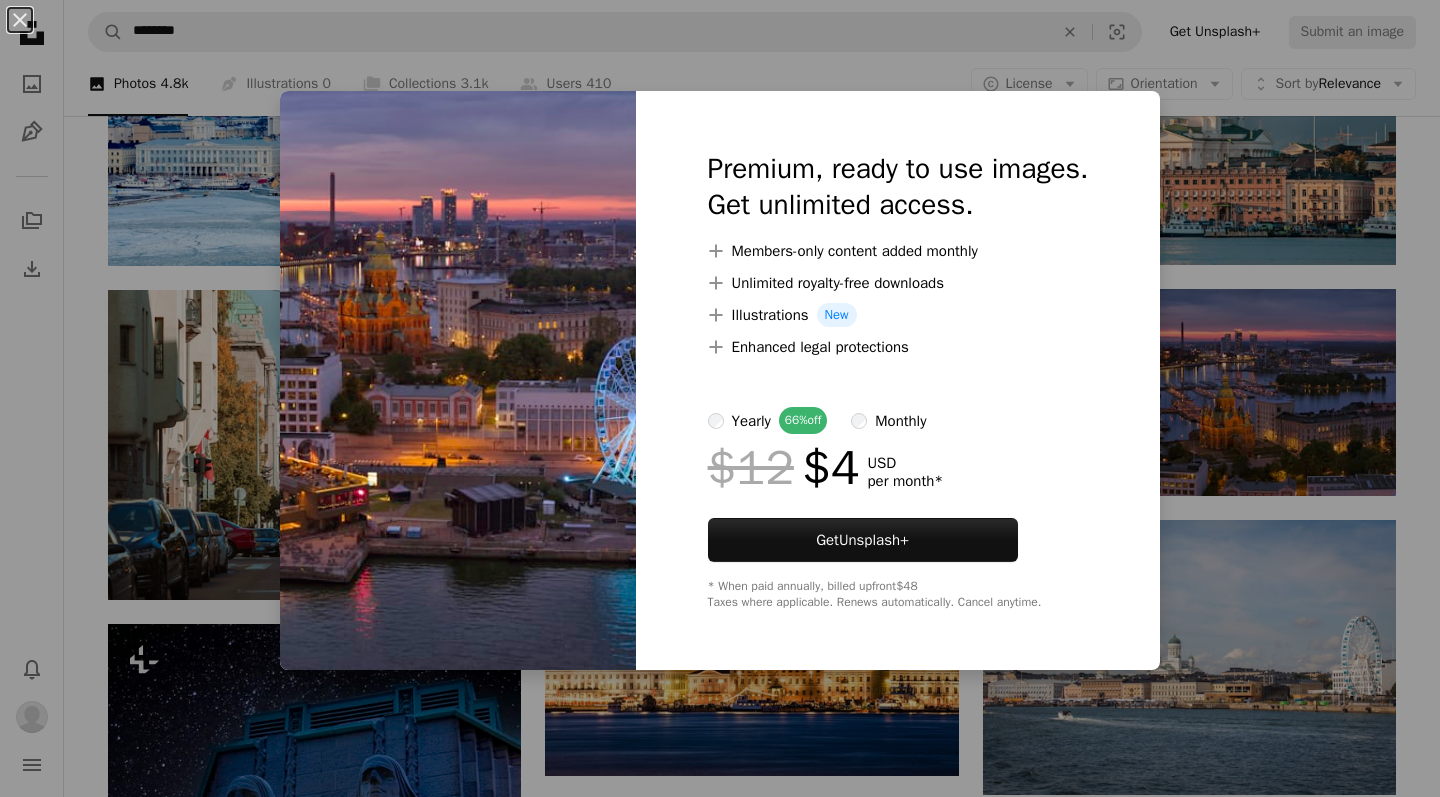 click on "An X shape Premium, ready to use images. Get unlimited access. A plus sign Members-only content added monthly A plus sign Unlimited royalty-free downloads A plus sign Illustrations  New A plus sign Enhanced legal protections yearly 66%  off monthly $12   $4 USD per month * Get  Unsplash+ * When paid annually, billed upfront  $48 Taxes where applicable. Renews automatically. Cancel anytime." at bounding box center [720, 398] 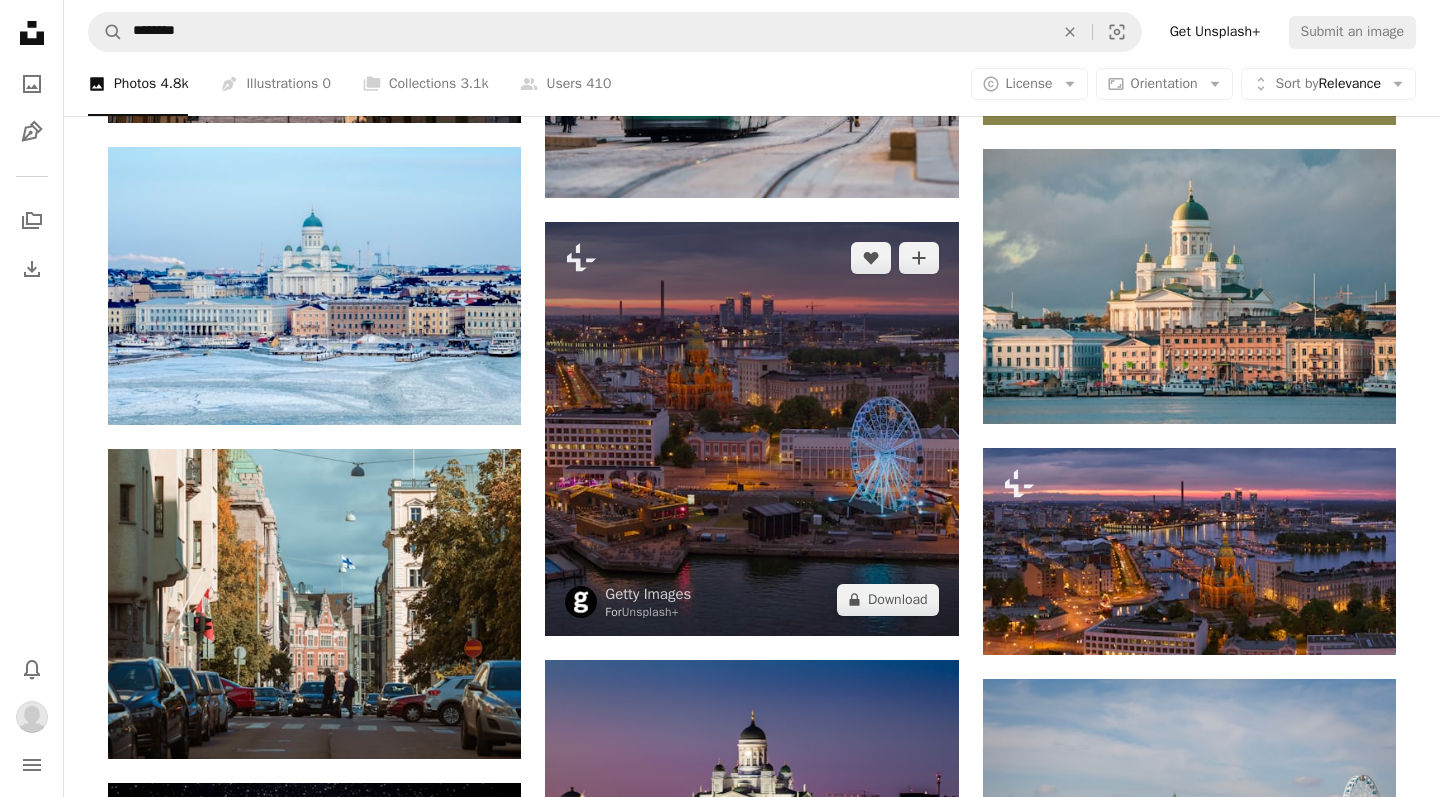 scroll, scrollTop: 722, scrollLeft: 0, axis: vertical 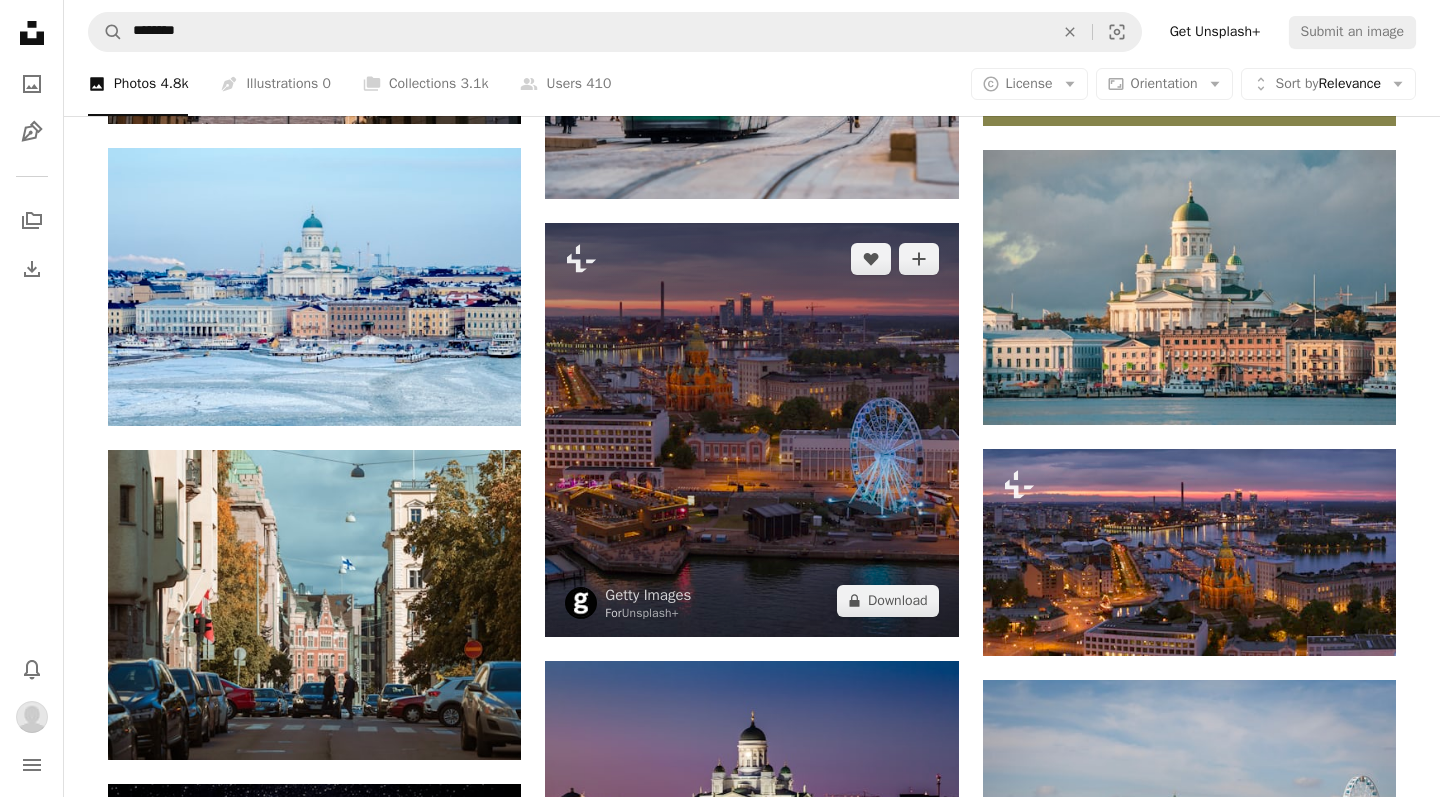 click at bounding box center (751, 429) 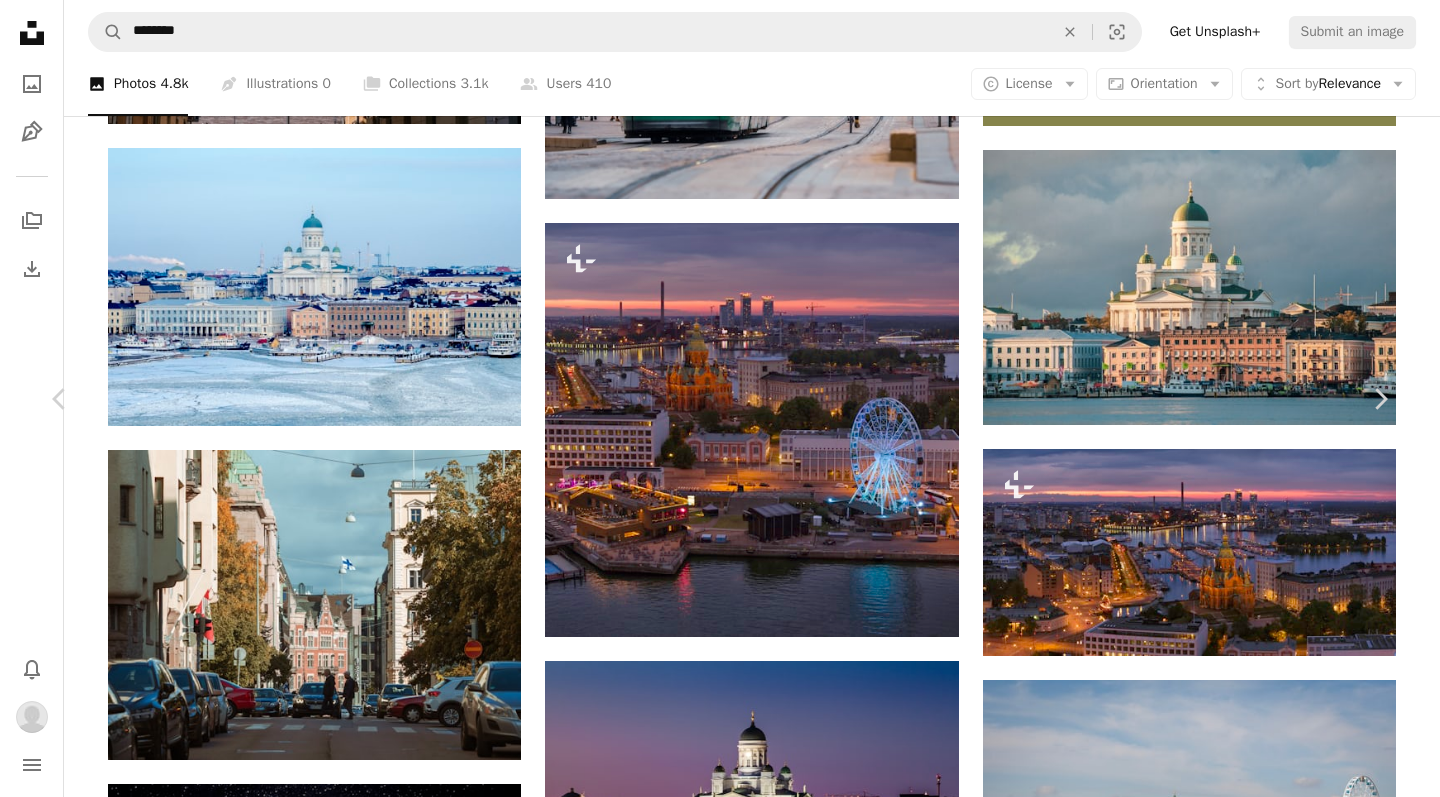 click on "An X shape Chevron left Chevron right An X shape Close Say thanks! Give a shoutout to  Martti Salmi  on social or copy the text below to attribute. A URL sharing icon (chains) Facebook icon X (formerly Twitter) icon Pinterest icon An envelope Photo by  Martti Salmi  on  Unsplash
Copy content Martti Salmi marttisalmi A heart A plus sign Edit image   Plus sign for Unsplash+ Download Chevron down Zoom in Views 40,222 Downloads 694 Featured in Travel A forward-right arrow Share Info icon Info More Actions Aerial view of Riga, [COUNTRY] with the Riga Cathedral in the center and colorful old houses in the foreground. A map marker Riga, [COUNTRY] Calendar outlined Published on  May 30, 2023 Camera SONY, FC4382 Safety Free to use under the  Unsplash License latvia riga riga latvia riga old town riga city building city house church urban boat vehicle cityscape outdoors housing roof tower neighborhood downtown cathedral  |   ↗ A heart" at bounding box center [720, 4195] 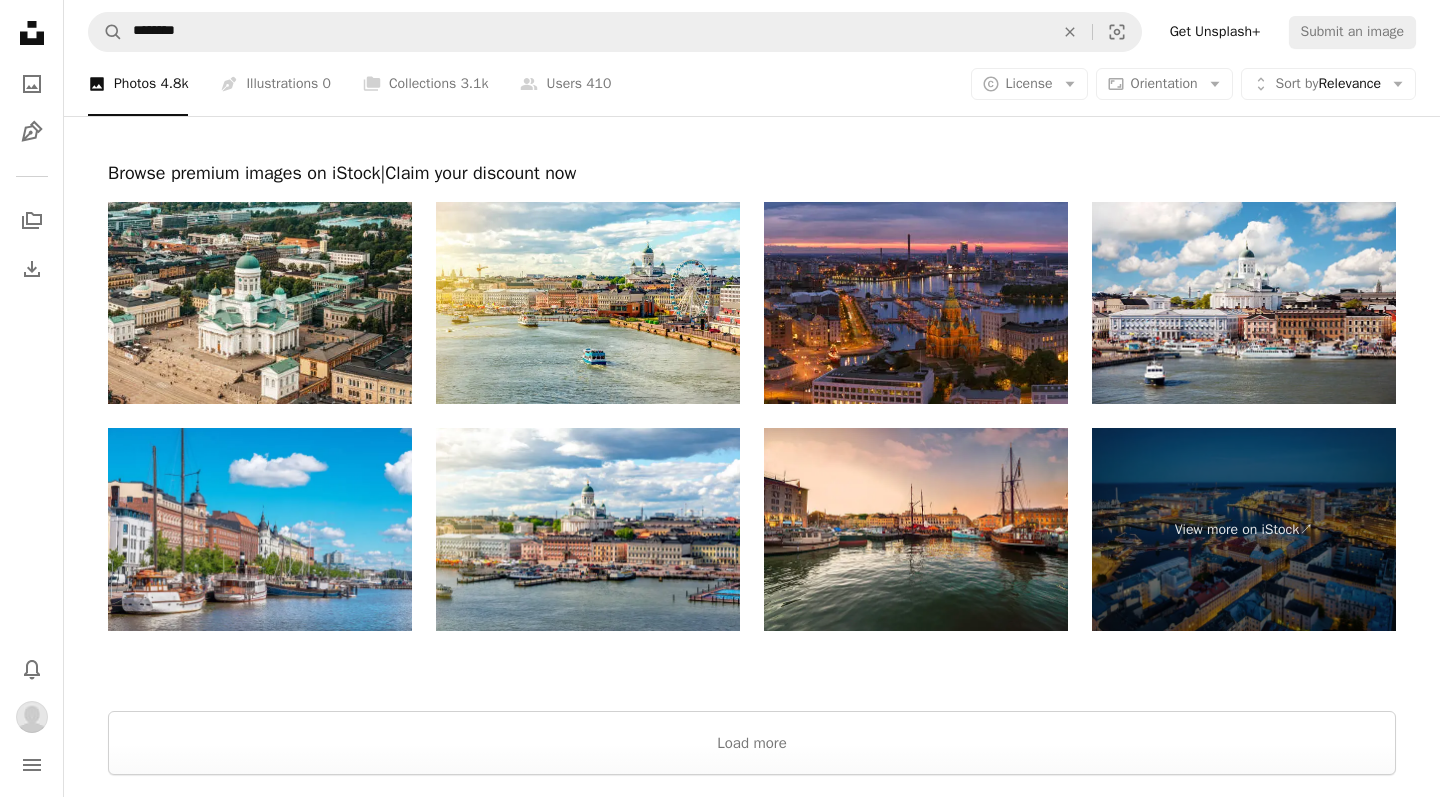 scroll, scrollTop: 3517, scrollLeft: 0, axis: vertical 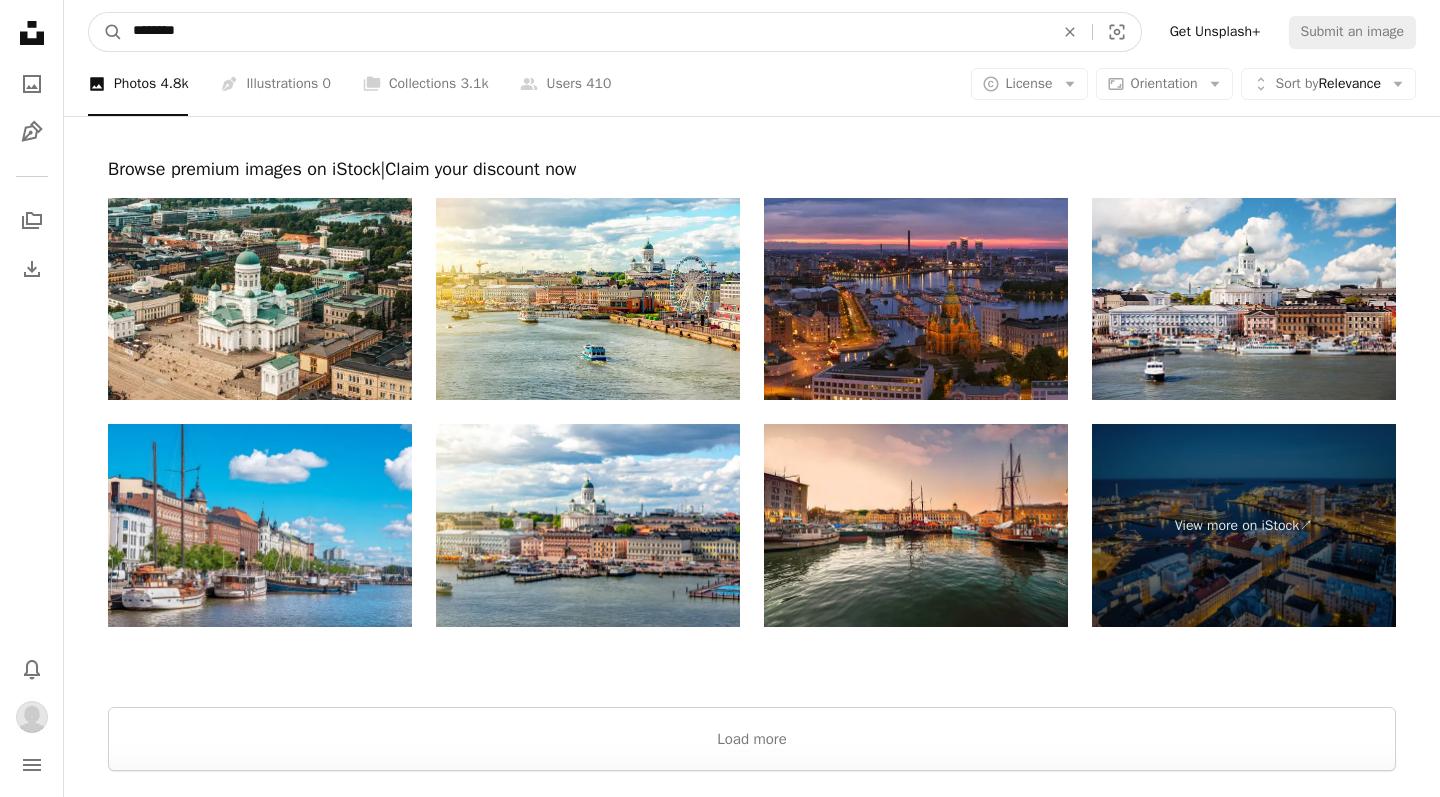 click on "********" at bounding box center (585, 32) 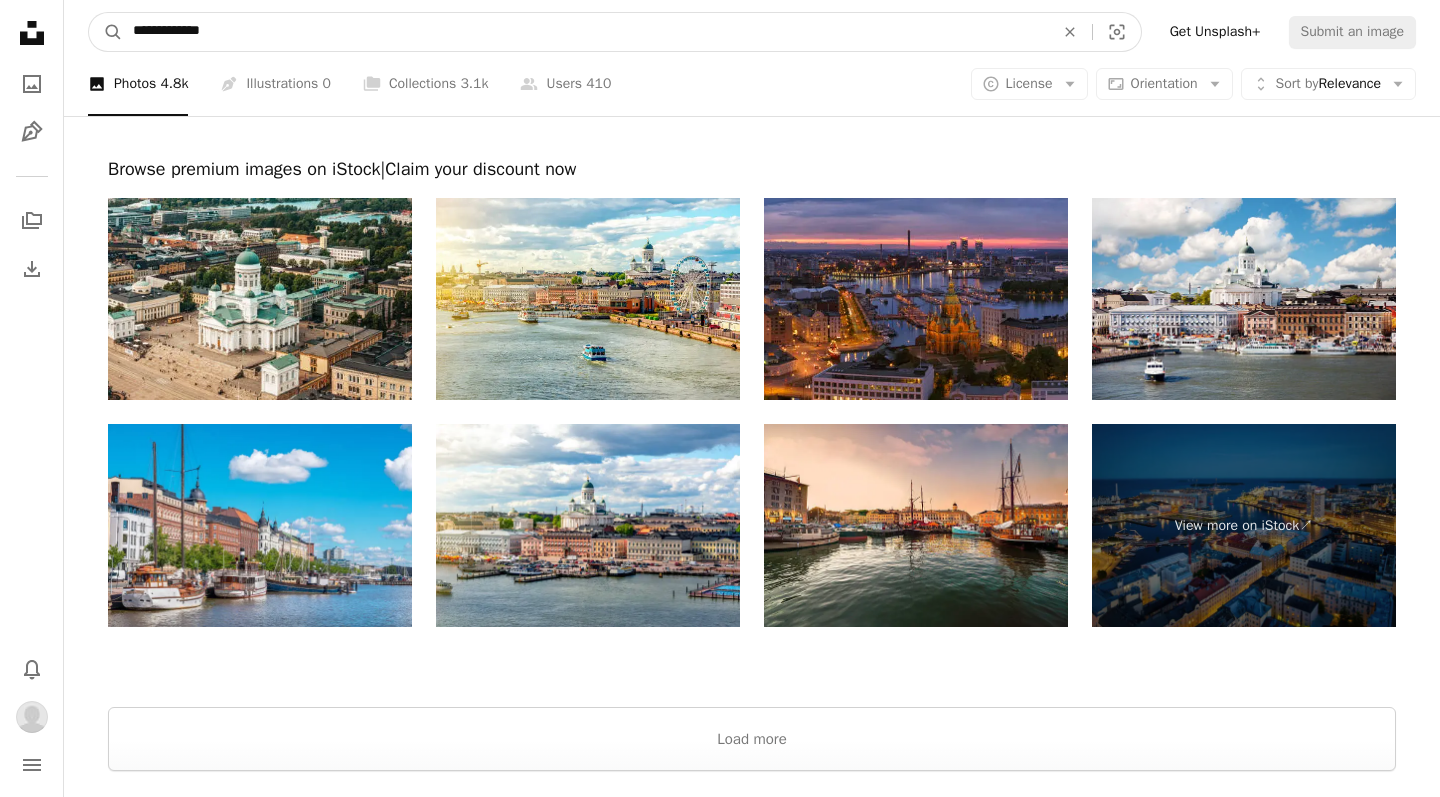 type on "**********" 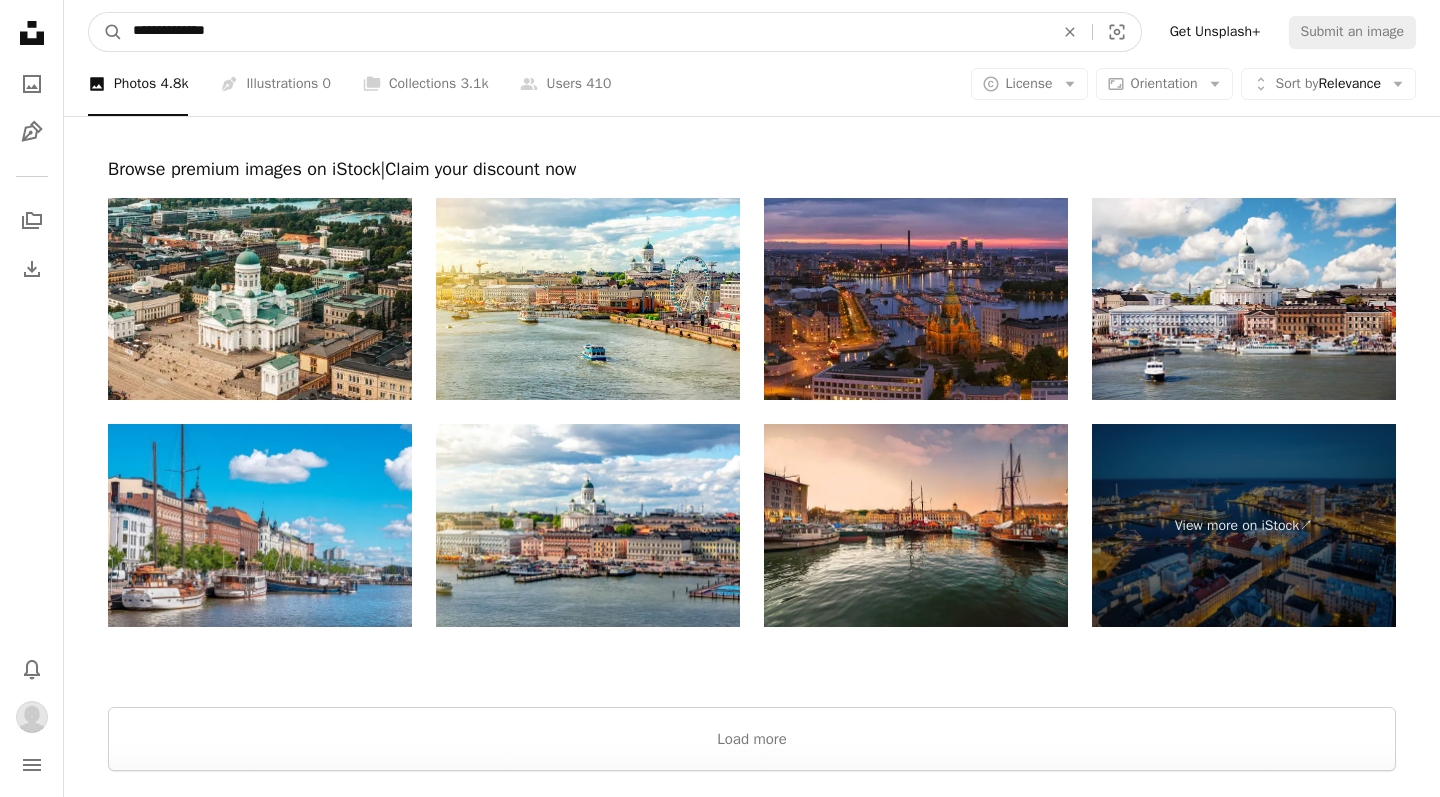 click on "A magnifying glass" at bounding box center (106, 32) 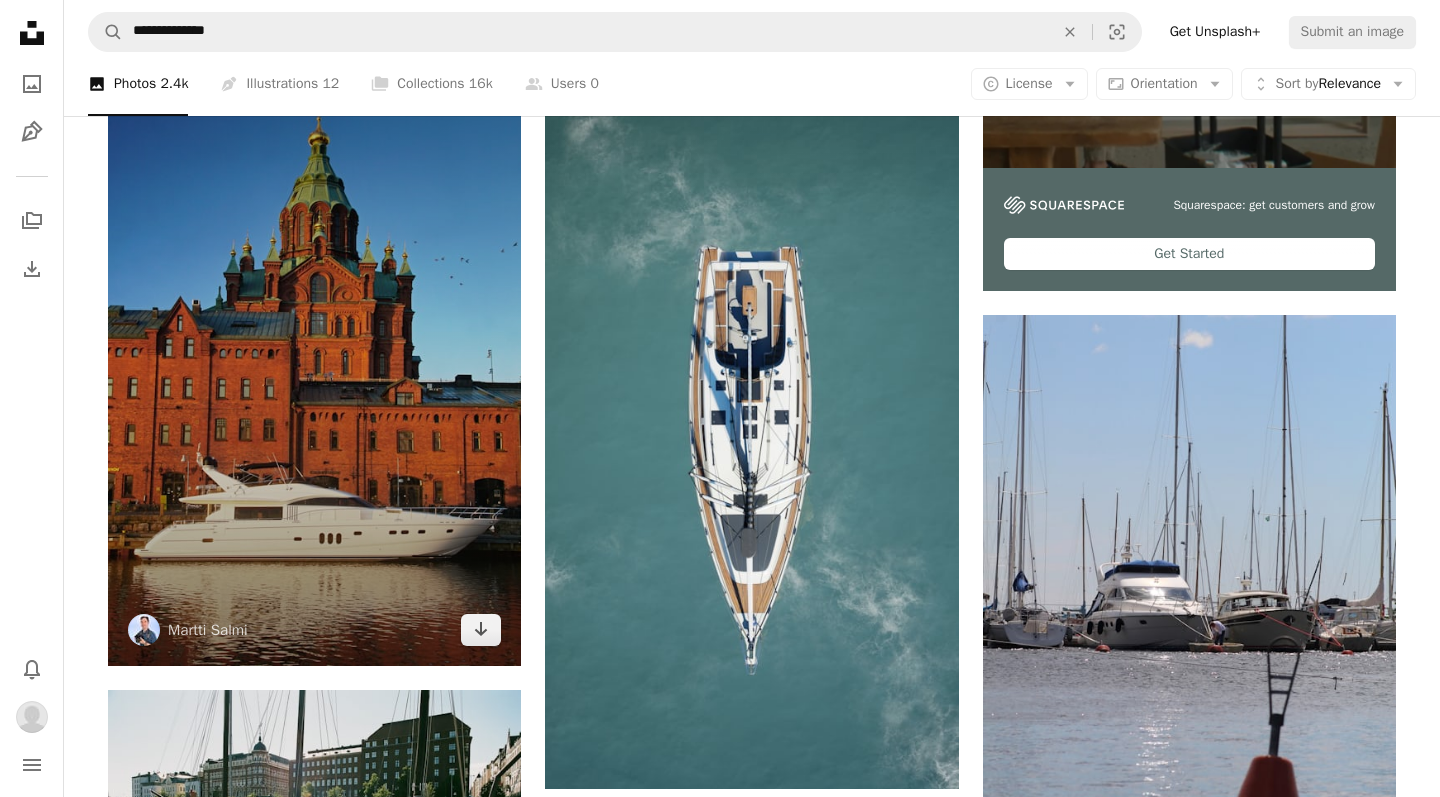 scroll, scrollTop: 557, scrollLeft: 0, axis: vertical 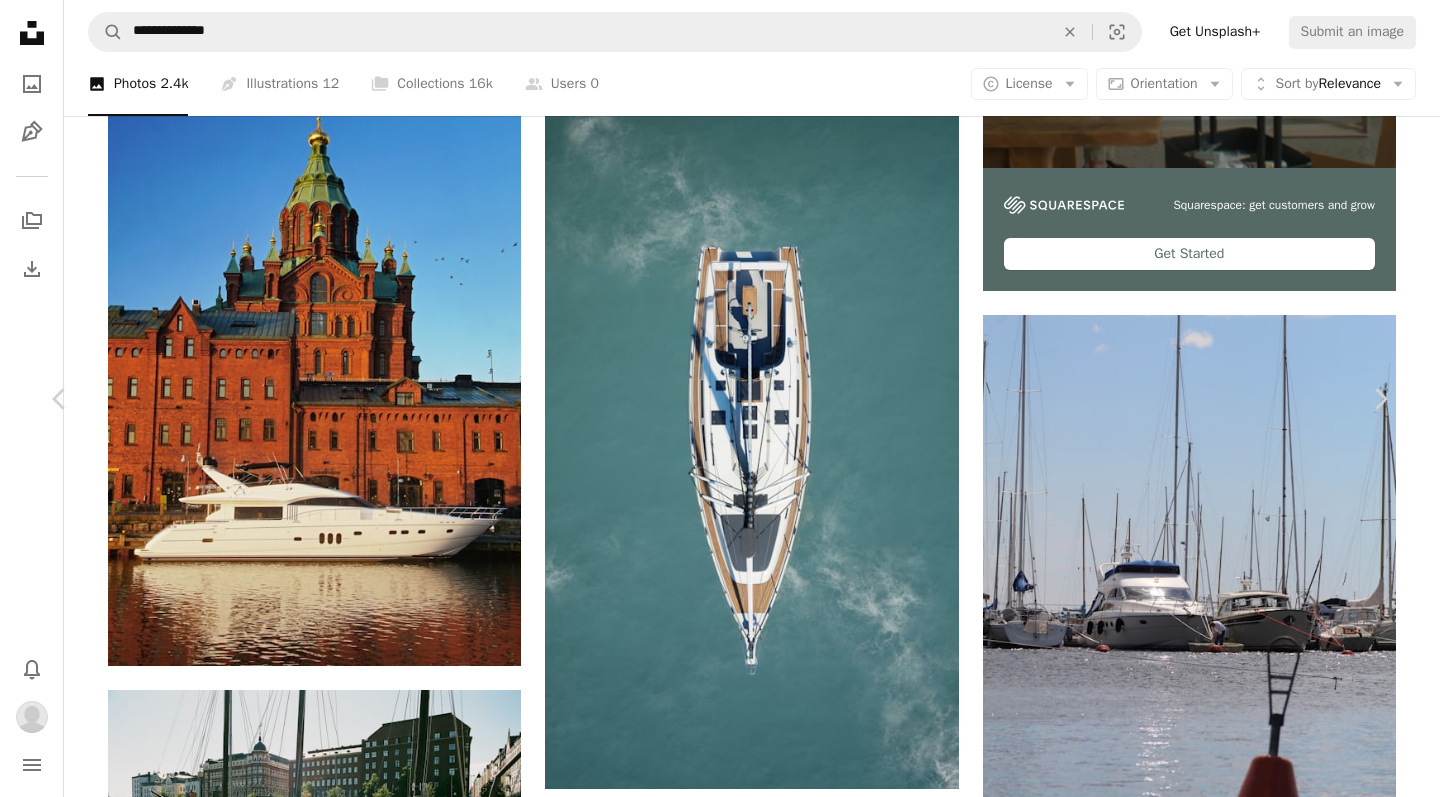 click on "Chevron down" 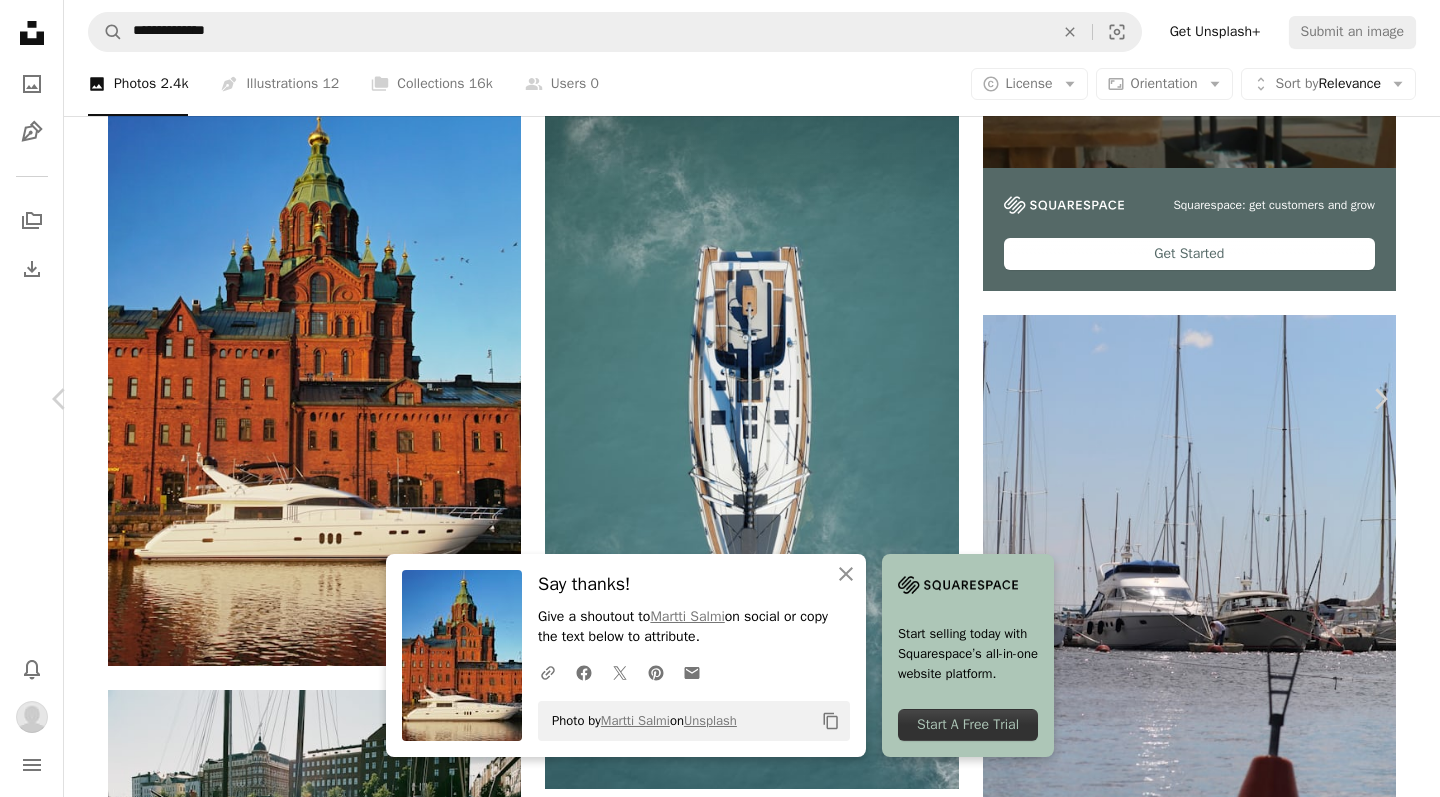 click on "An X shape Chevron left Chevron right An X shape Close Say thanks! Give a shoutout to  [FIRST] [LAST]  on social or copy the text below to attribute. A URL sharing icon (chains) Facebook icon X (formerly Twitter) icon Pinterest icon An envelope Photo by  [FIRST] [LAST]  on  Unsplash
Copy content Start selling today with Squarespace’s all-in-one website platform. Start A Free Trial [FIRST] [LAST] [FIRST] [LAST] A heart A plus sign Edit image   Plus sign for Unsplash+ Download Chevron down Zoom in Views 35,057 Downloads 227 A forward-right arrow Share Info icon Info More Actions Uspenski Cathedral, a Greek Orthodox / Eastern Orthodox cathedral in [CITY], [COUNTRY] with a luxury boat in the foreground. A map marker [CITY], [COUNTRY] Calendar outlined Published on  May 30, 2023 Camera SONY, ILCA-77M2 Safety Free to use under the  Unsplash License boat yacht finland helsinki helsinki finland white boat early morning sun building city bird church urban vehicle castle bicycle housing tower cathedral arch  |   ↗" at bounding box center [720, 4383] 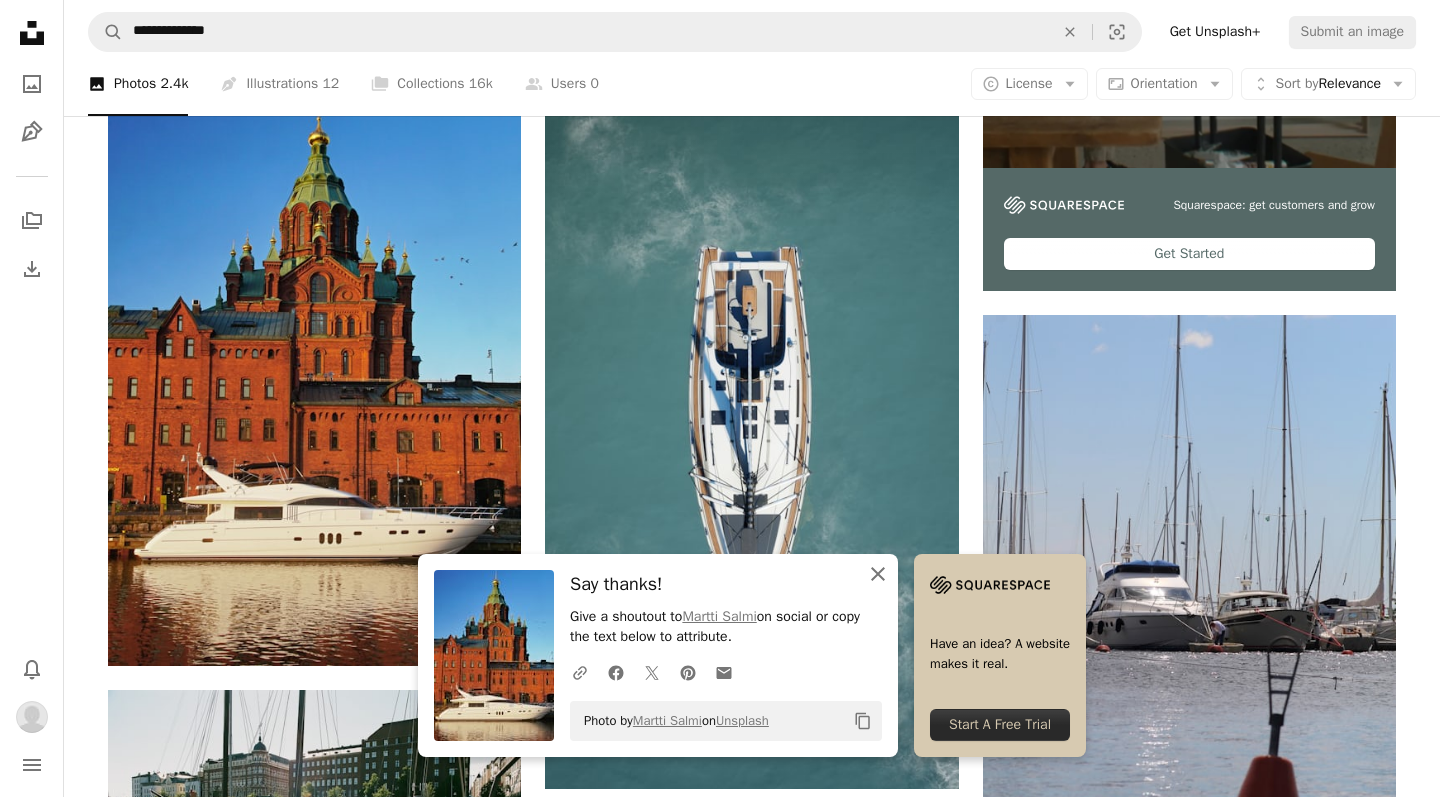 click 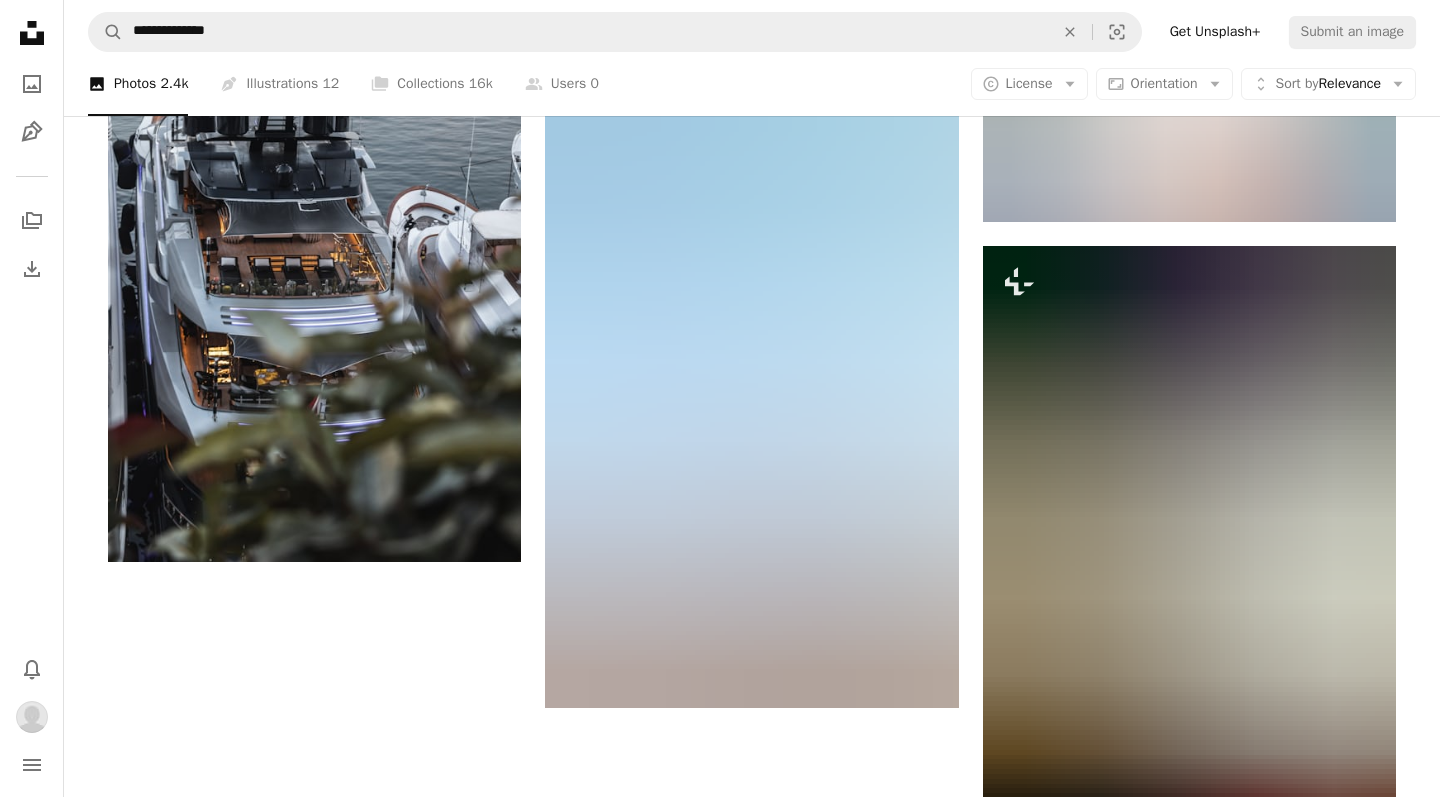 scroll, scrollTop: 2690, scrollLeft: 0, axis: vertical 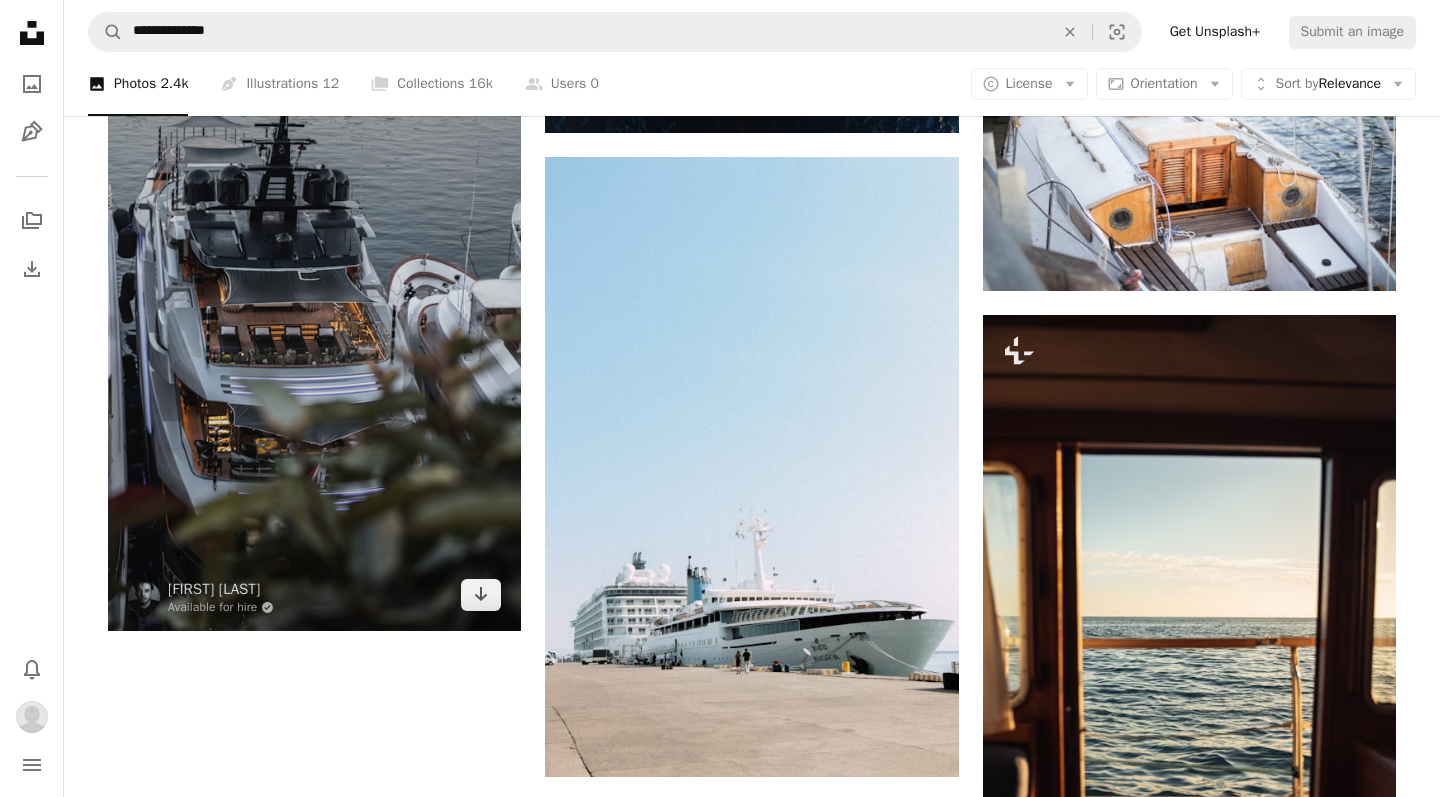 click at bounding box center (314, 321) 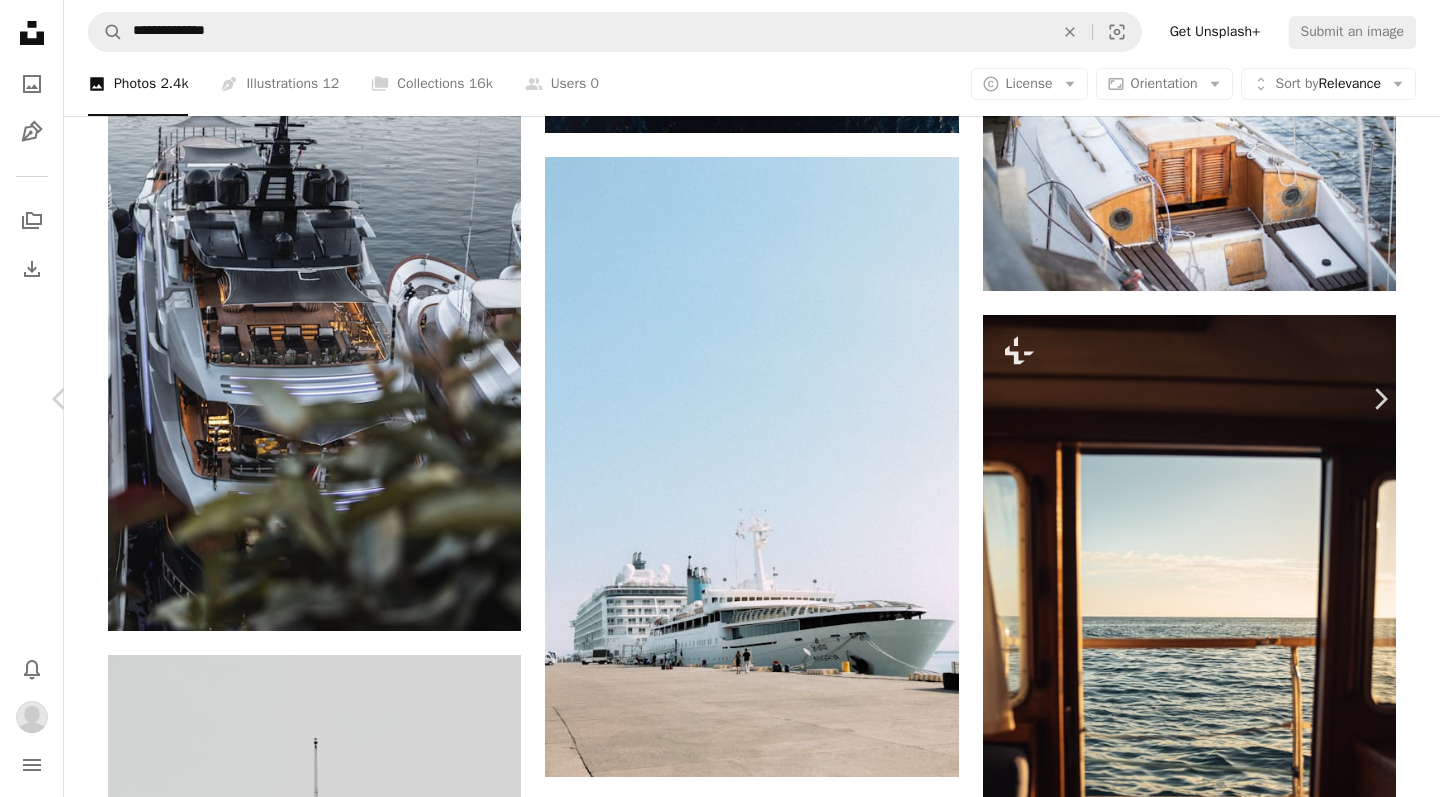 scroll, scrollTop: 2173, scrollLeft: 0, axis: vertical 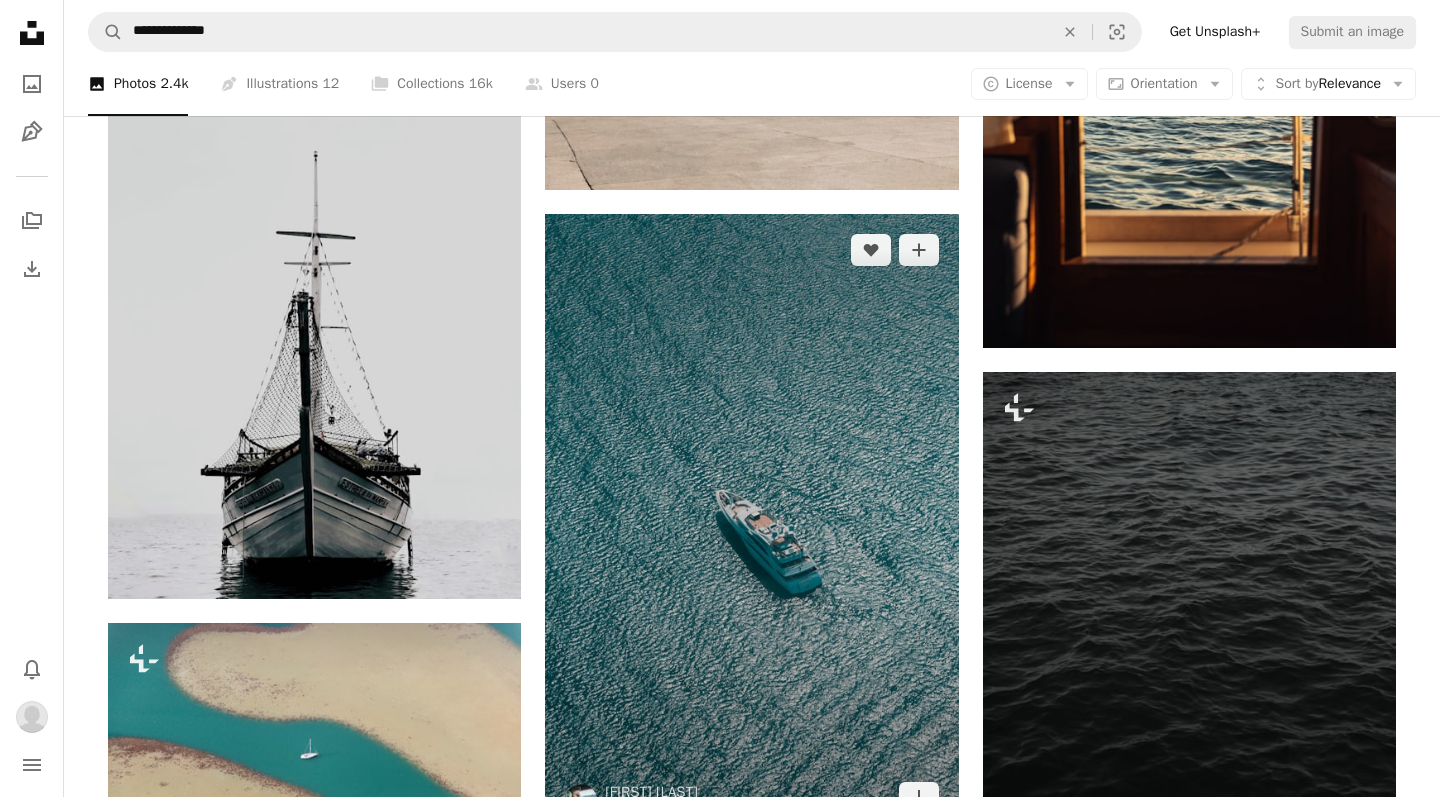 click at bounding box center [751, 524] 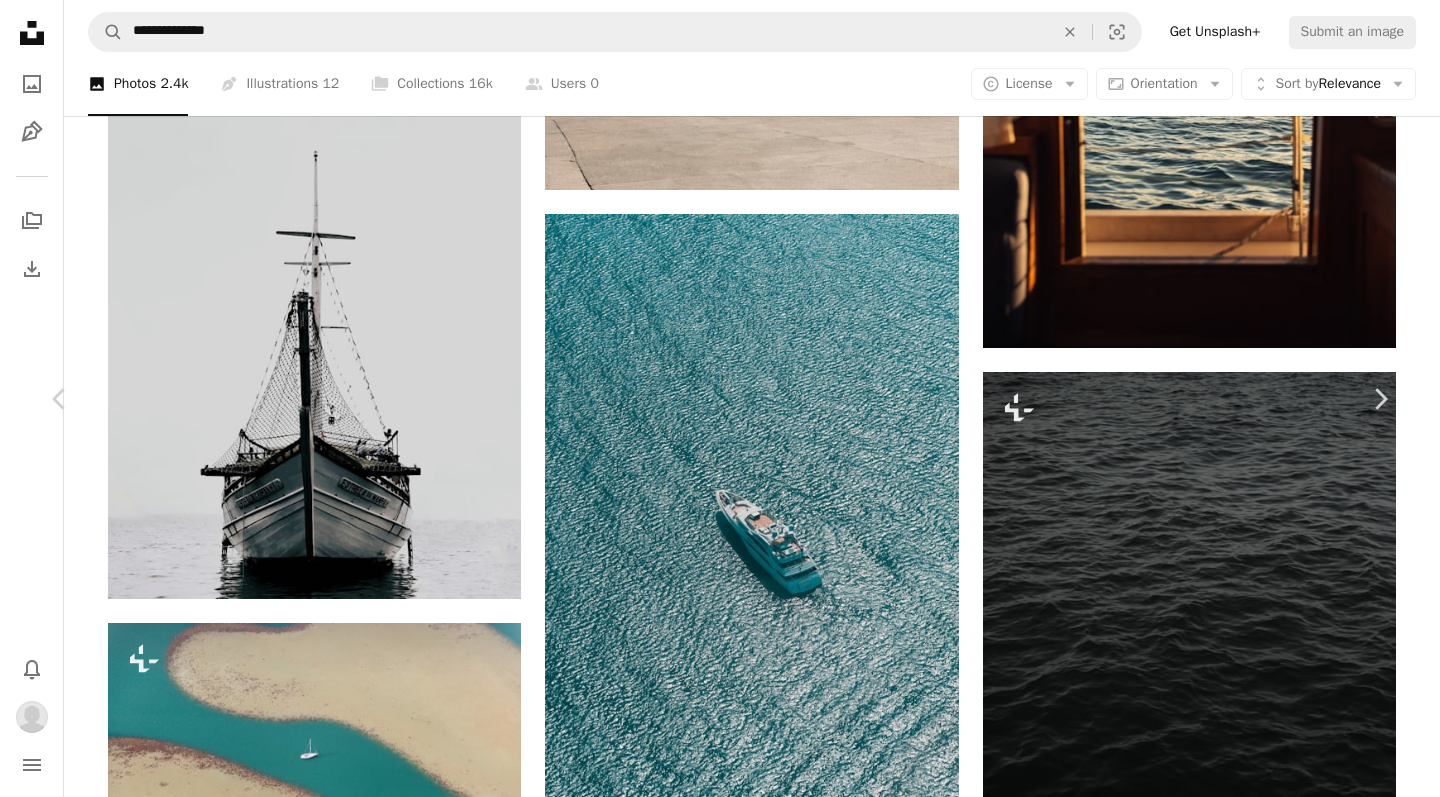 click on "Chevron down" 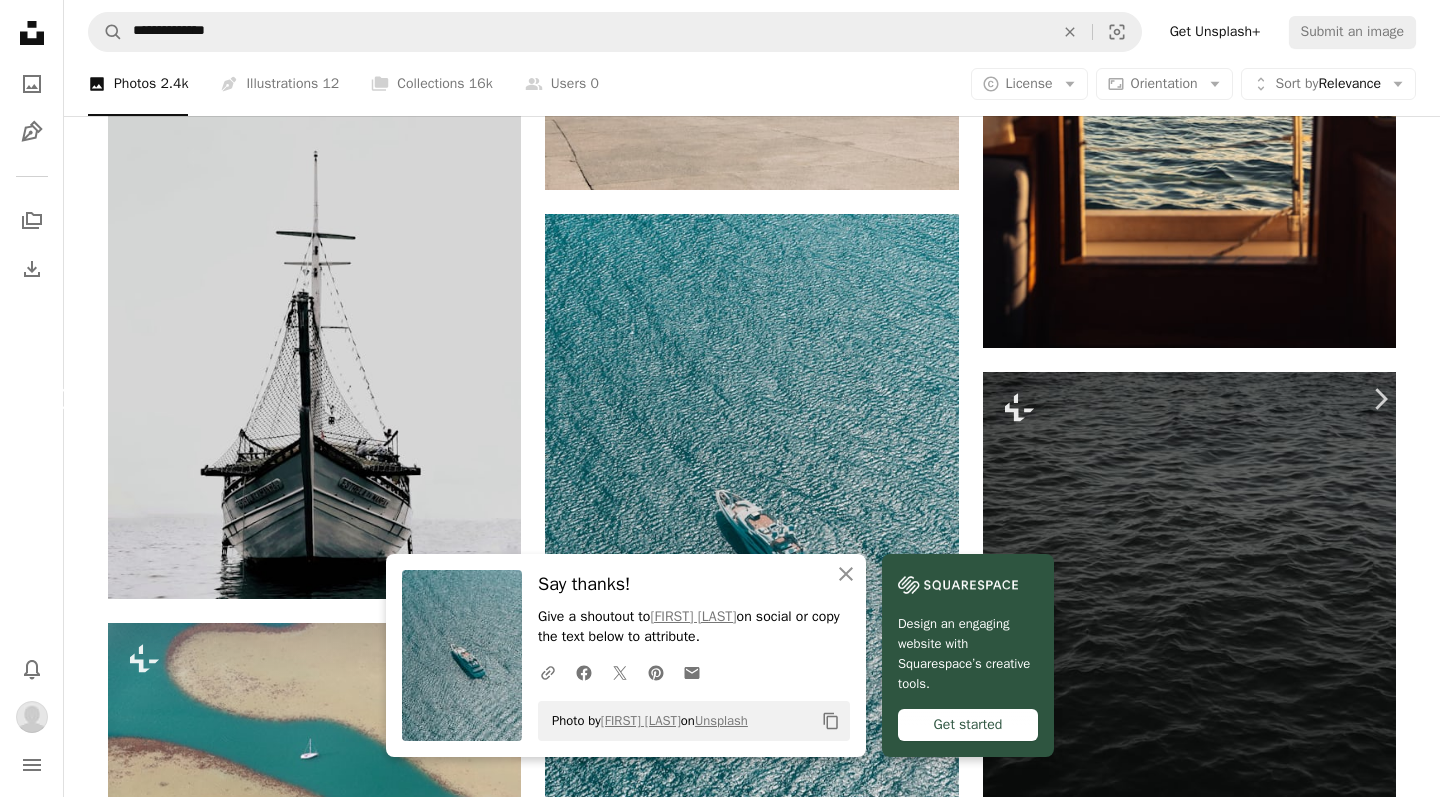 click on "Chevron left" at bounding box center (60, 399) 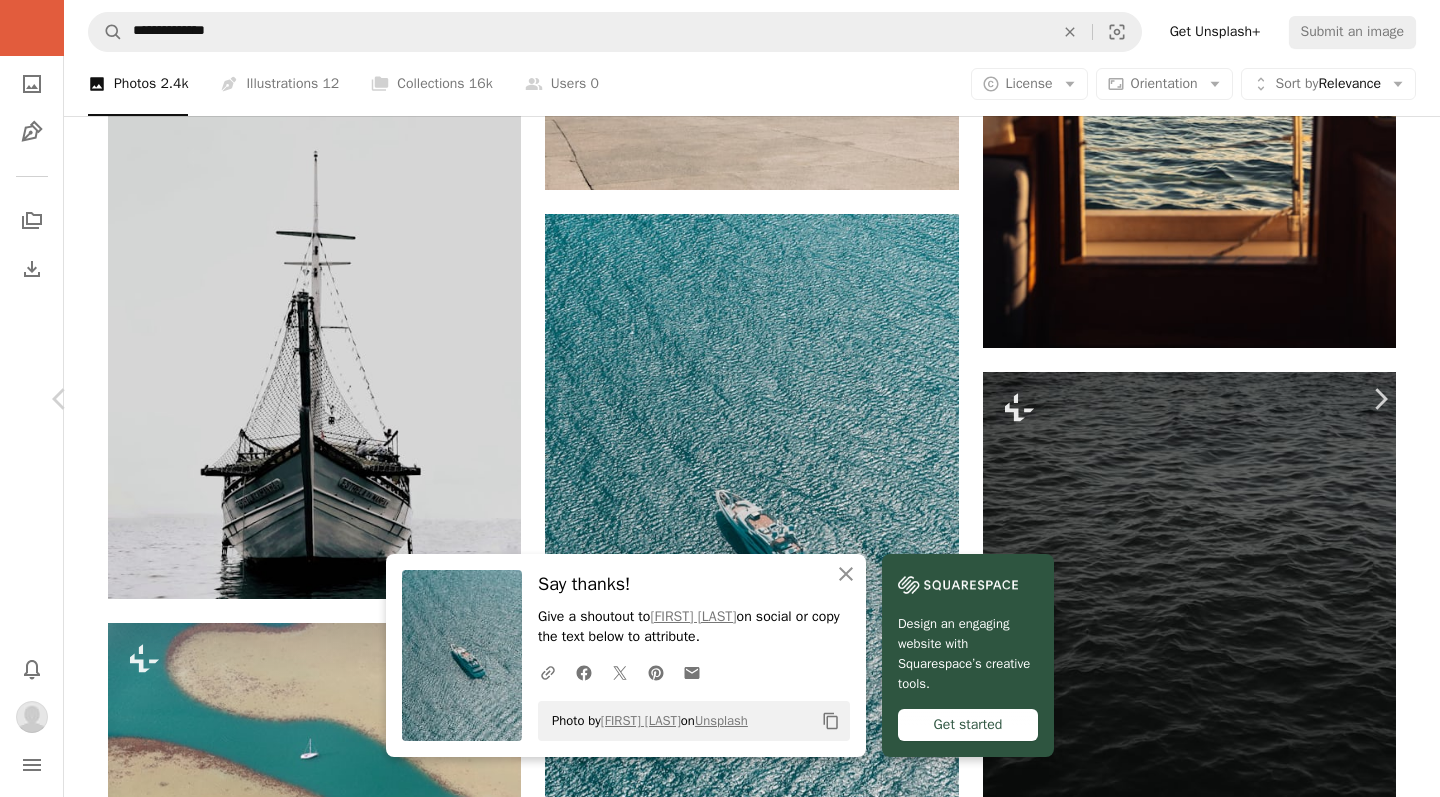 click on "An X shape" 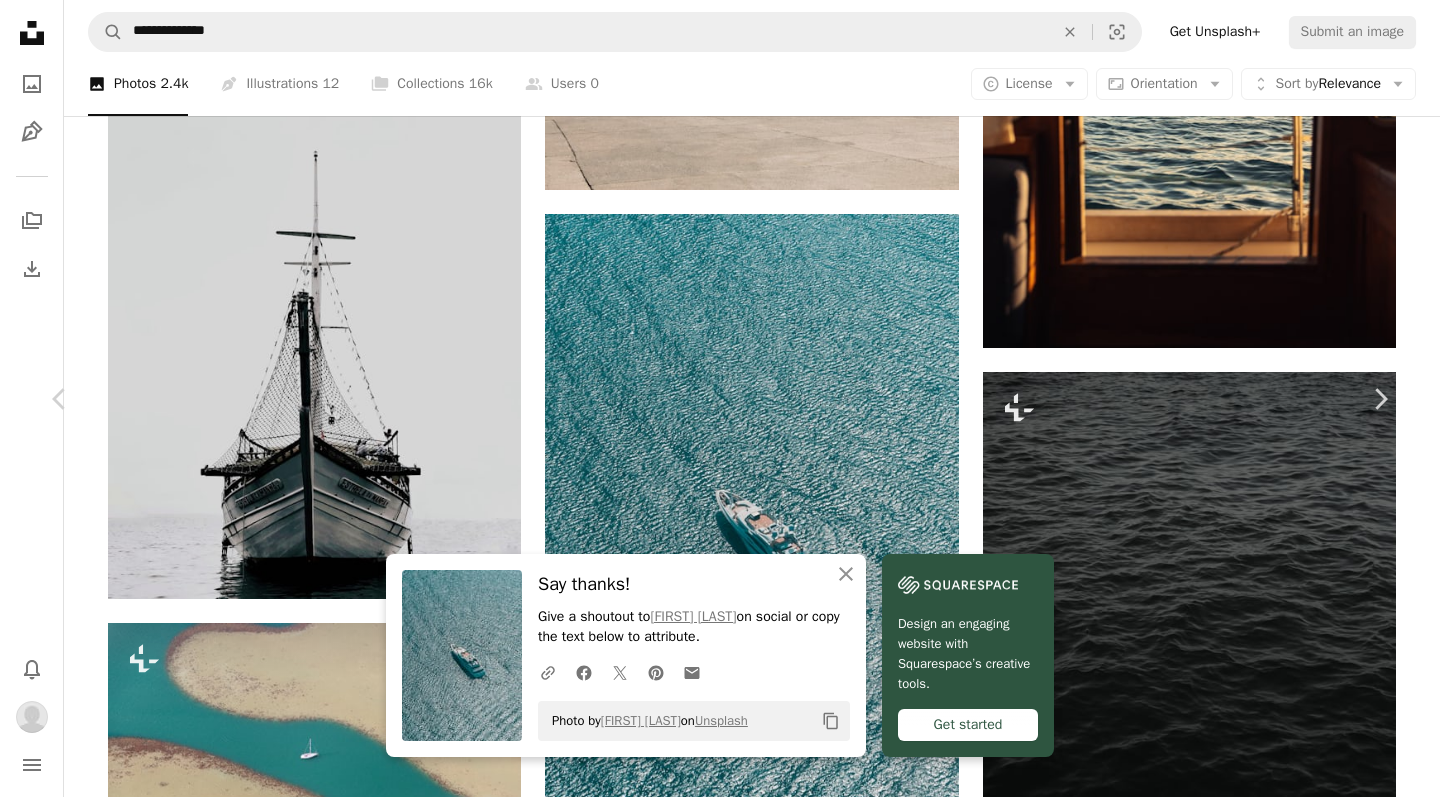 click on "An X shape" at bounding box center [20, 20] 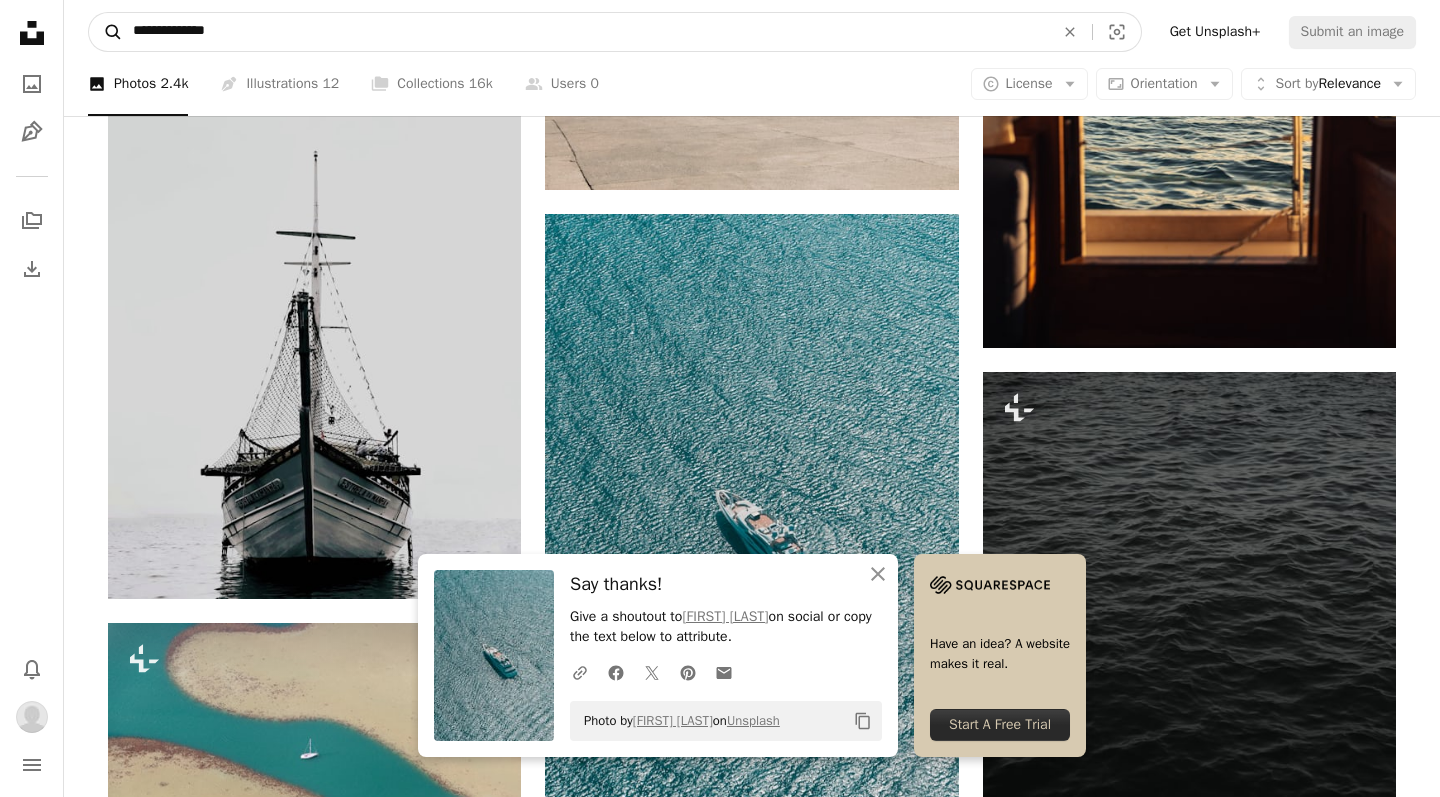 drag, startPoint x: 259, startPoint y: 32, endPoint x: 106, endPoint y: 30, distance: 153.01308 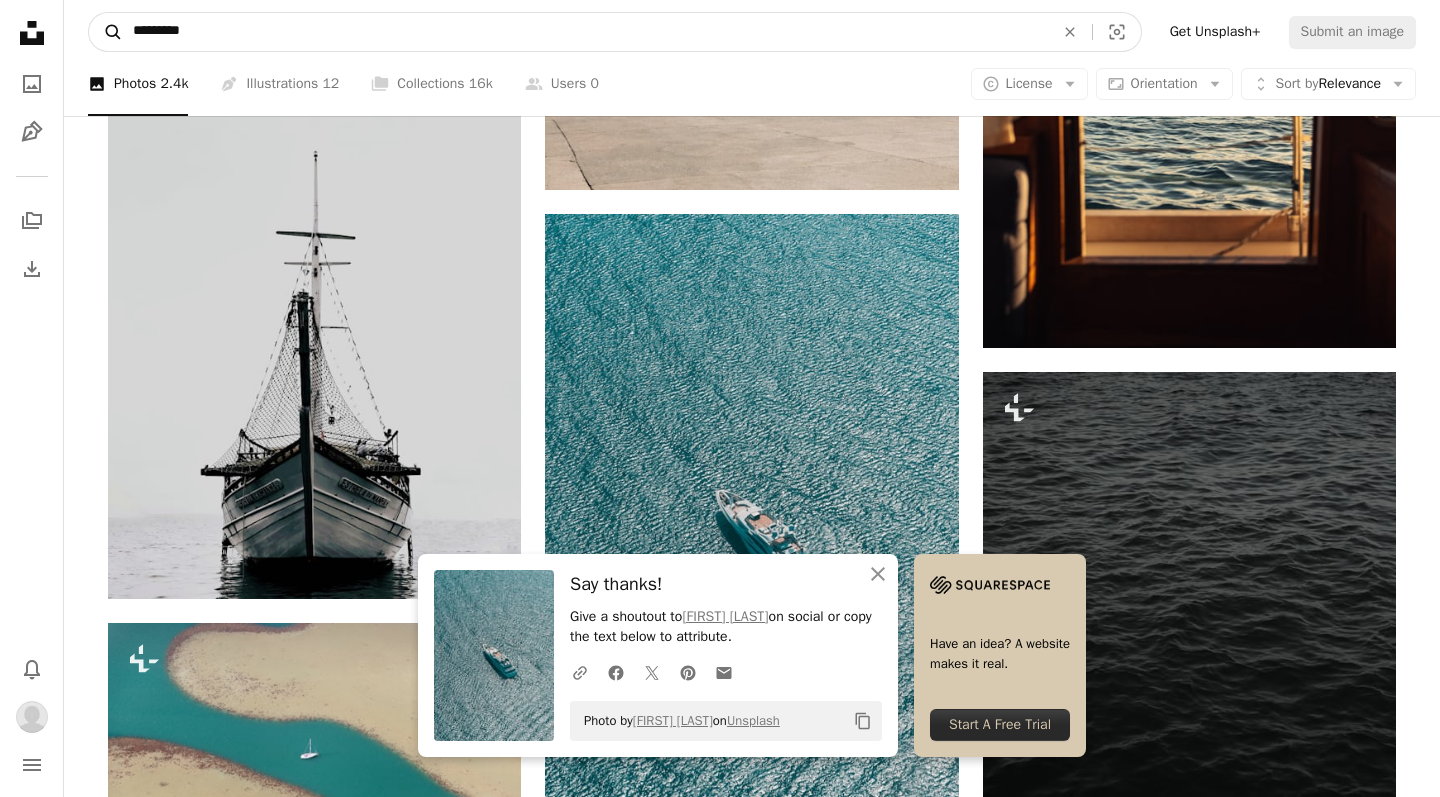 type on "**********" 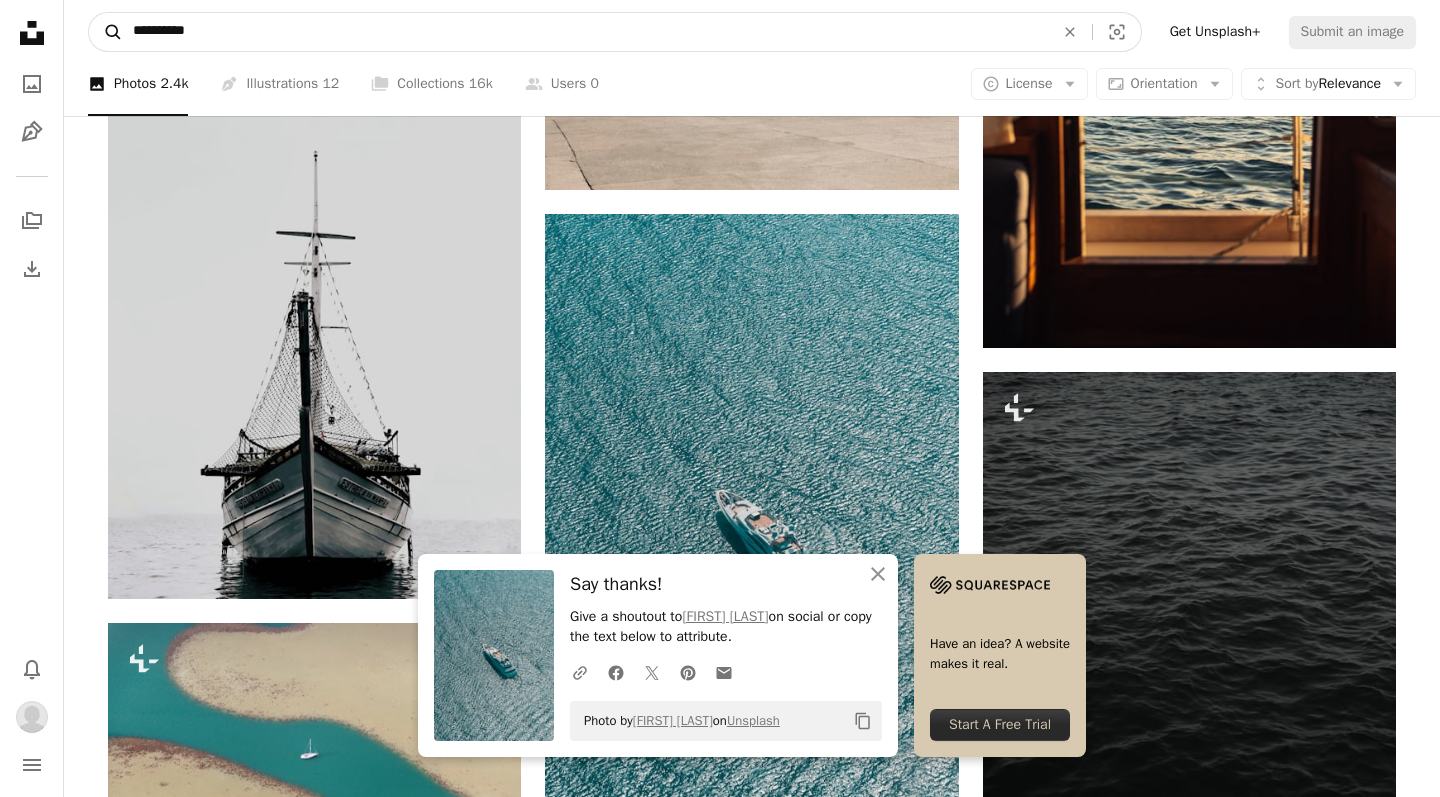 click on "A magnifying glass" at bounding box center [106, 32] 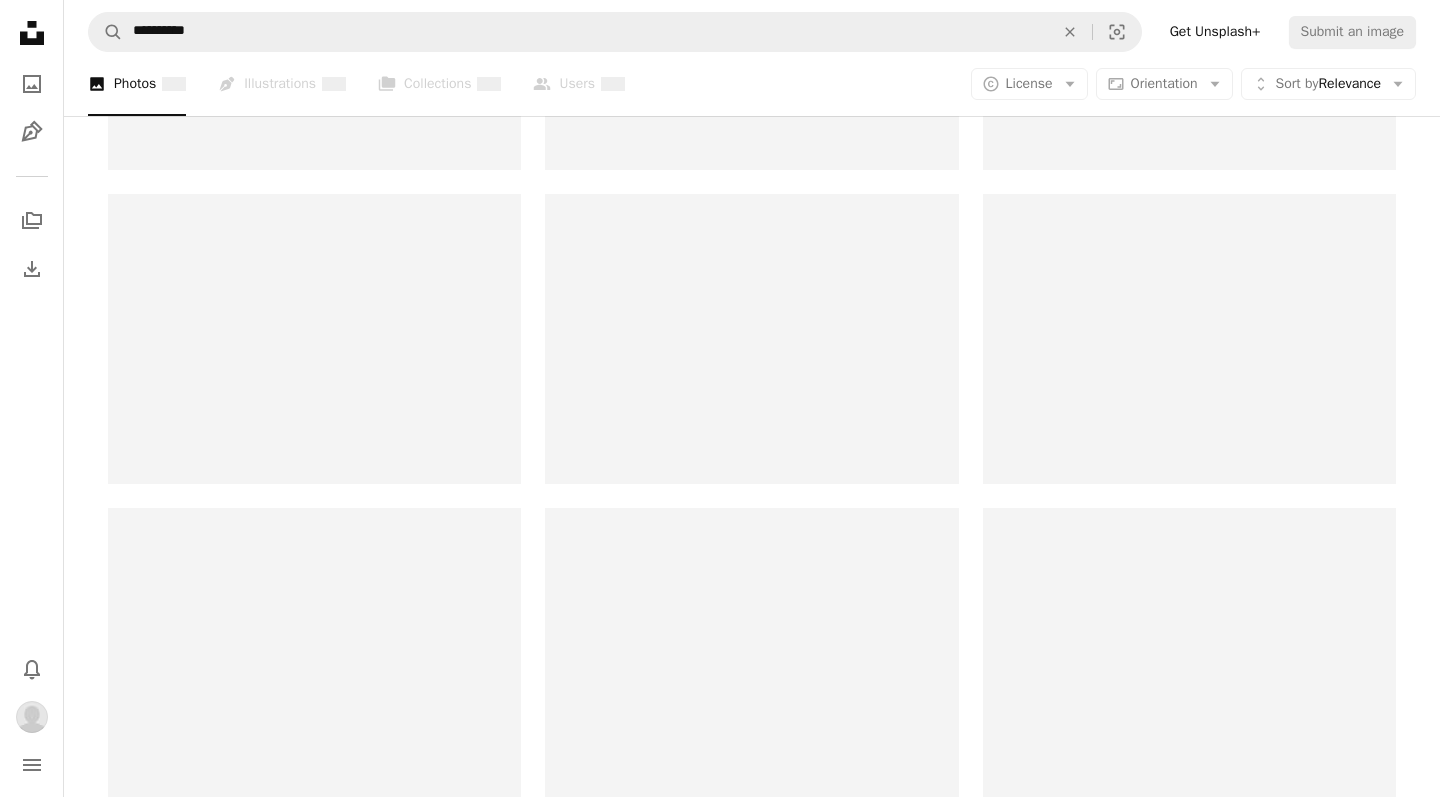 scroll, scrollTop: 0, scrollLeft: 0, axis: both 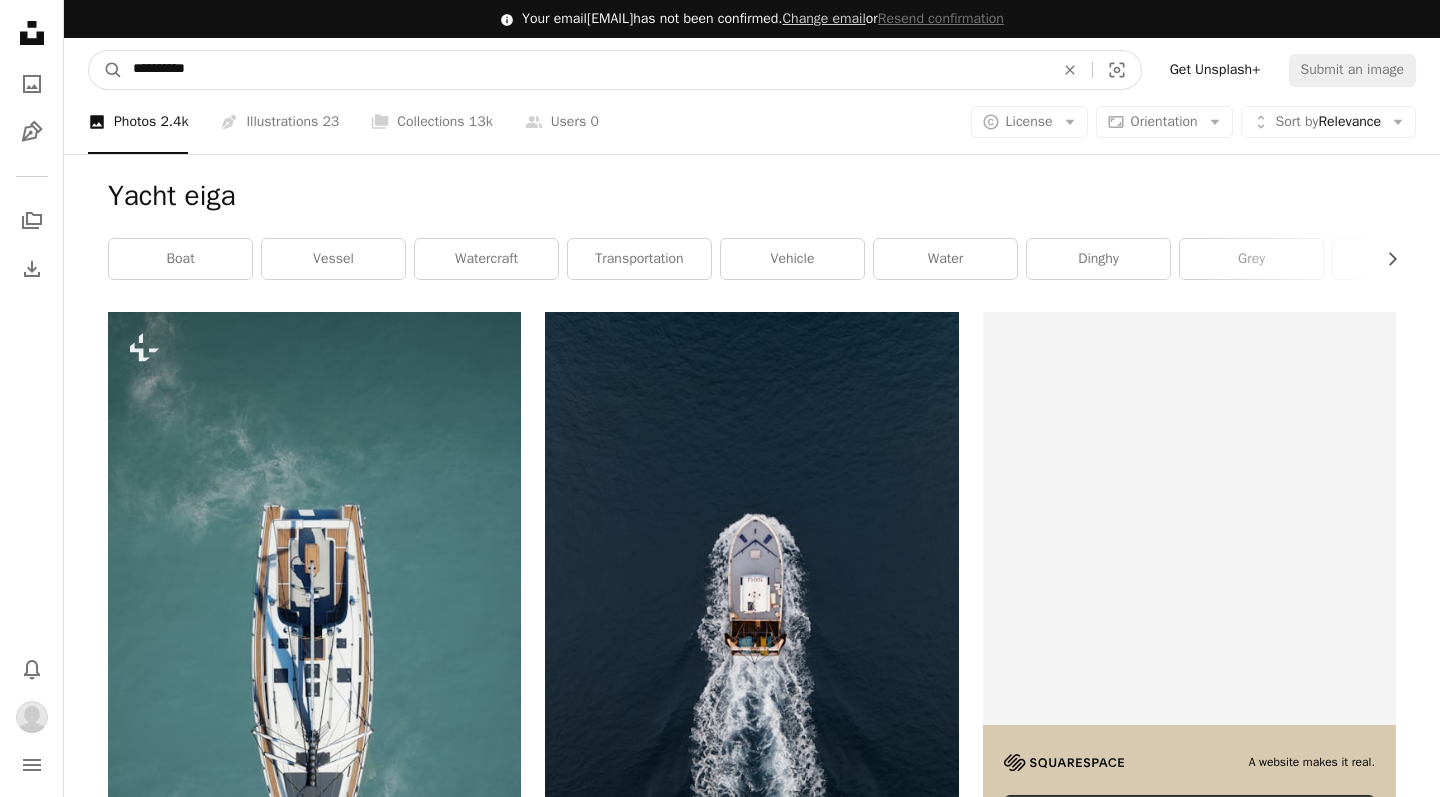 click on "**********" at bounding box center [585, 70] 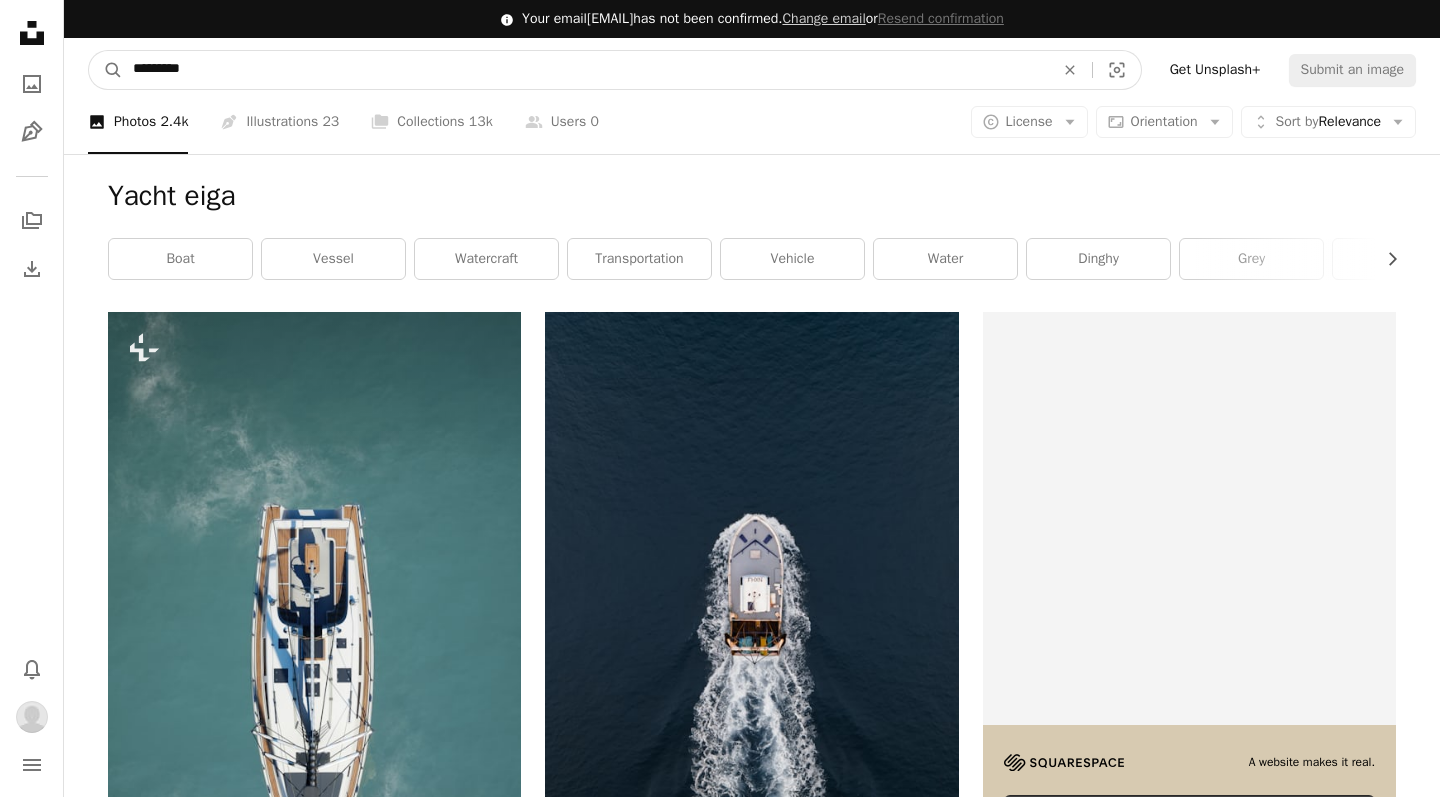 type on "**********" 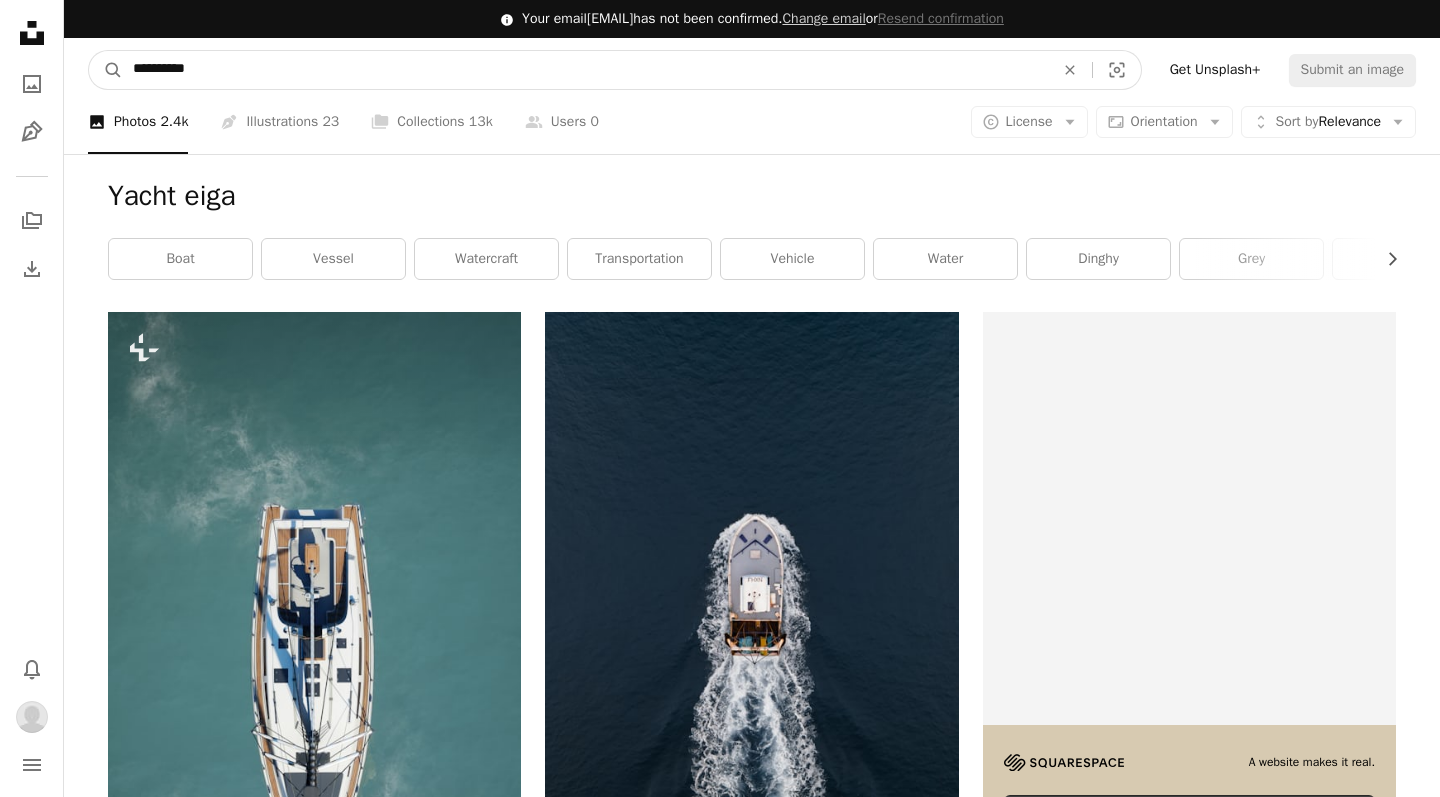 click on "A magnifying glass" at bounding box center (106, 70) 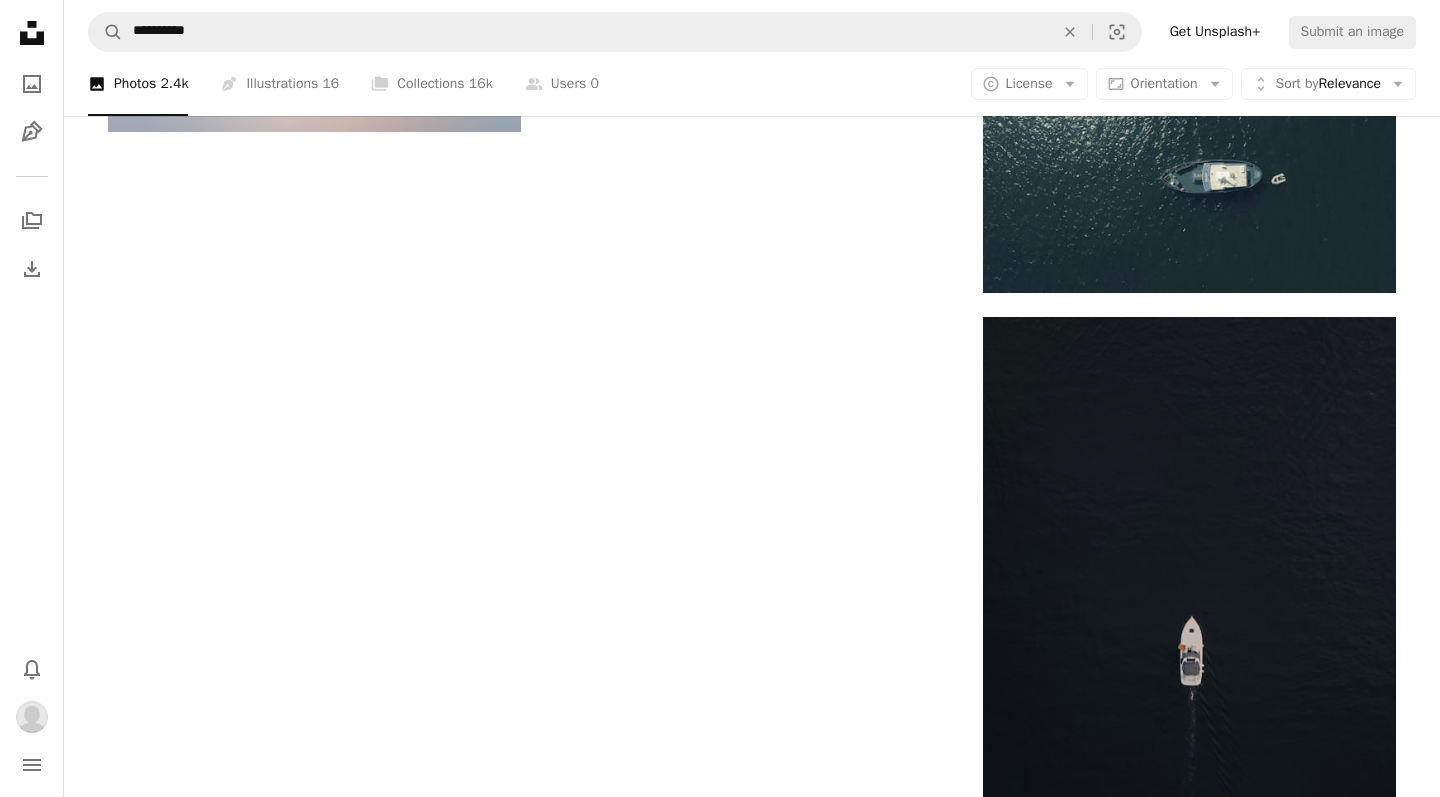 scroll, scrollTop: 3263, scrollLeft: 0, axis: vertical 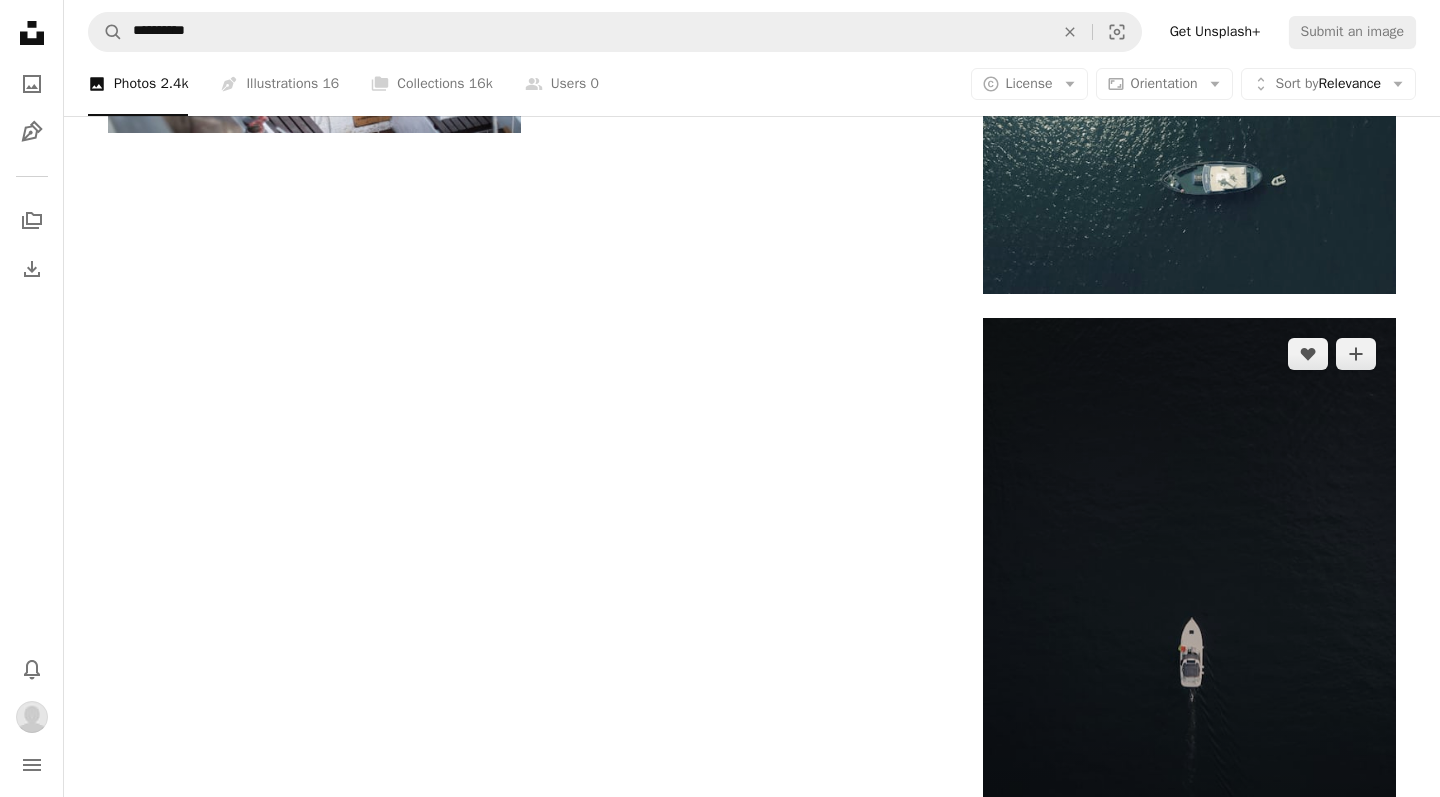click at bounding box center (1189, 630) 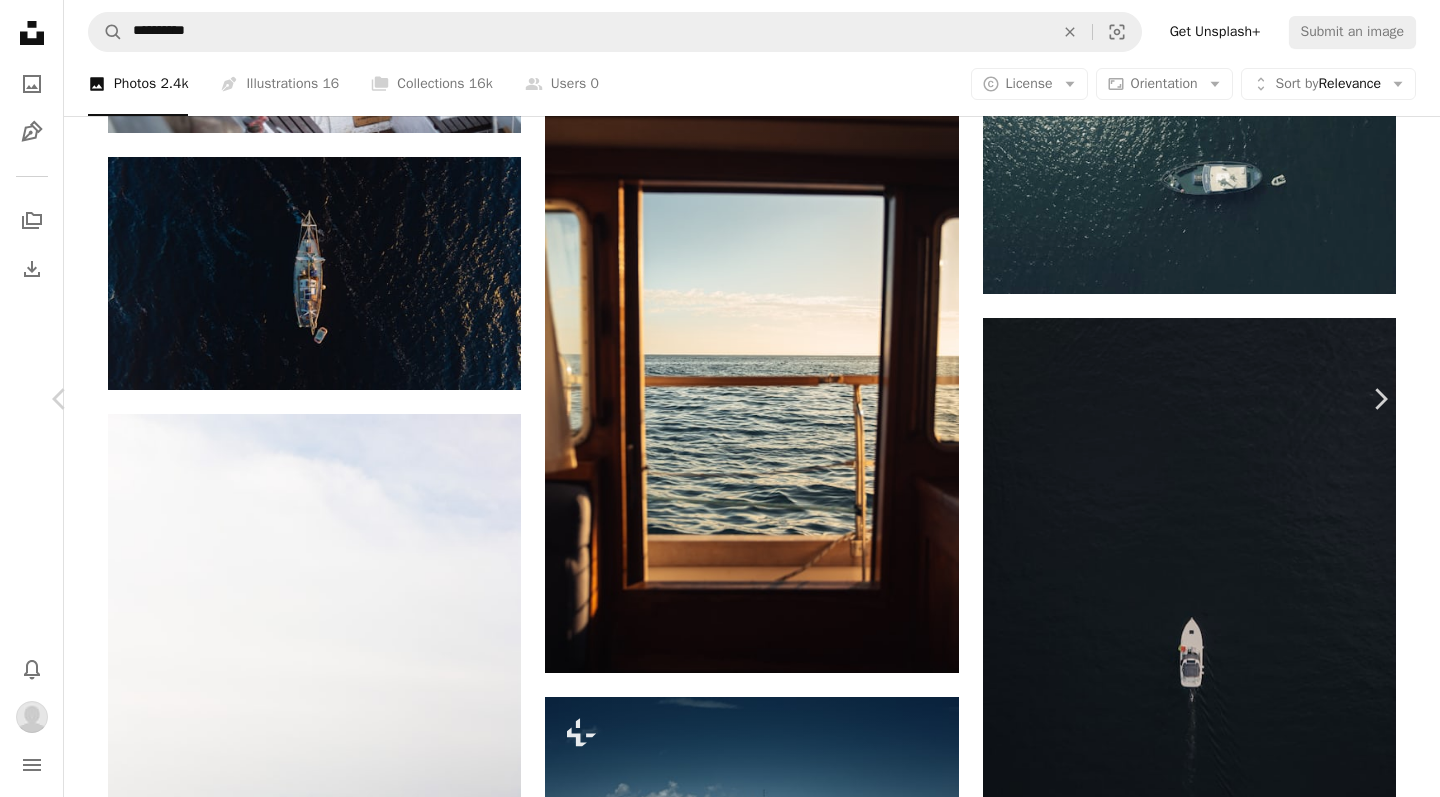 scroll, scrollTop: 1132, scrollLeft: 0, axis: vertical 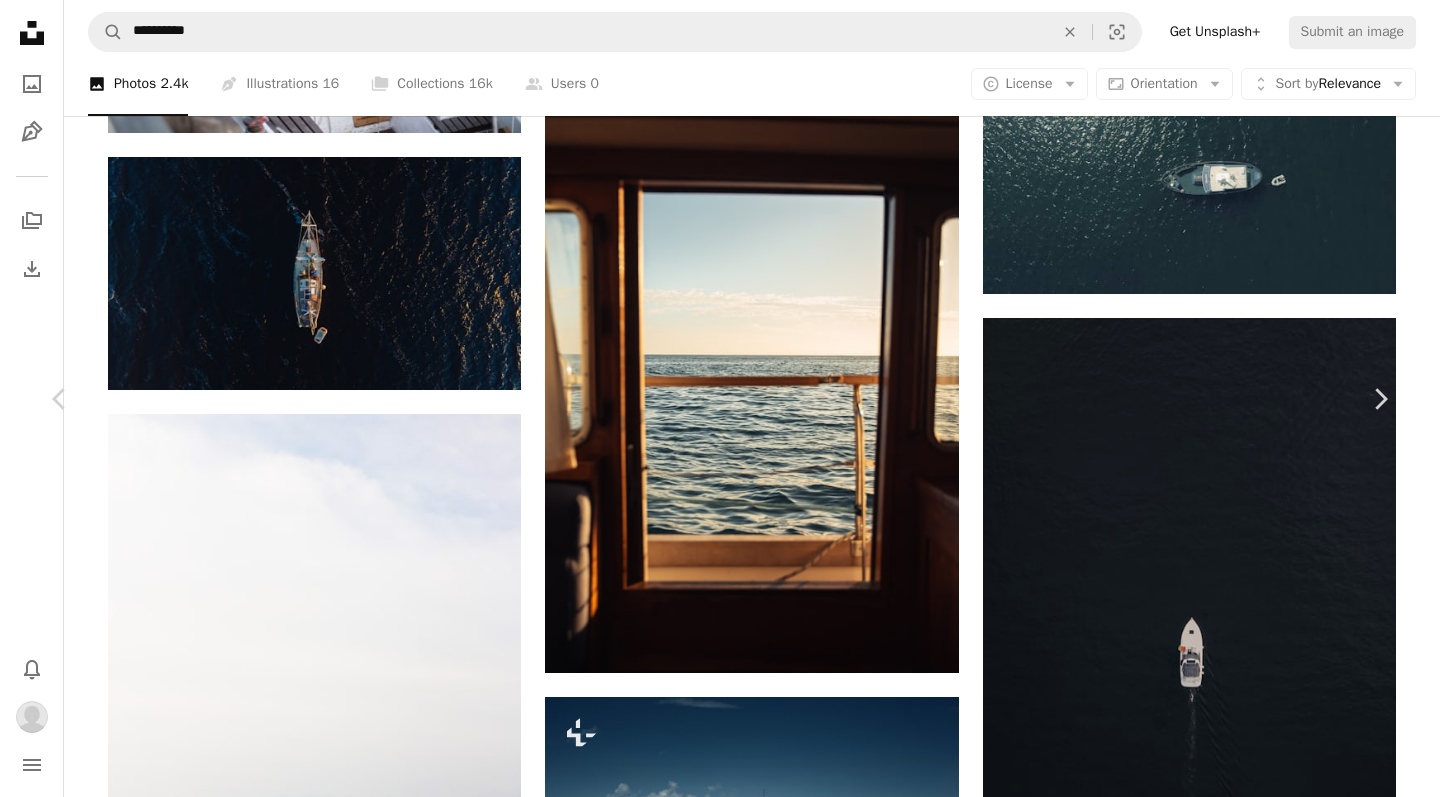click on "An X shape" at bounding box center (20, 20) 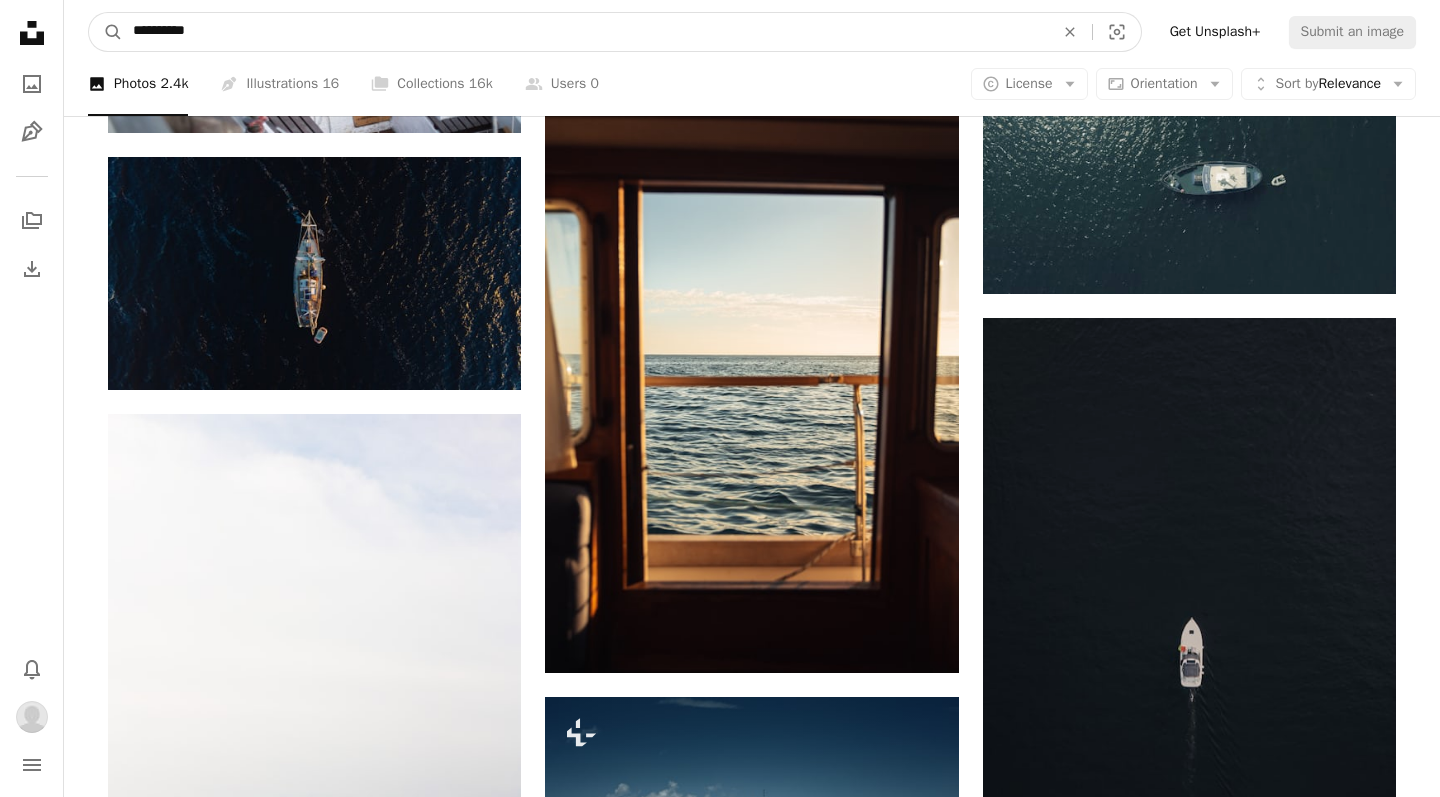 drag, startPoint x: 219, startPoint y: 43, endPoint x: 54, endPoint y: 39, distance: 165.04848 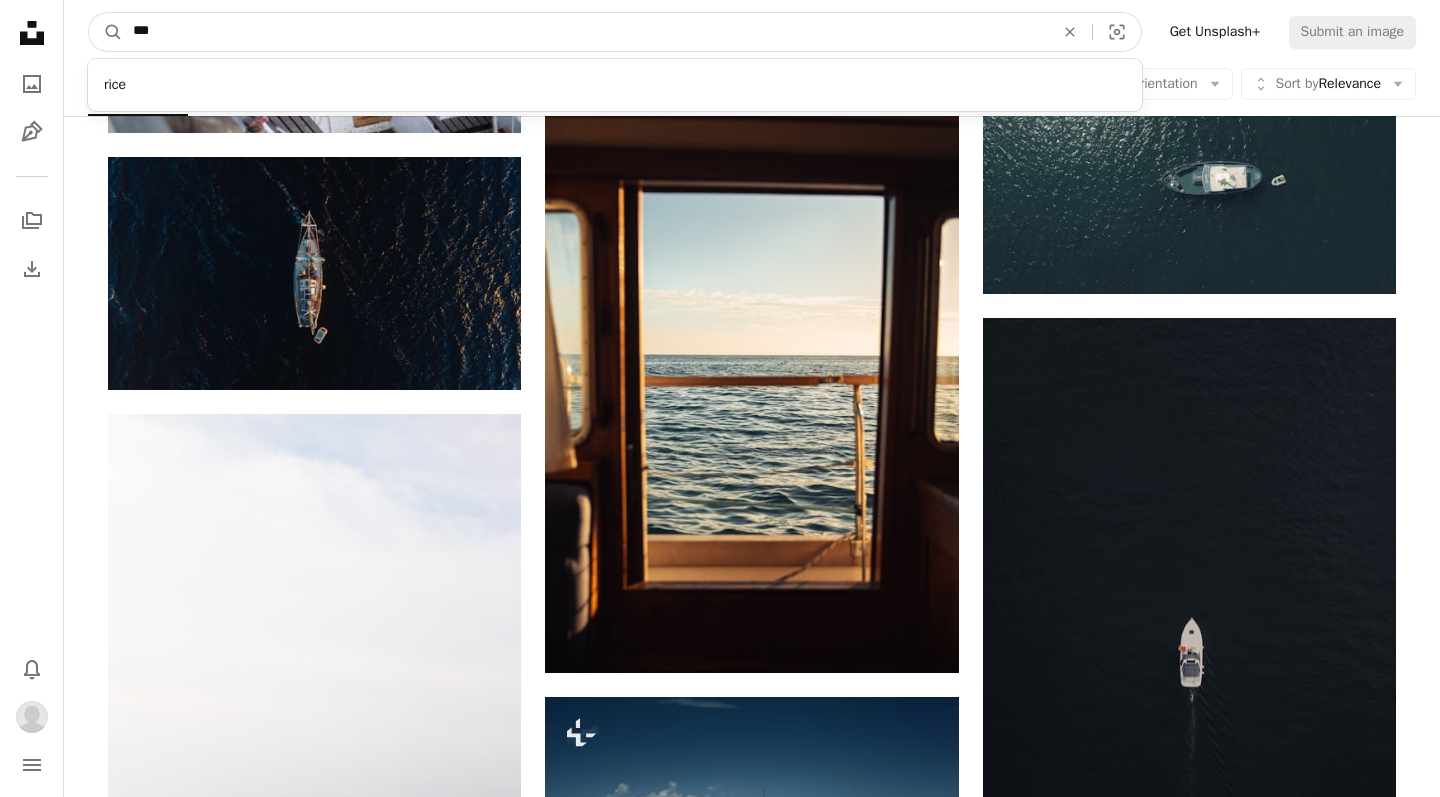 type on "****" 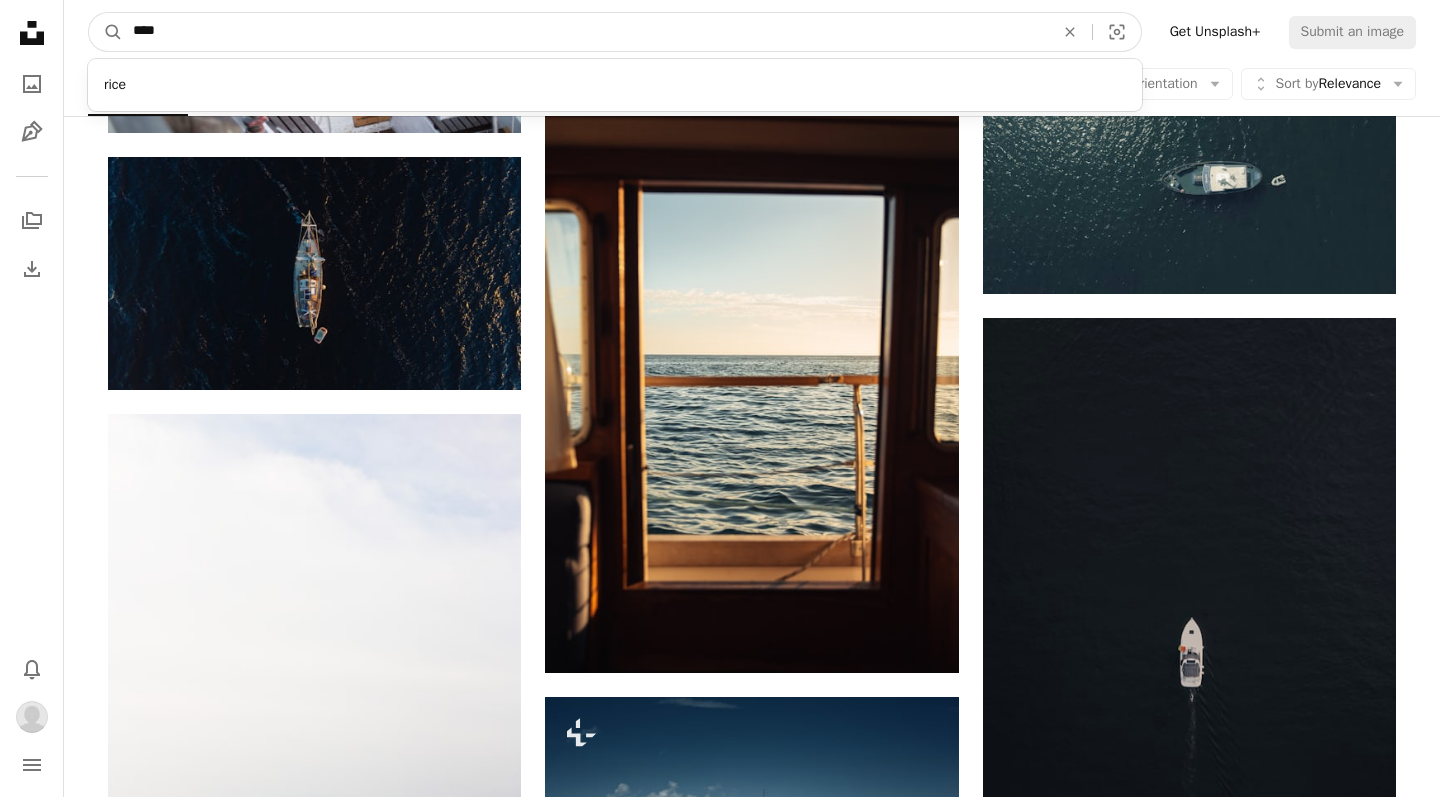 click on "A magnifying glass" at bounding box center [106, 32] 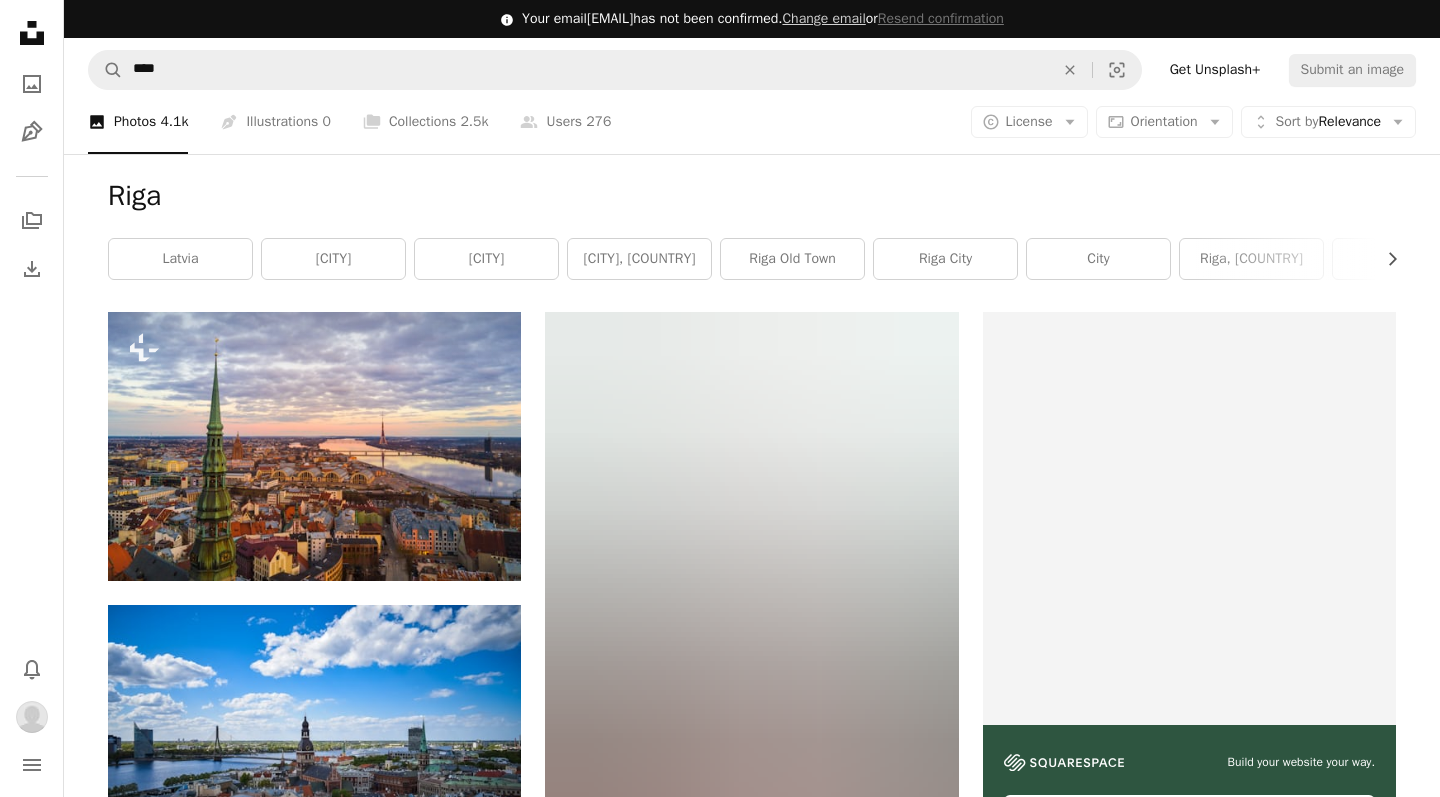 scroll, scrollTop: 0, scrollLeft: 0, axis: both 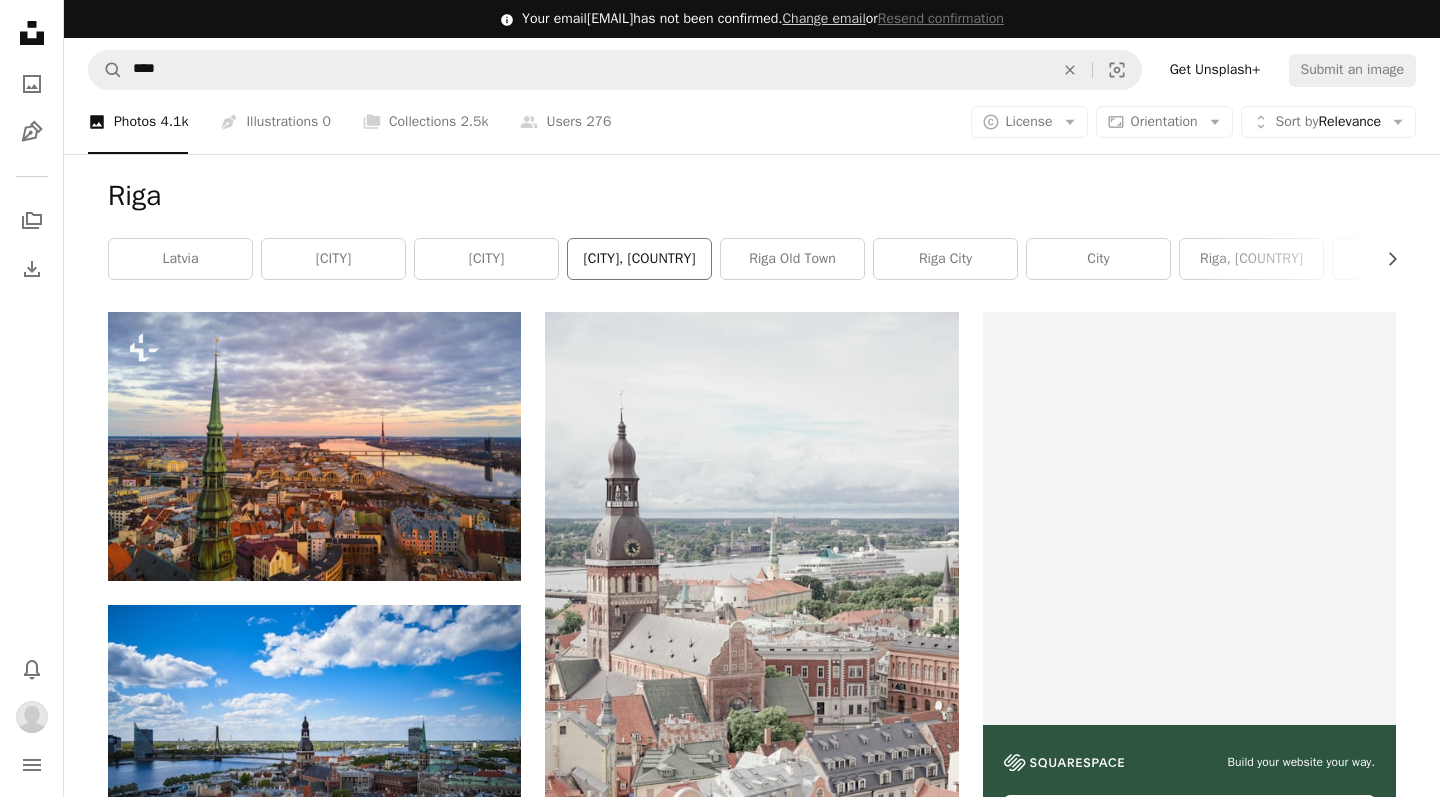click on "[CITY], [COUNTRY]" at bounding box center (639, 259) 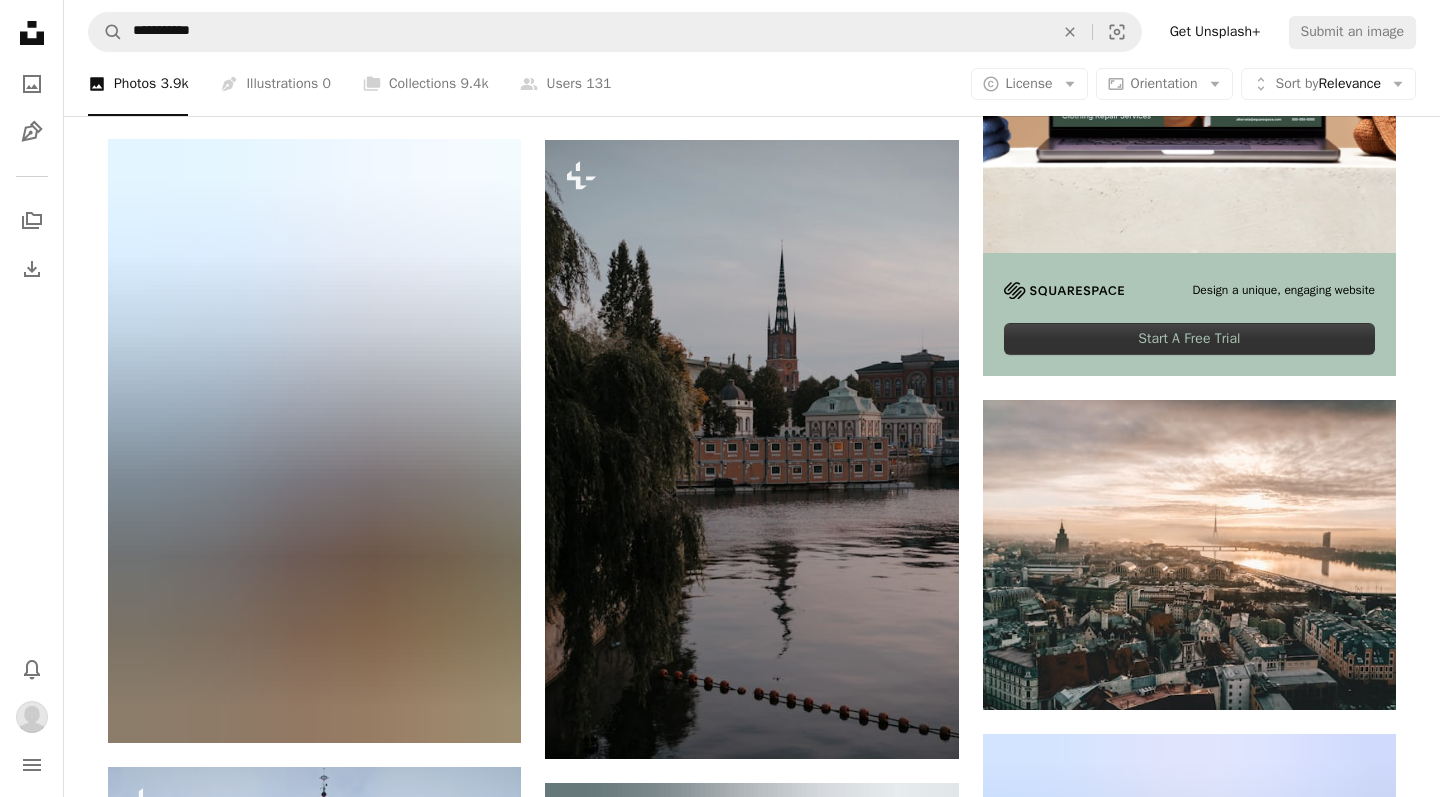 scroll, scrollTop: 482, scrollLeft: 0, axis: vertical 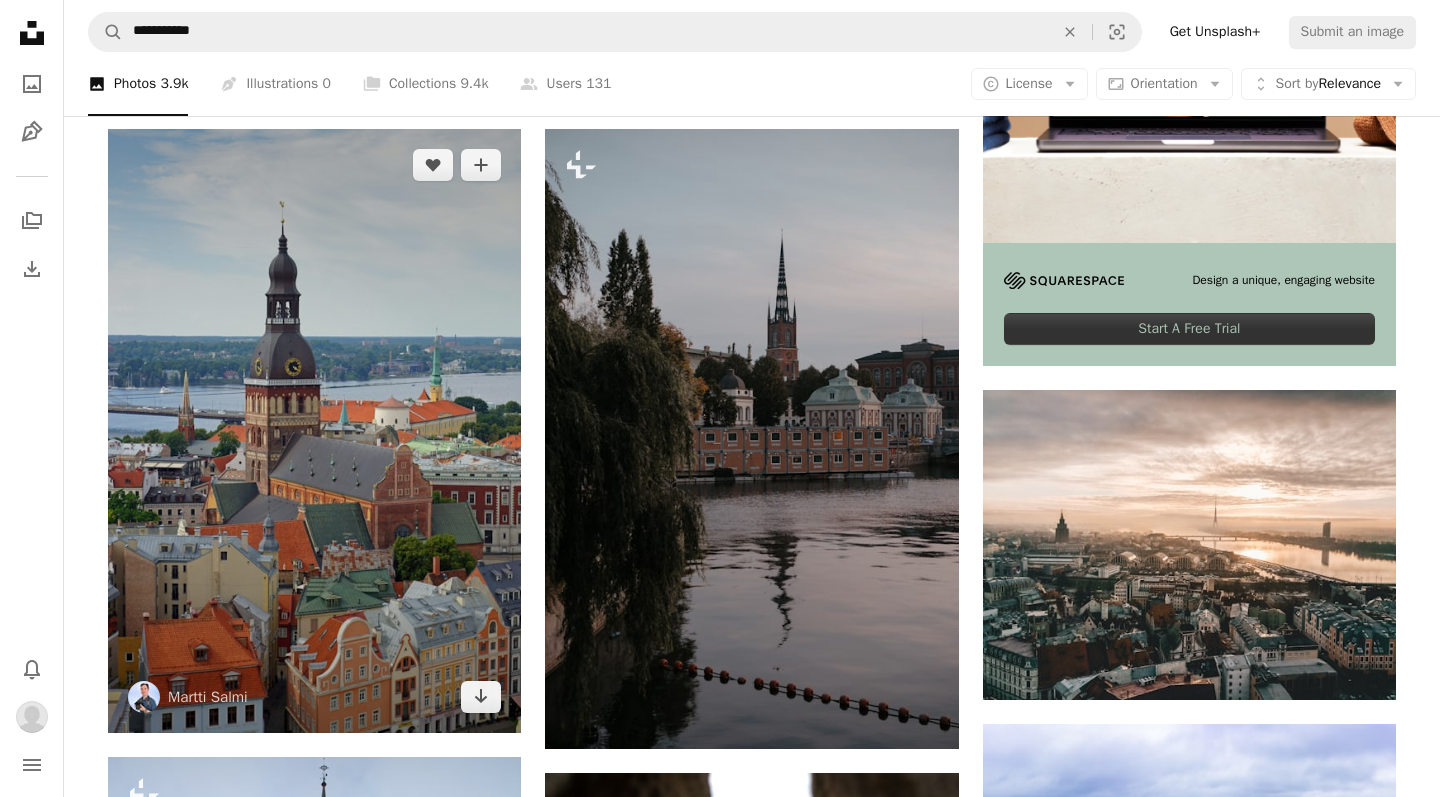 click at bounding box center (314, 430) 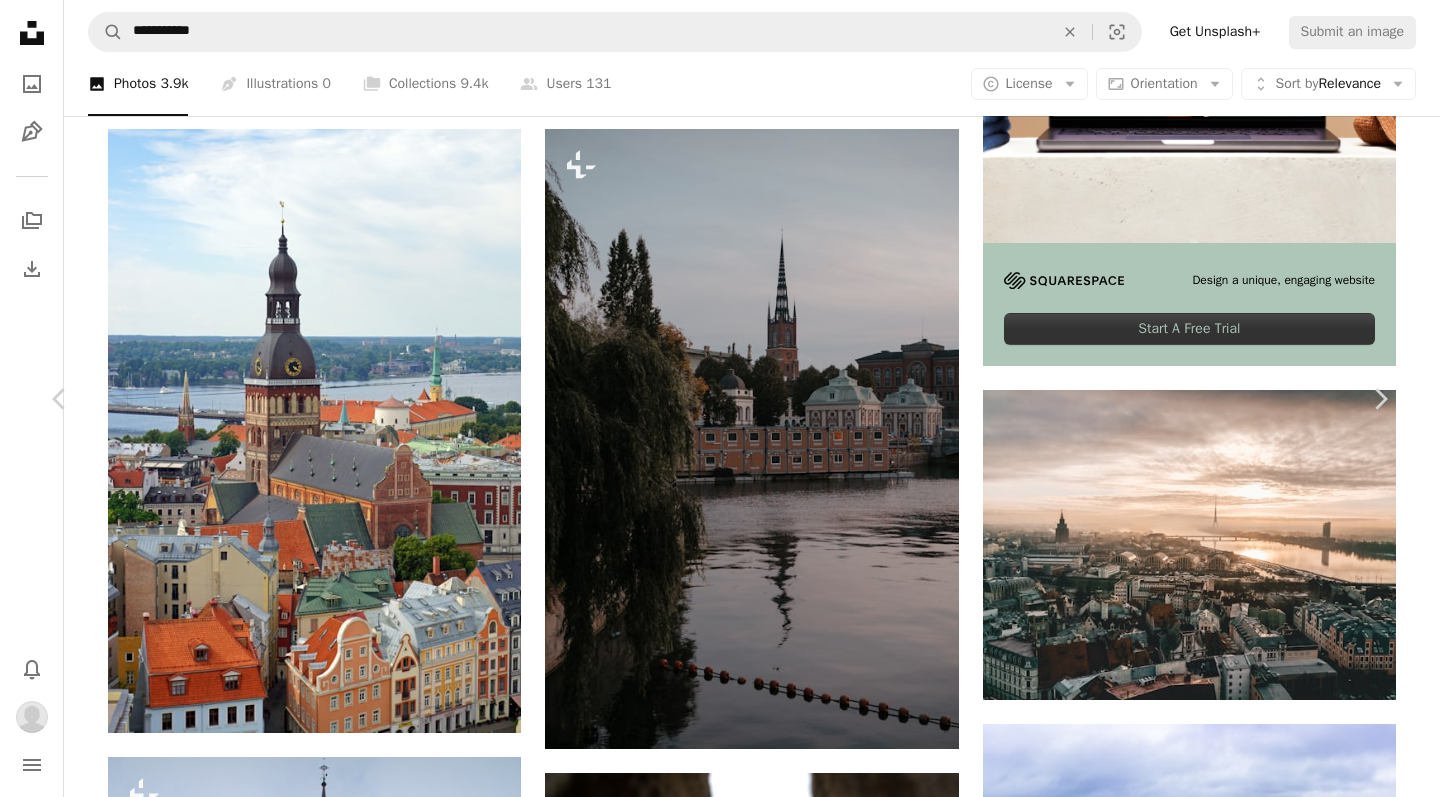 scroll, scrollTop: 0, scrollLeft: 0, axis: both 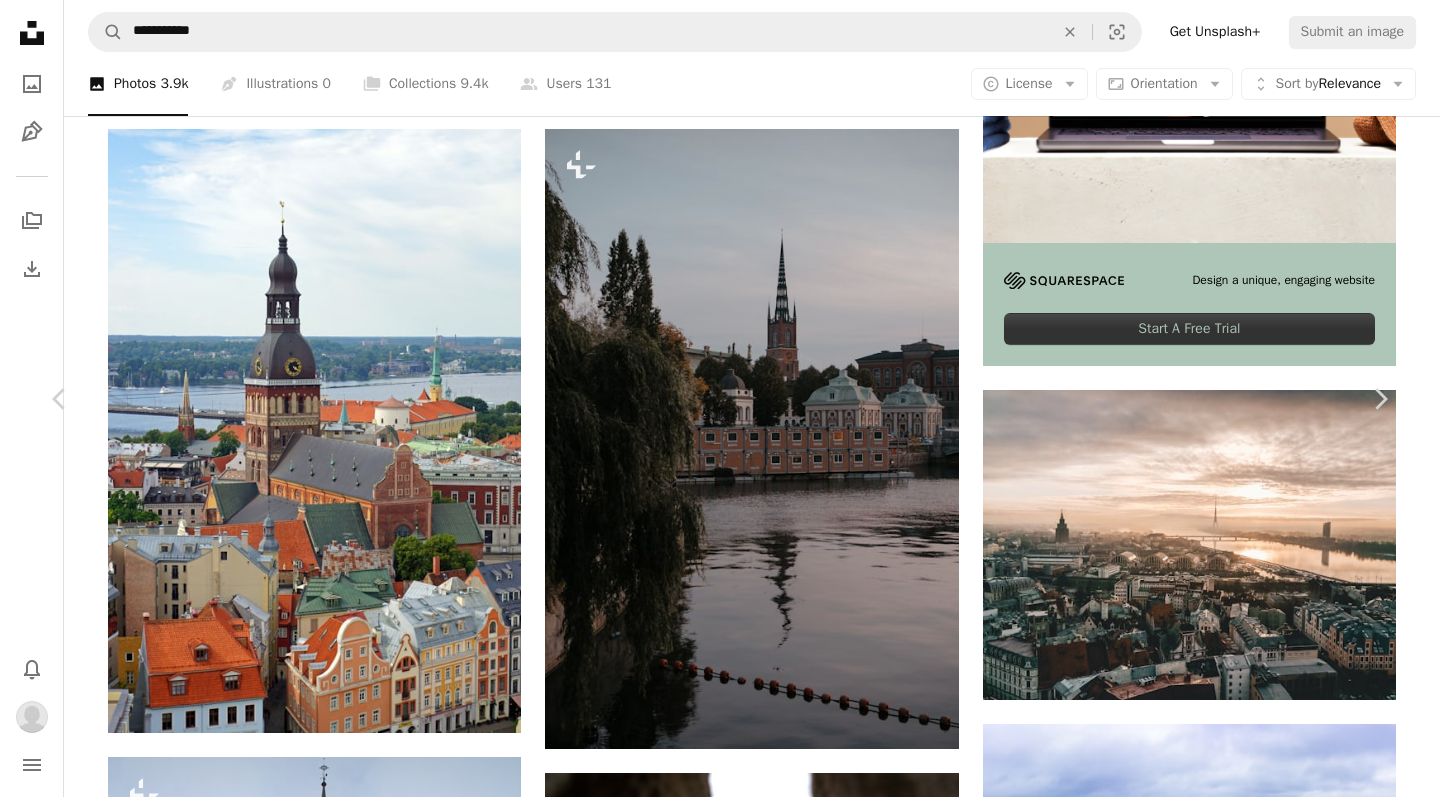 click 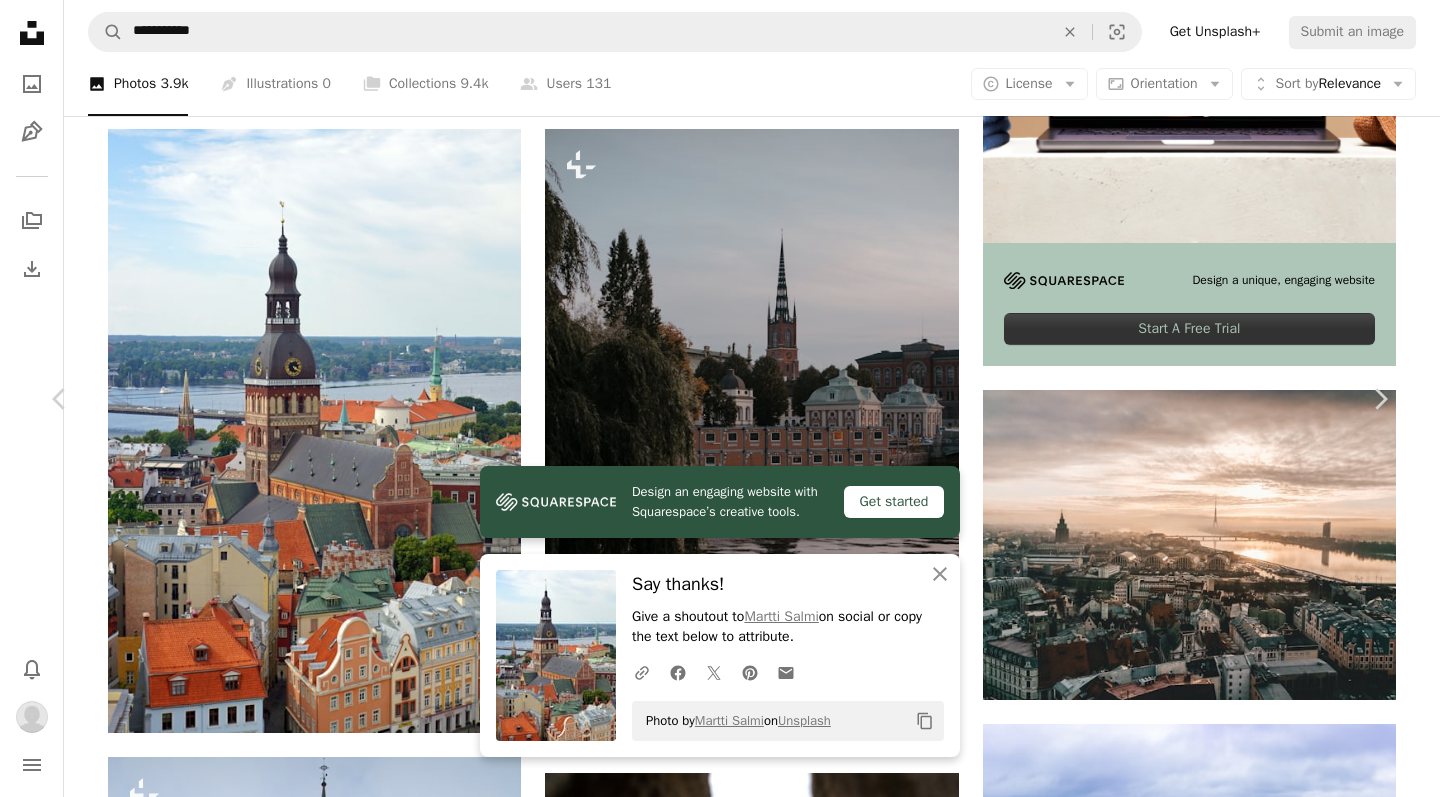 click on "An X shape Chevron left Chevron right Design an engaging website with Squarespace’s creative tools. Get started An X shape Close Say thanks! Give a shoutout to  Martti Salmi  on social or copy the text below to attribute. A URL sharing icon (chains) Facebook icon X (formerly Twitter) icon Pinterest icon An envelope Photo by  Martti Salmi  on  Unsplash
Copy content Martti Salmi marttisalmi A heart A plus sign Edit image   Plus sign for Unsplash+ Download Chevron down Zoom in Views 40,222 Downloads 694 Featured in Travel A forward-right arrow Share Info icon Info More Actions Aerial view of Riga, [COUNTRY] with the Riga Cathedral in the center and colorful old houses in the foreground. A map marker Riga, [COUNTRY] Calendar outlined Published on  May 30, 2023 Camera SONY, SLT-A65V Safety Free to use under the  Unsplash License latvia riga riga latvia riga old town riga city building city house church urban boat vehicle cityscape outdoors housing roof tower neighborhood downtown cathedral  |   ↗ A heart" at bounding box center [720, 5108] 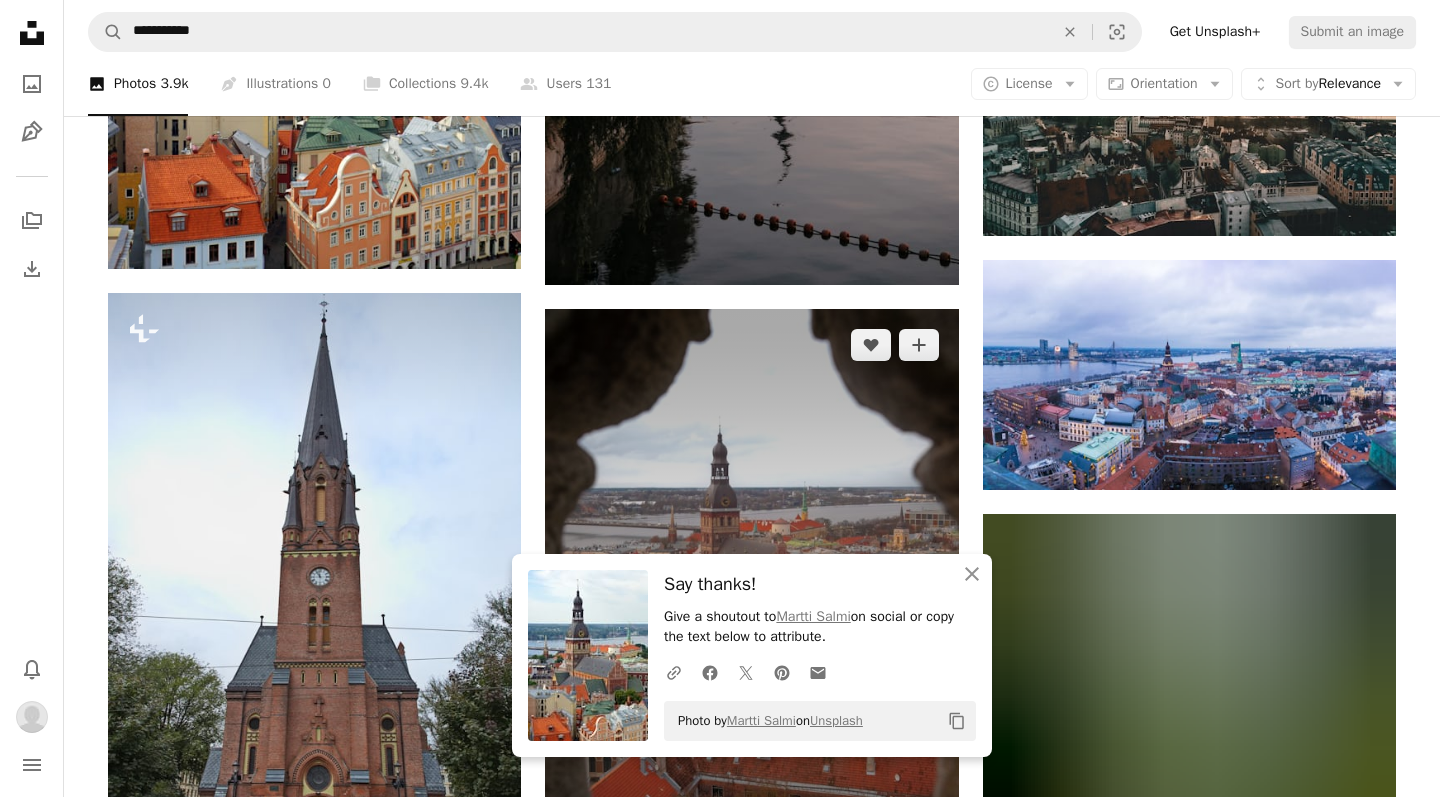 scroll, scrollTop: 952, scrollLeft: 0, axis: vertical 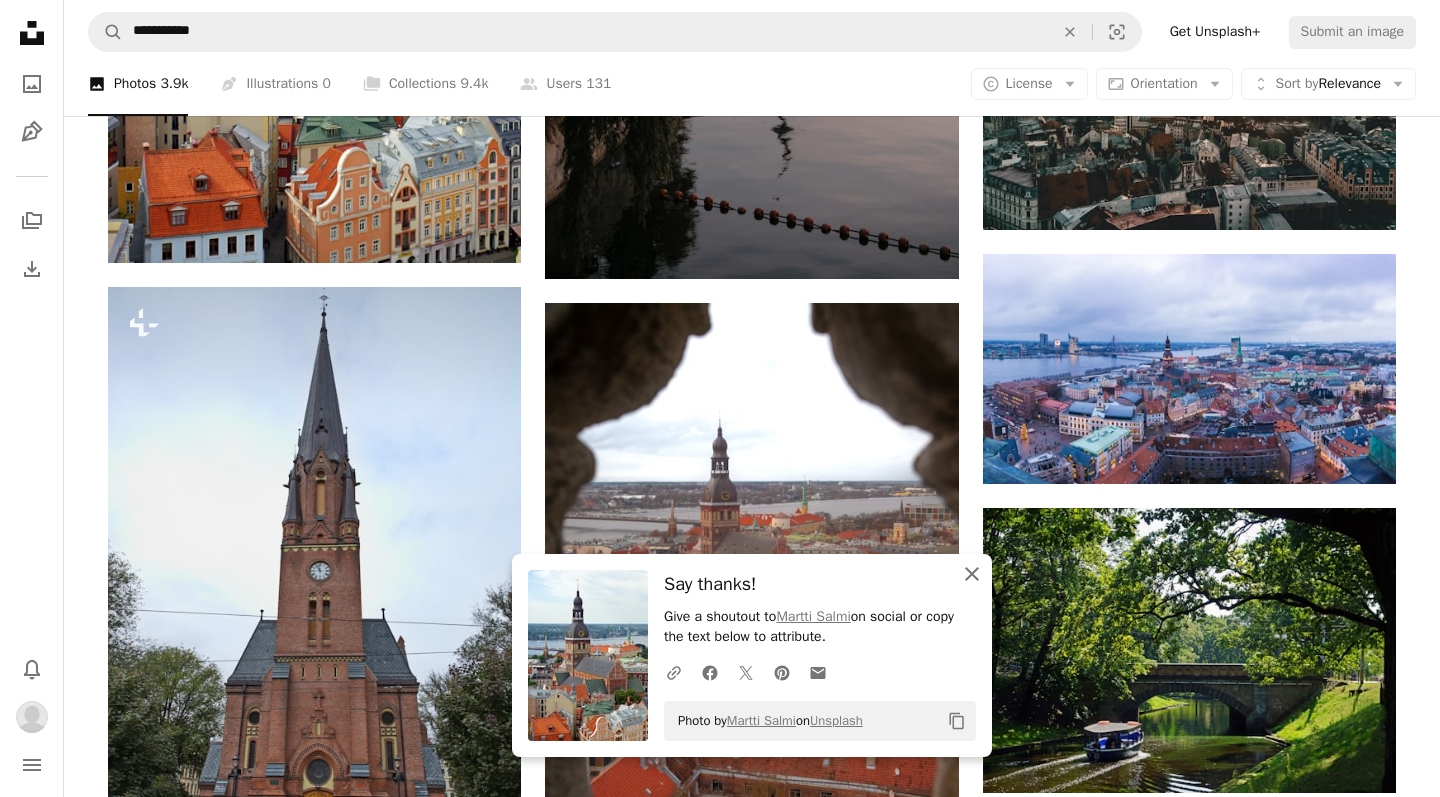 click 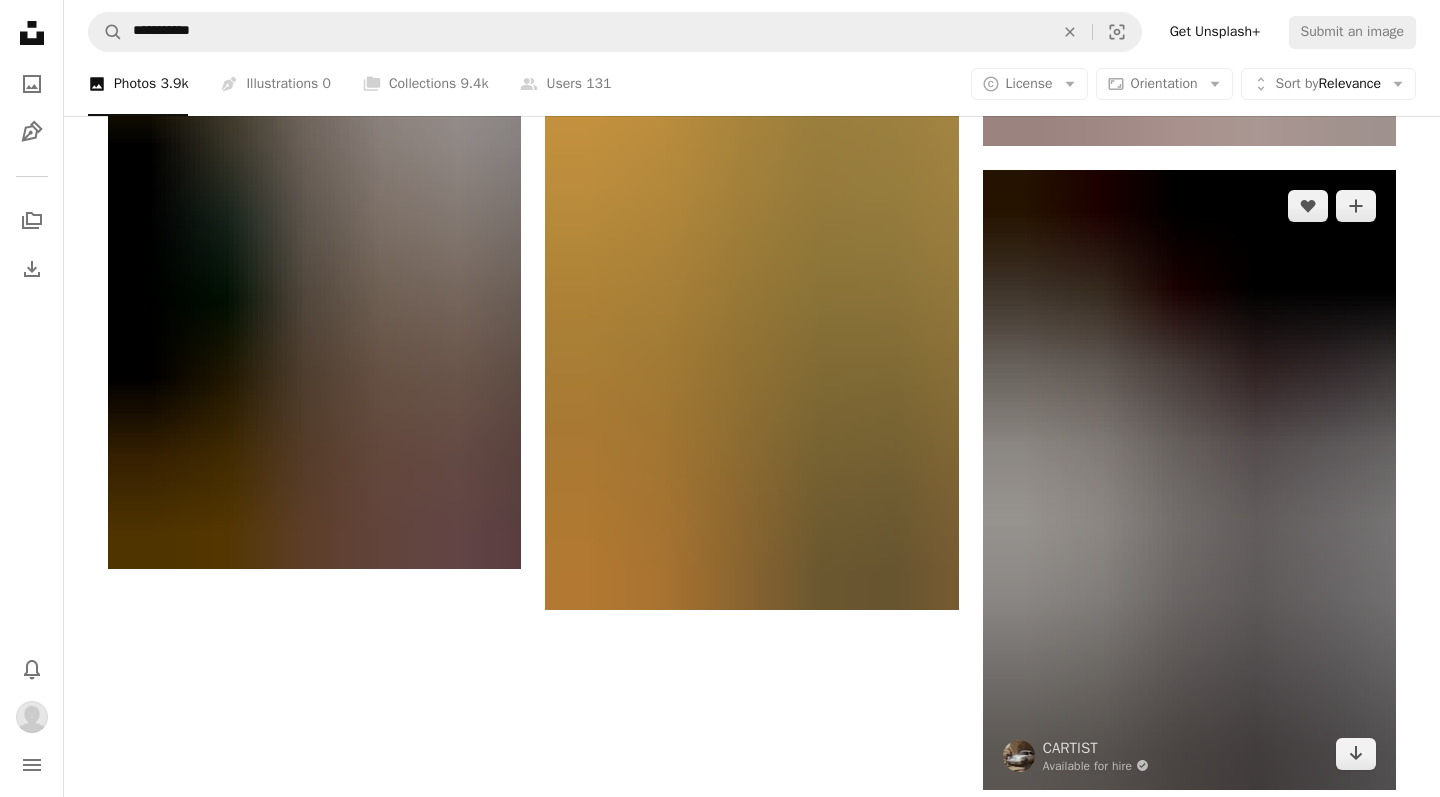 scroll, scrollTop: 2953, scrollLeft: 0, axis: vertical 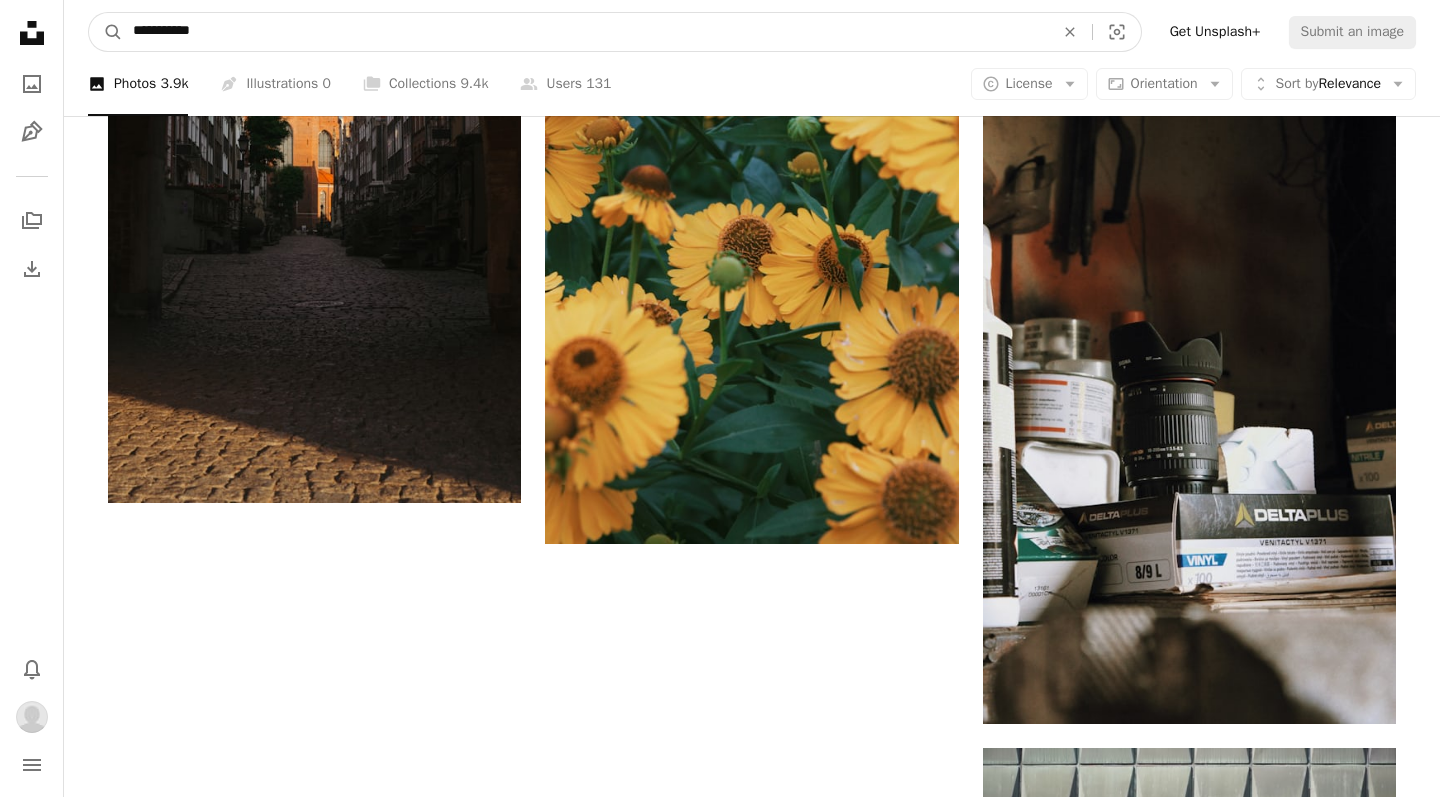 click on "**********" at bounding box center (585, 32) 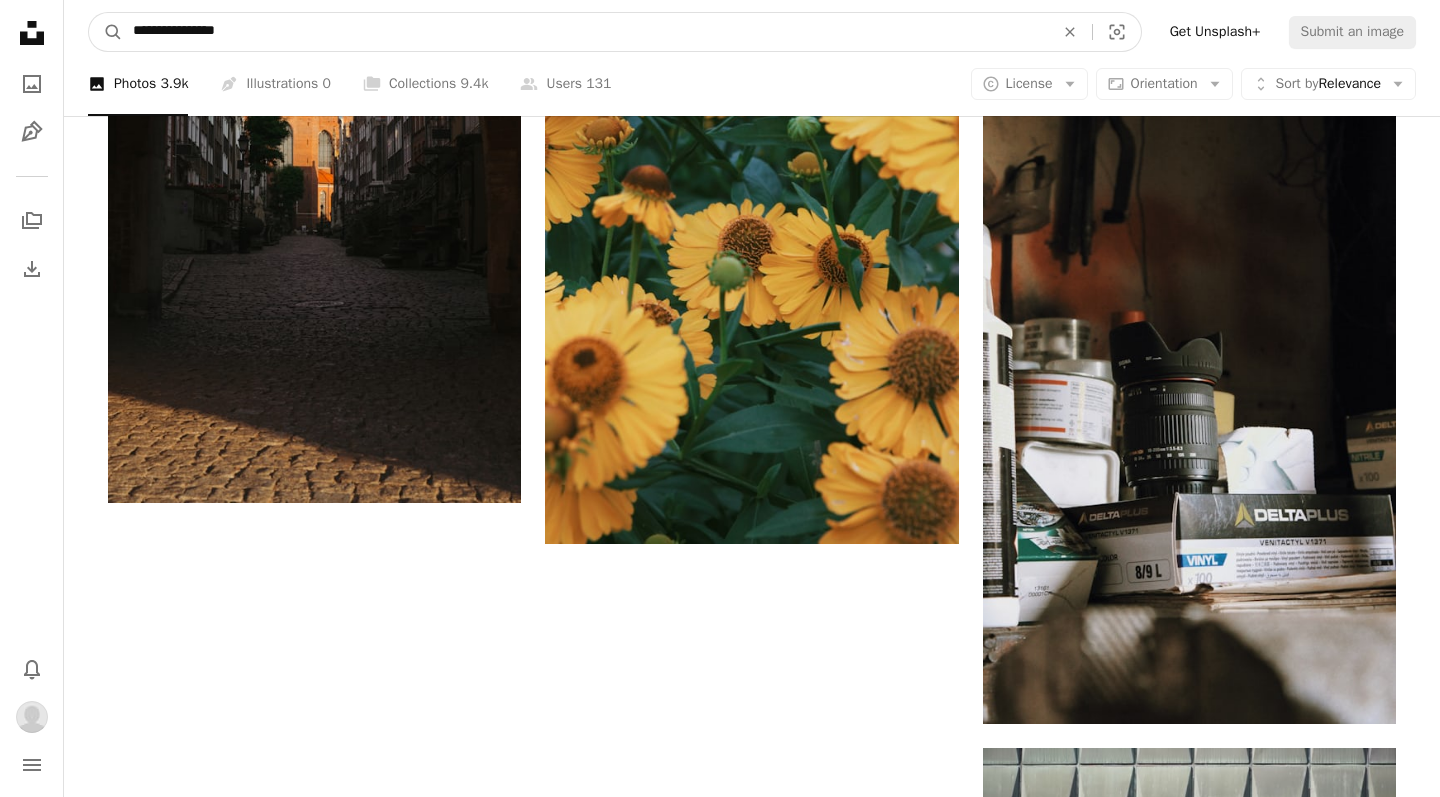 type on "**********" 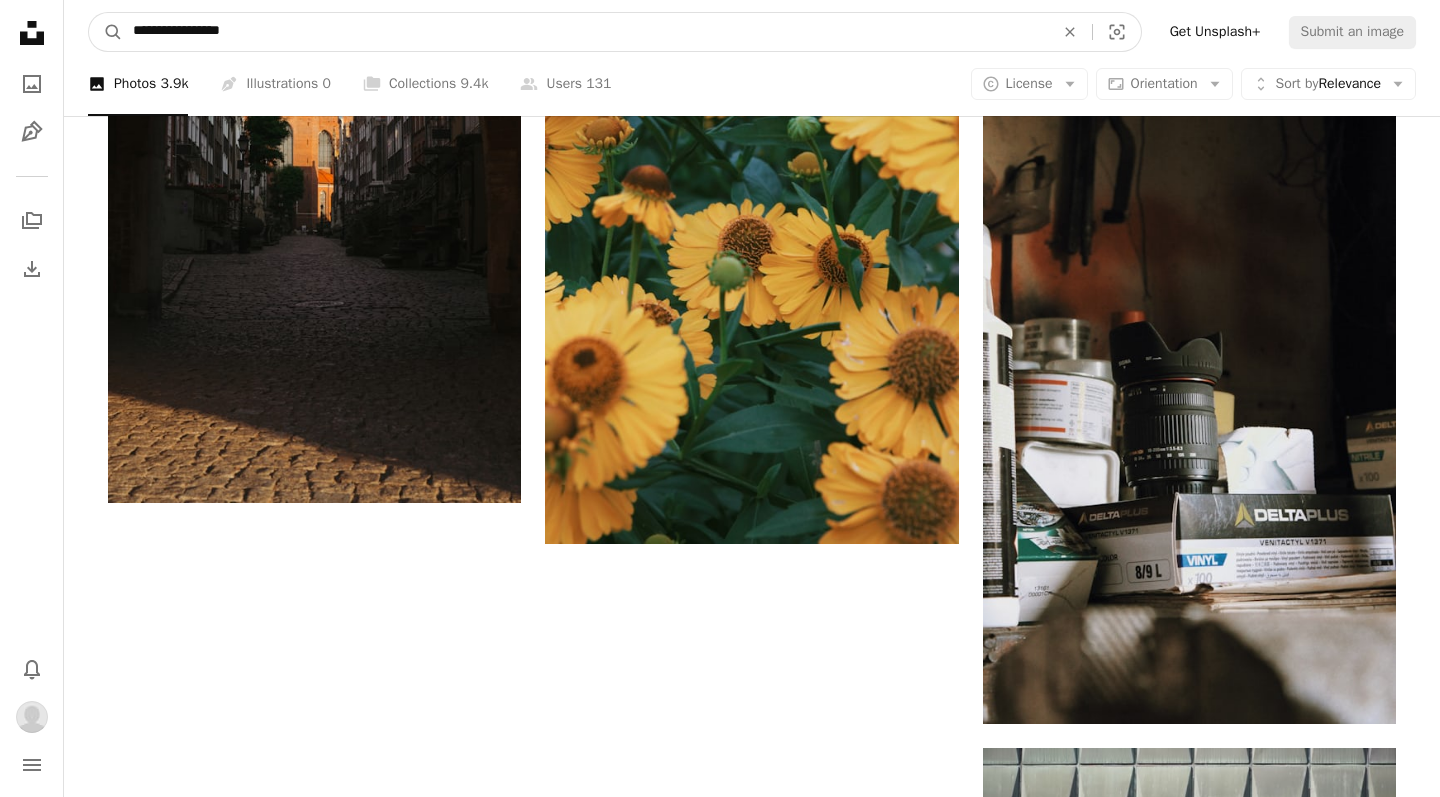 click on "A magnifying glass" at bounding box center (106, 32) 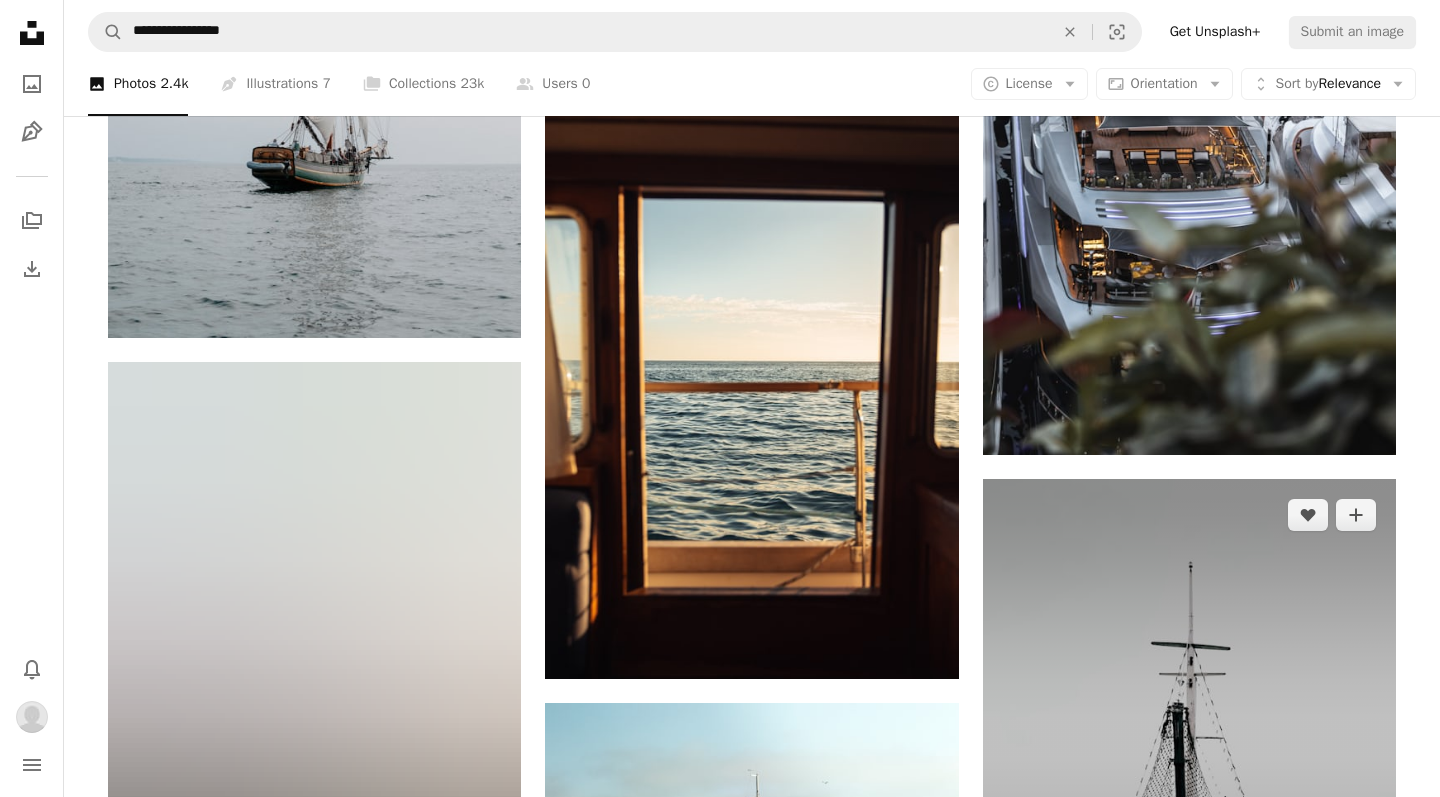 scroll, scrollTop: 1891, scrollLeft: 0, axis: vertical 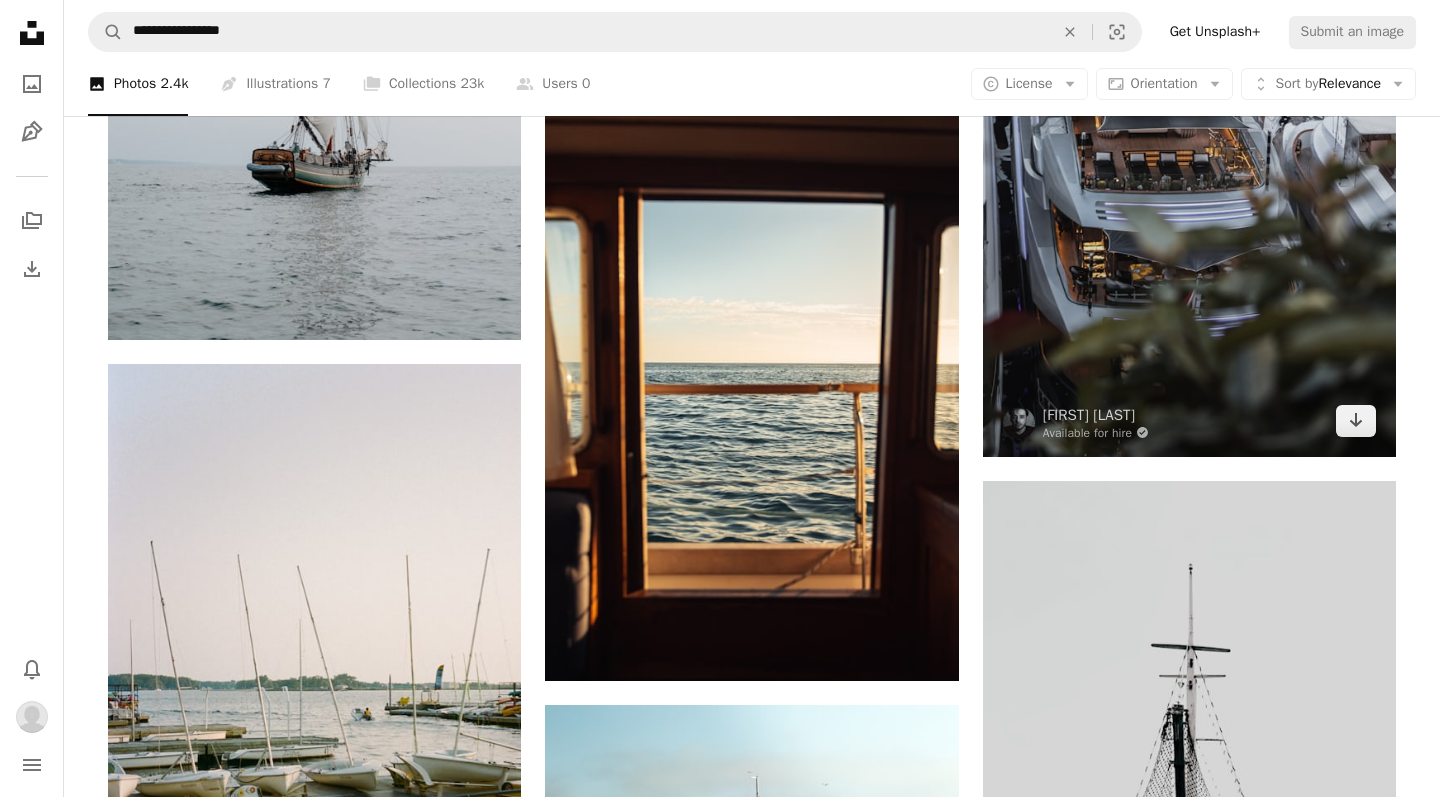 click at bounding box center (1189, 147) 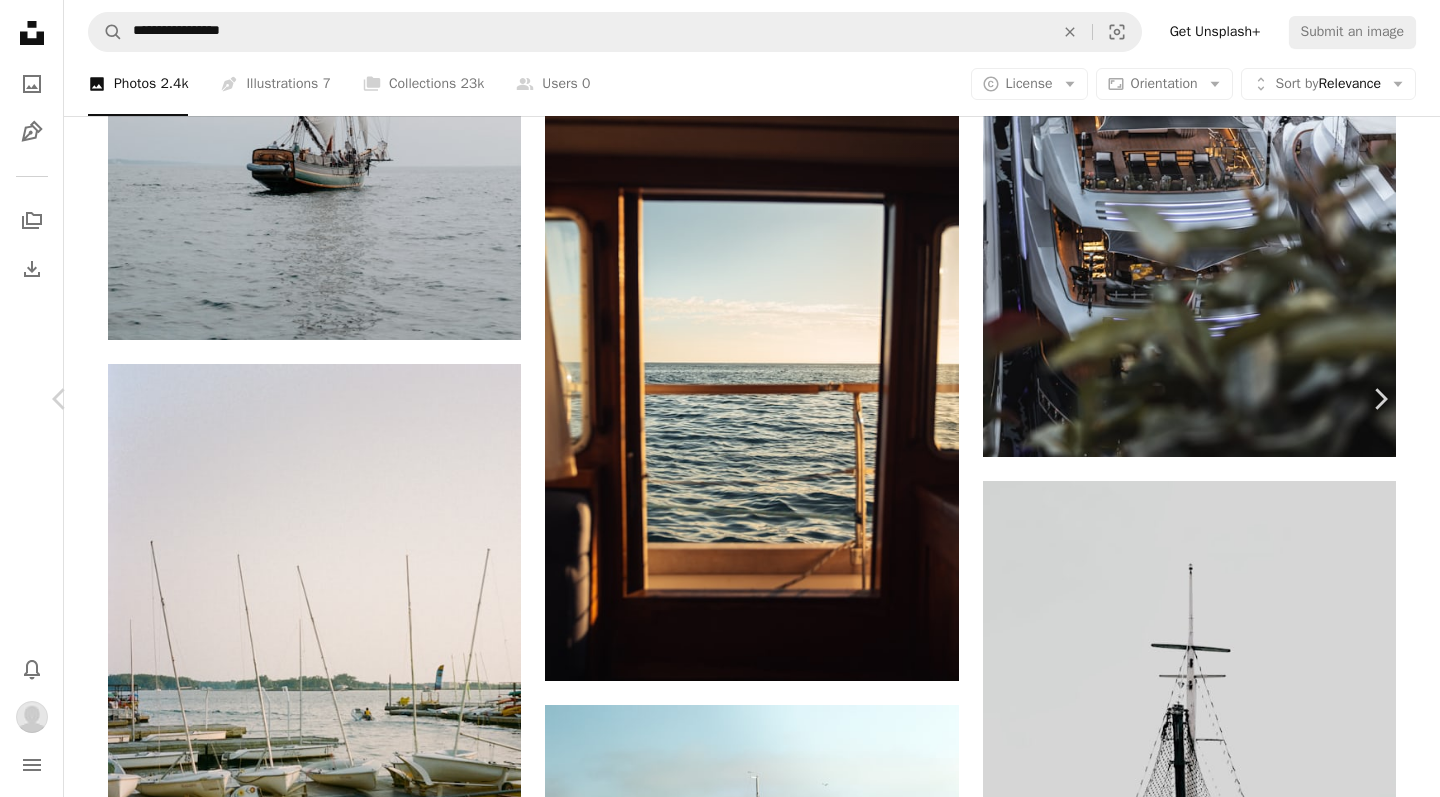 click on "Chevron down" 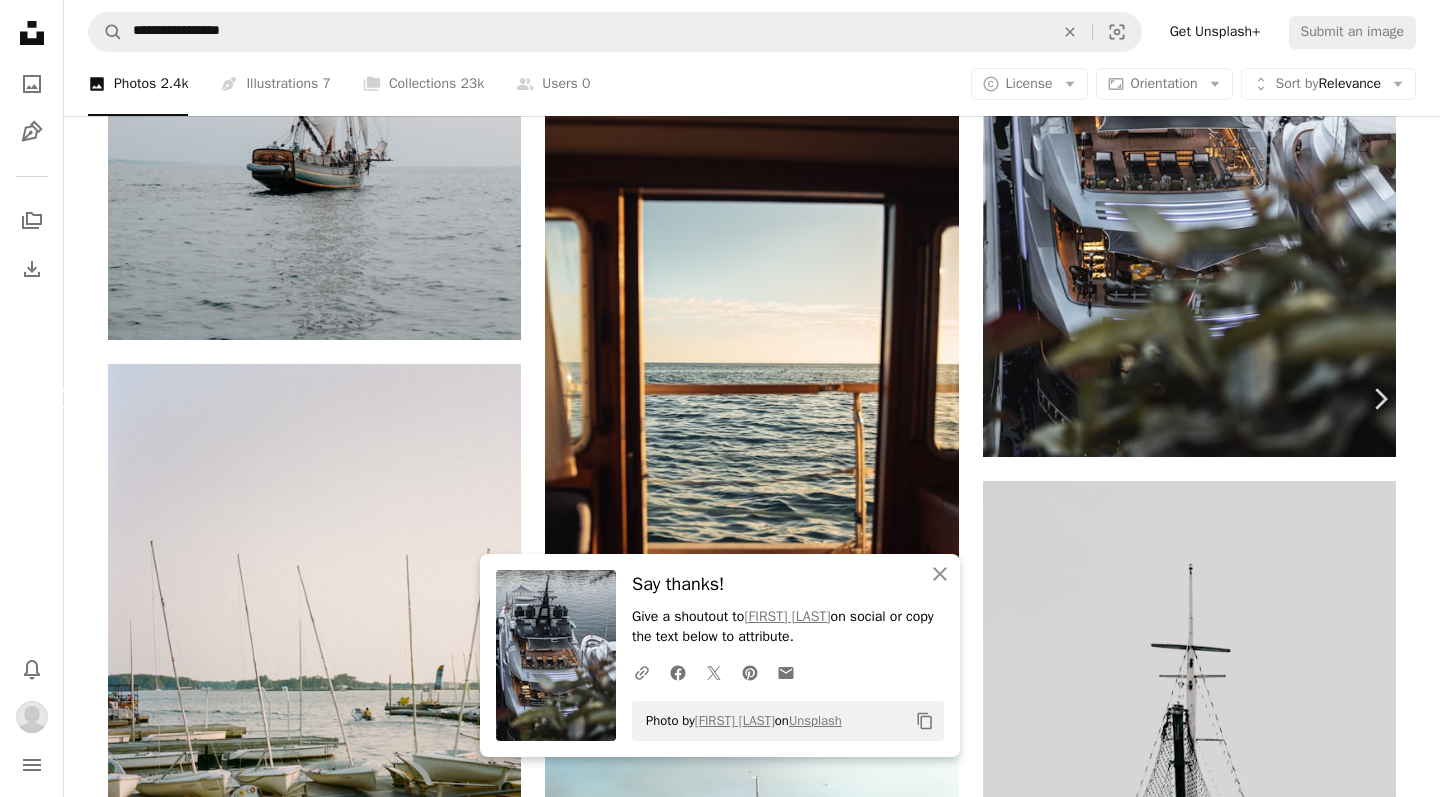 click on "Chevron left" at bounding box center (60, 399) 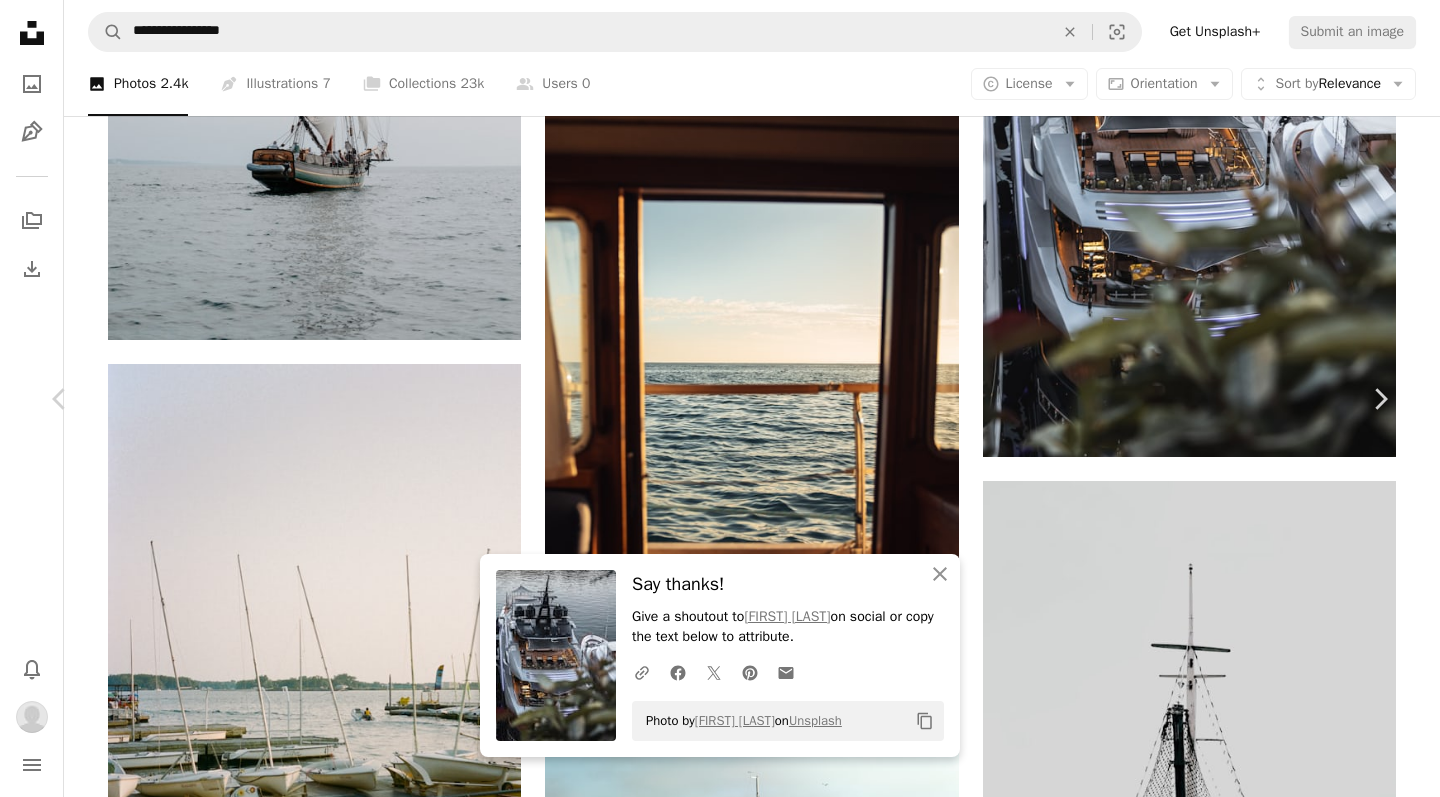 scroll, scrollTop: 202, scrollLeft: 0, axis: vertical 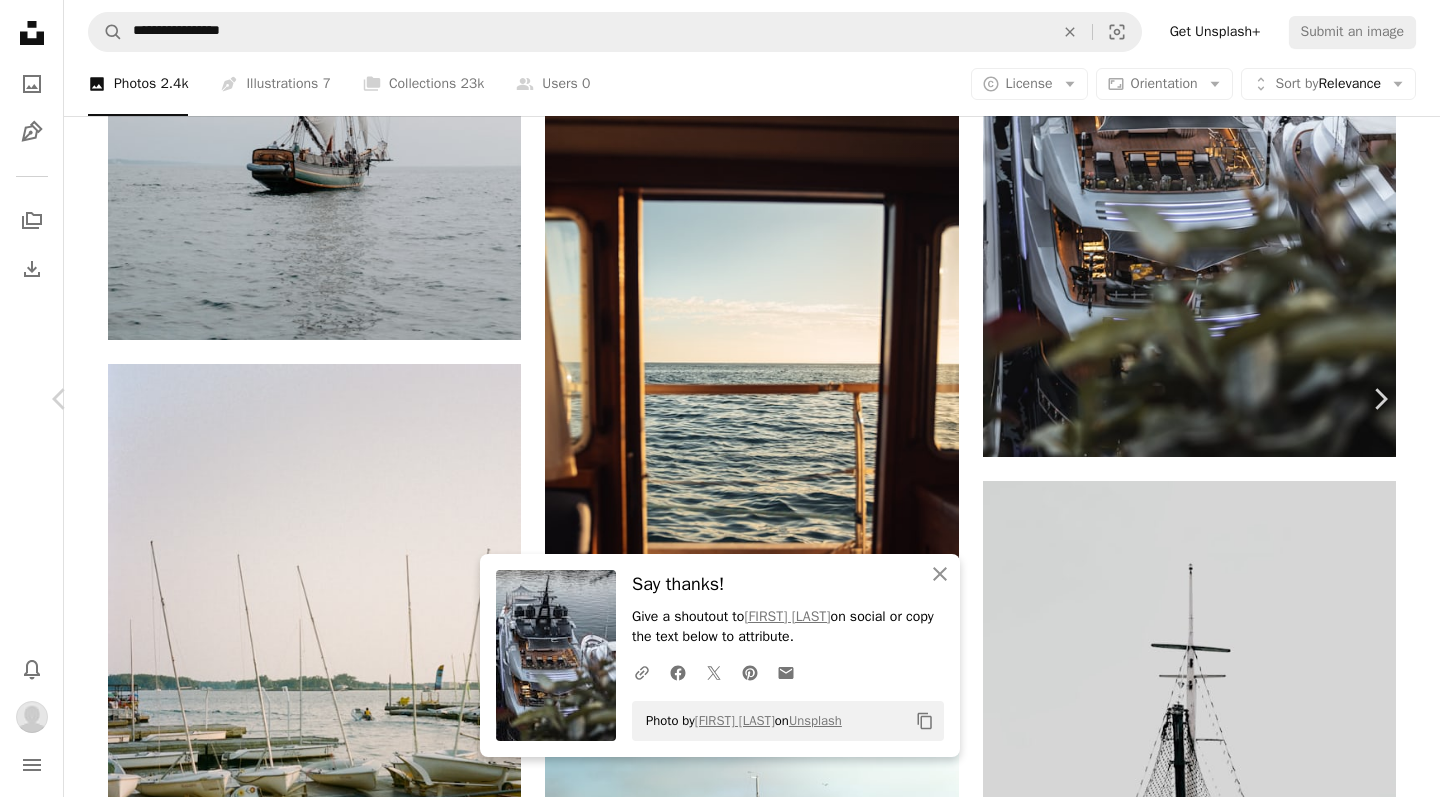 click on "An X shape Chevron left Chevron right An X shape Close Say thanks! Give a shoutout to [FIRST] [LAST] on social or copy the text below to attribute. A URL sharing icon (chains) Facebook icon X (formerly Twitter) icon Pinterest icon An envelope Photo by [FIRST] [LAST] on Unsplash
Copy content [FIRST] [LAST] [FIRST] [LAST] A heart A plus sign Edit image   Plus sign for Unsplash+ Download Chevron down Zoom in Views 945,168 Downloads 3,728 Featured in Photos A forward-right arrow Share Info icon Info More Actions Aerial view of [CITY] to [CITY] ferry. Shot on a DJI Mavic Pro at [CITY], [CITY] A map marker [NUMBER] [STREET], [CITY] [STATE], [CITY] Calendar outlined Published on [MONTH] [DAY], [YEAR] Camera DJI, FC220 Safety Free to use under the Unsplash License grey australia boat vehicle transportation vessel cable car watercraft manly dinghy Browse premium related images on iStock  |  Save 20% with code UNSPLASH20 View more on iStock  ↗ Related images A heart A plus sign [FIRST] Available for hire [FIRST]" at bounding box center (720, 3226) 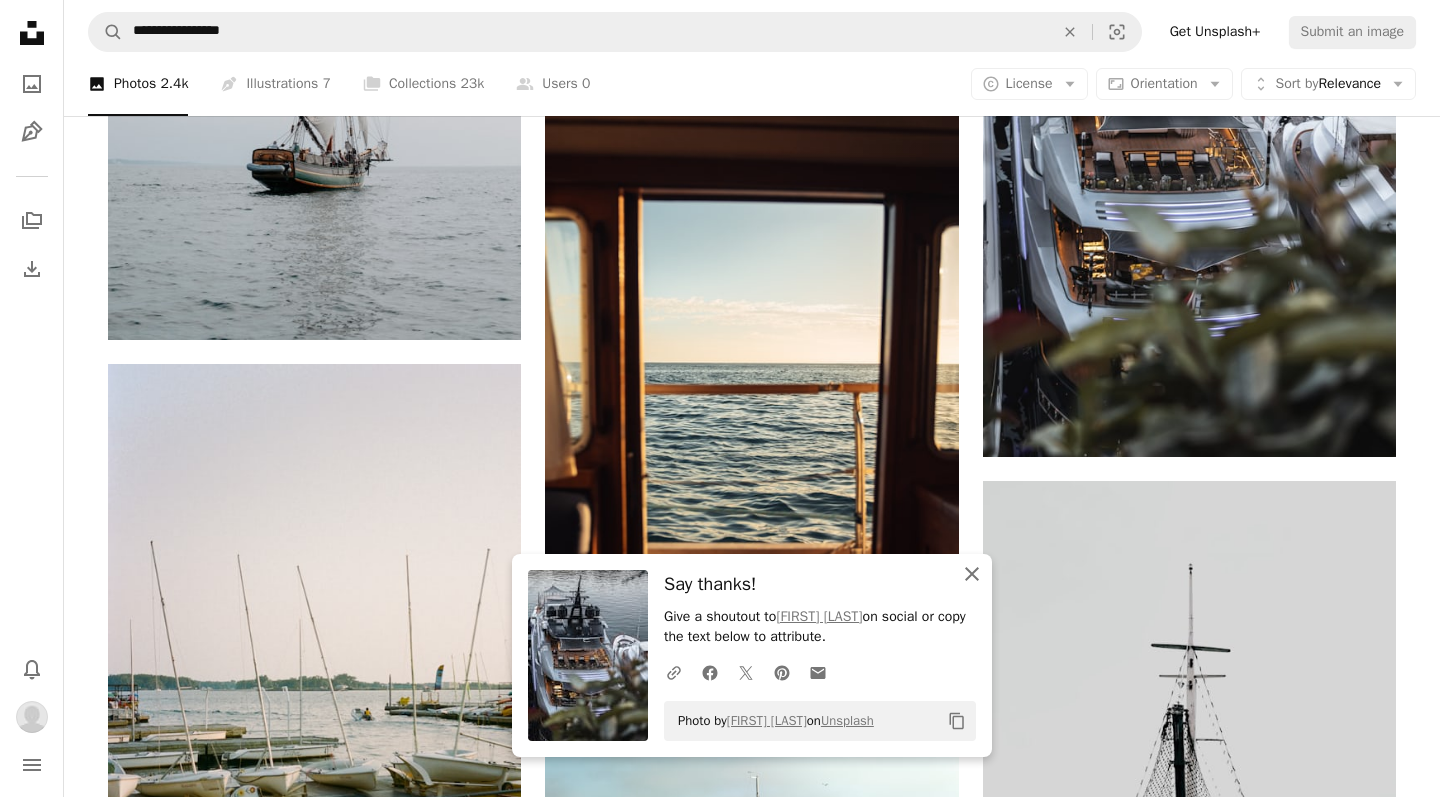 click on "An X shape" 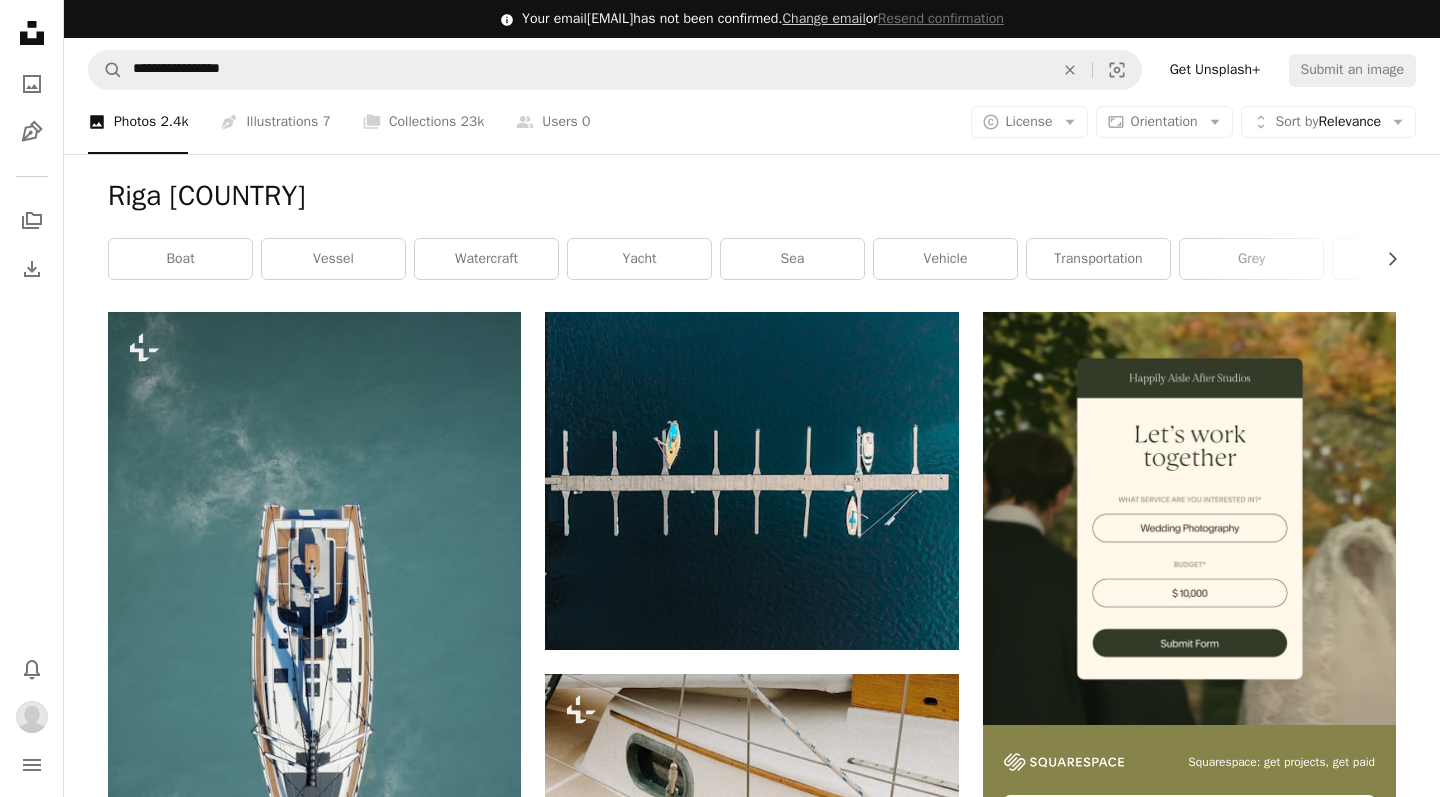 scroll, scrollTop: 0, scrollLeft: 0, axis: both 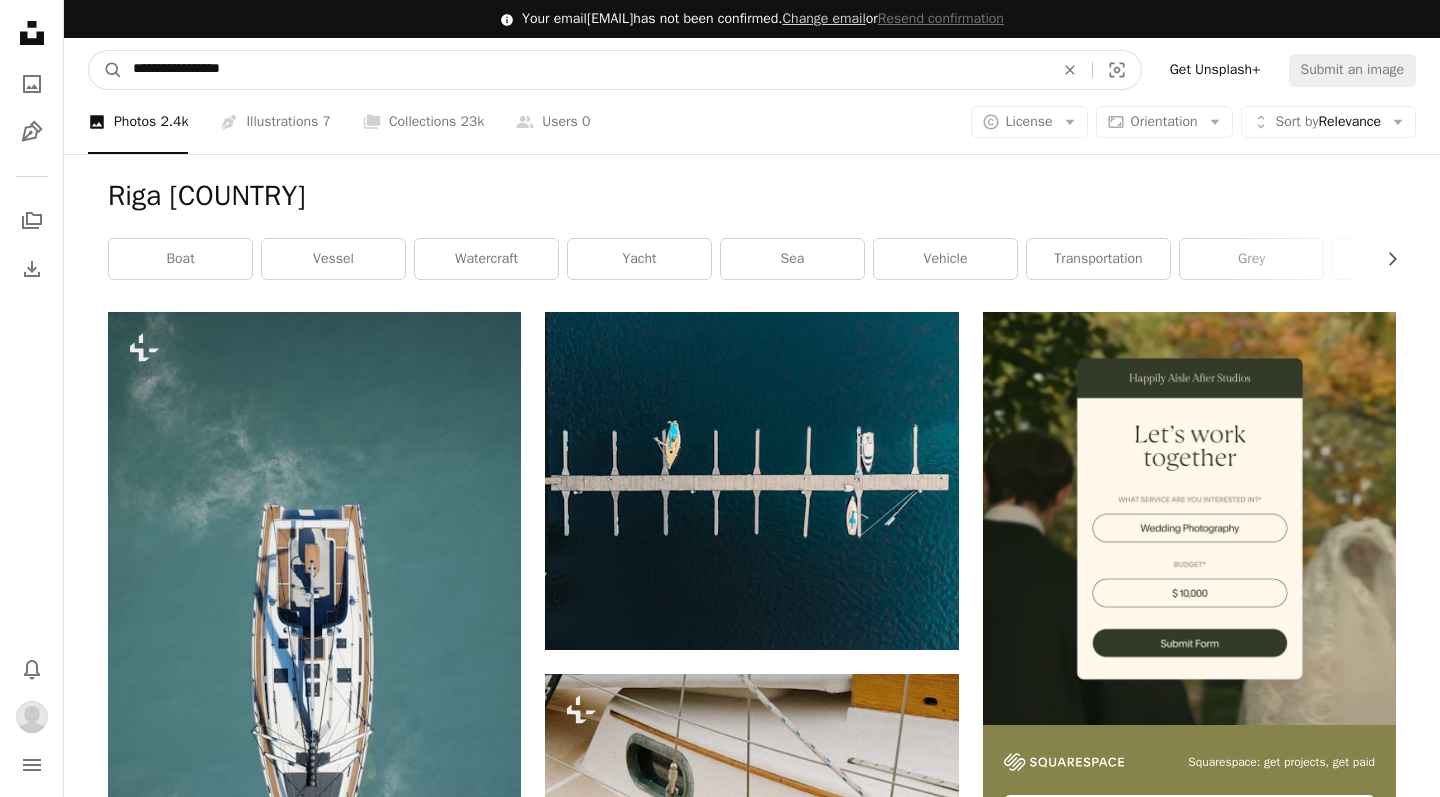 click on "**********" at bounding box center (585, 70) 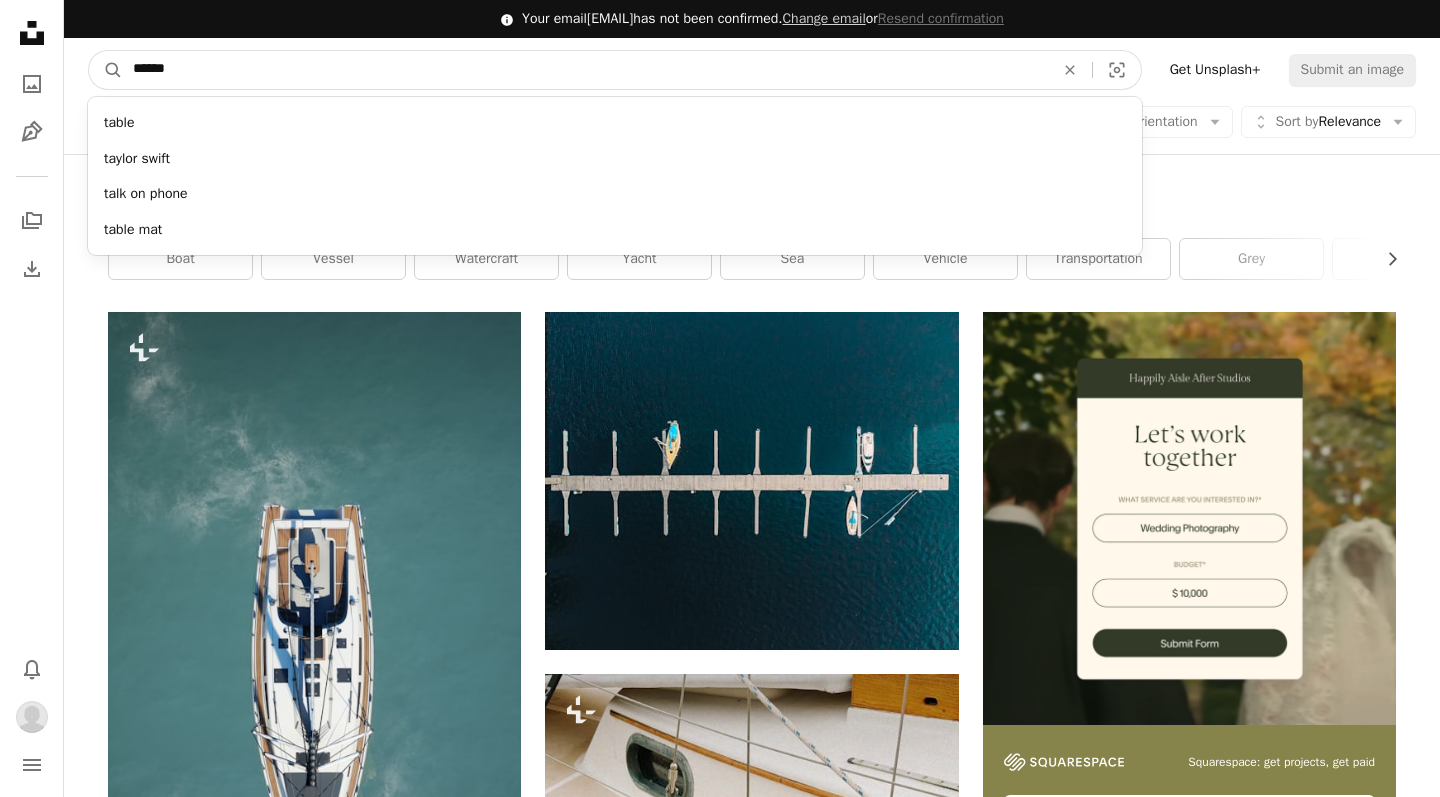 type on "*******" 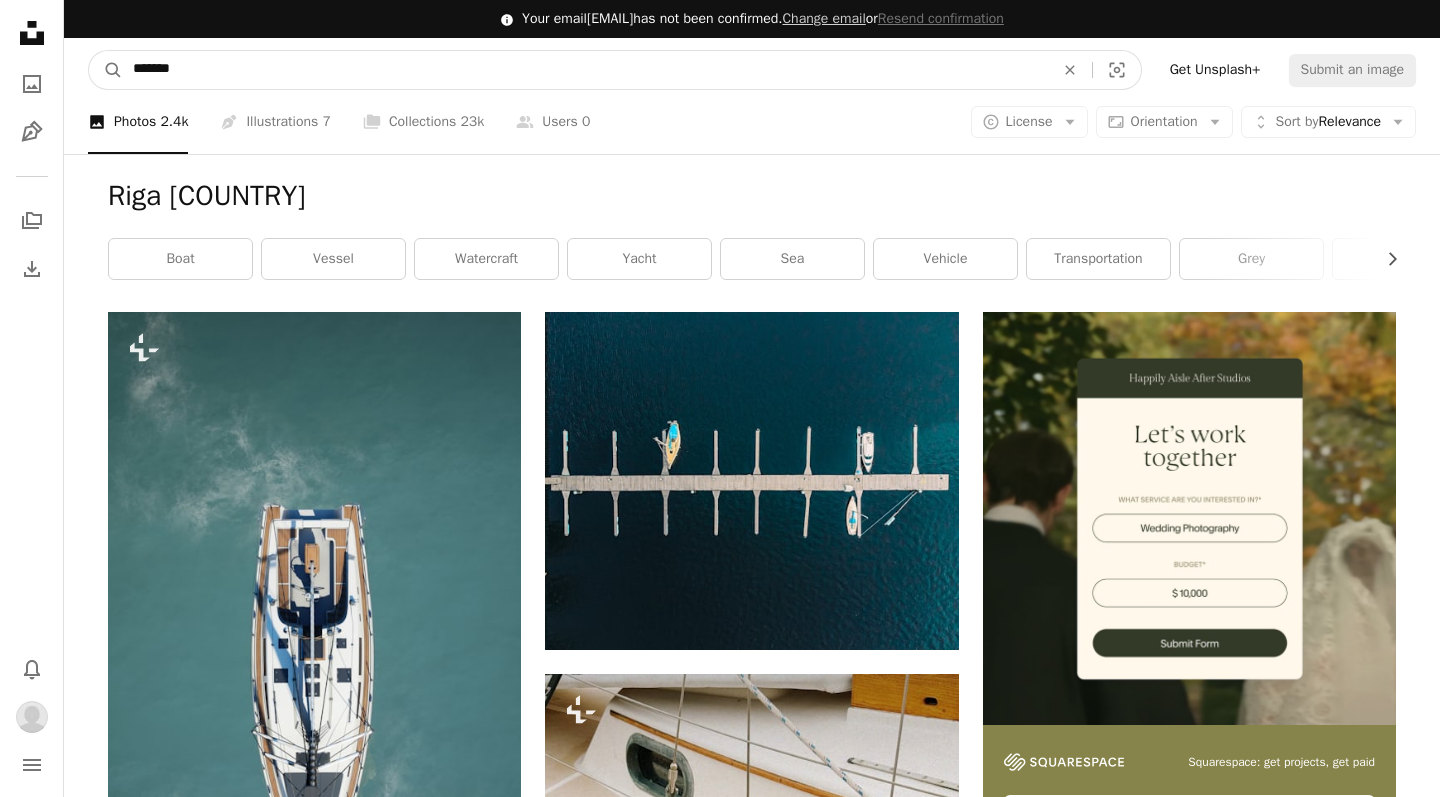 click on "A magnifying glass" at bounding box center [106, 70] 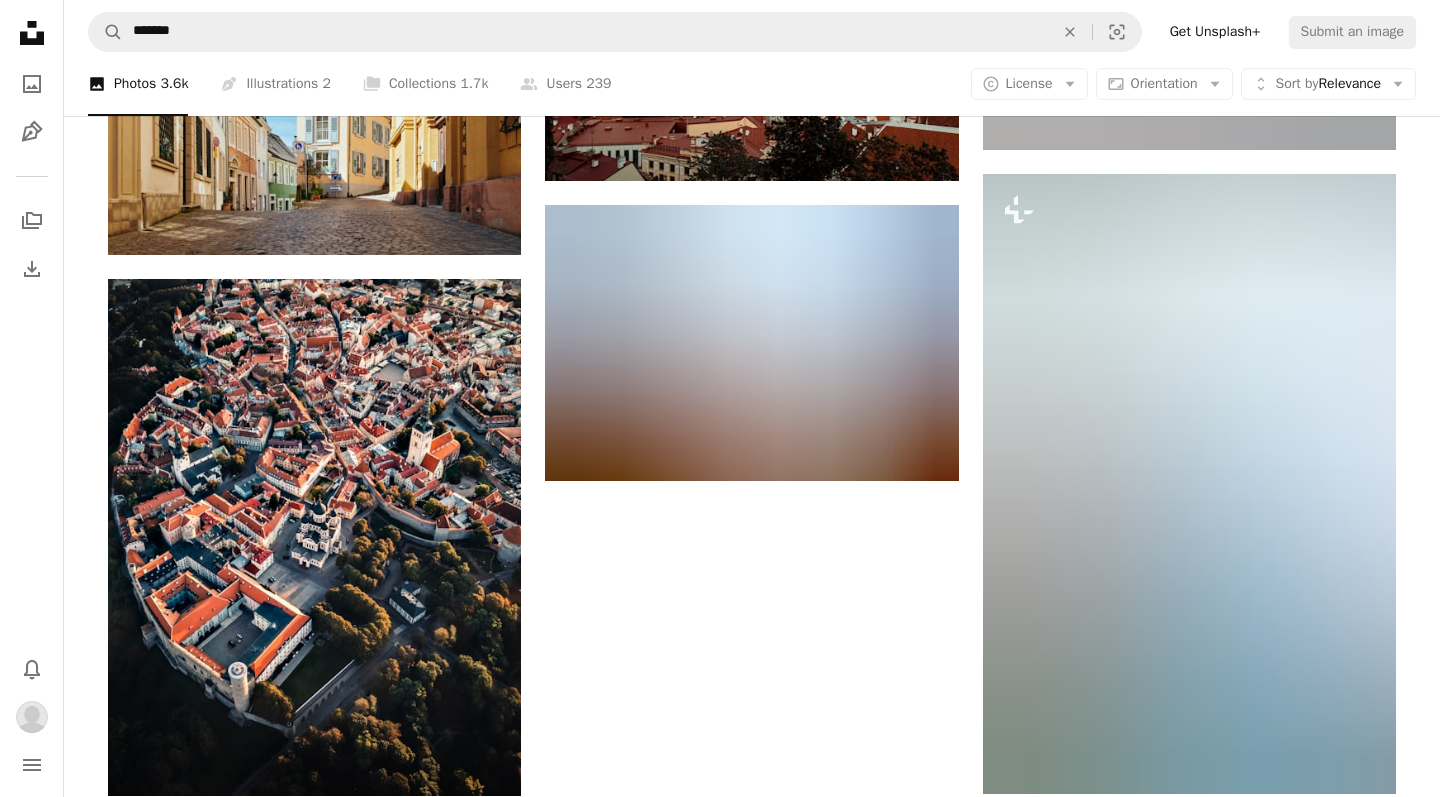 scroll, scrollTop: 2636, scrollLeft: 0, axis: vertical 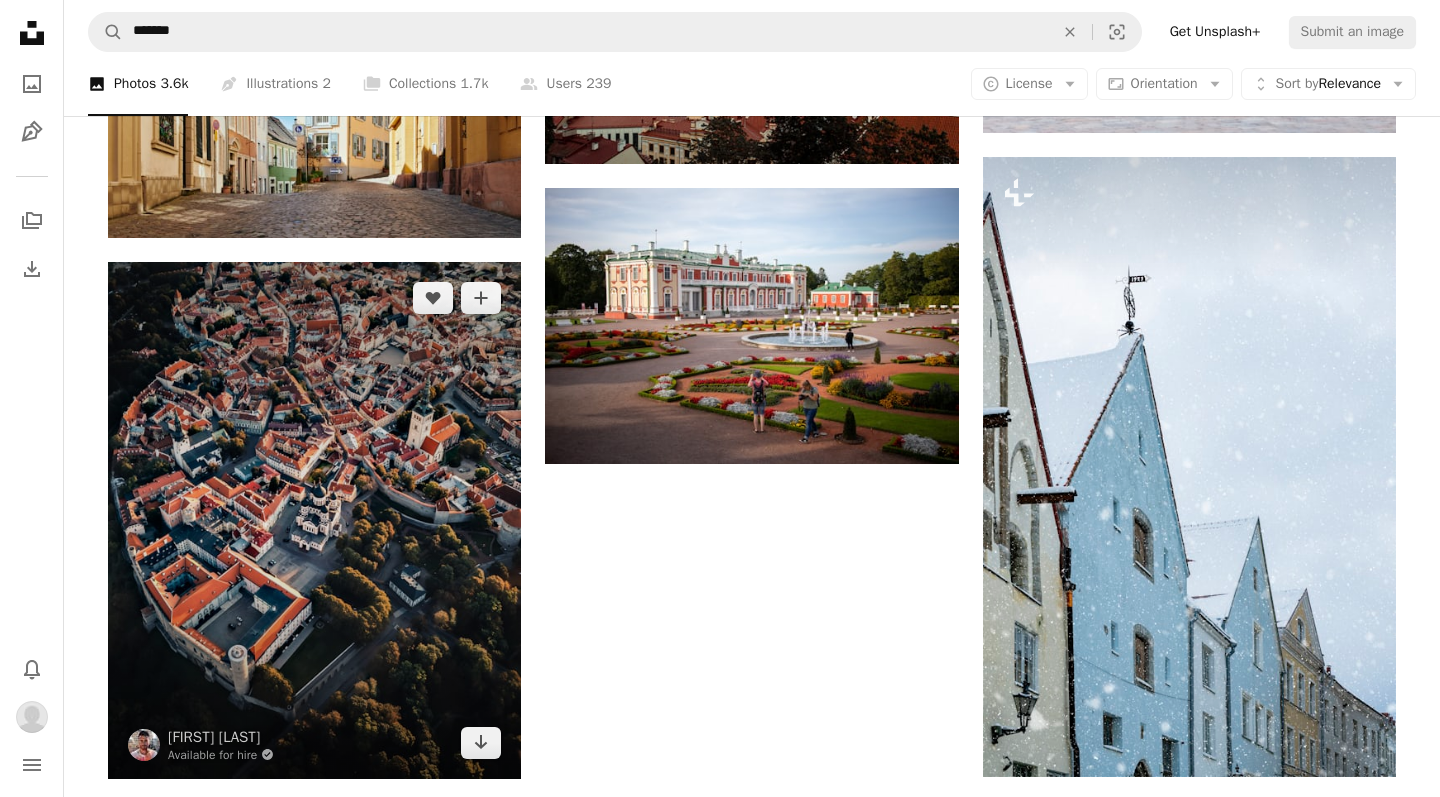 click at bounding box center [314, 520] 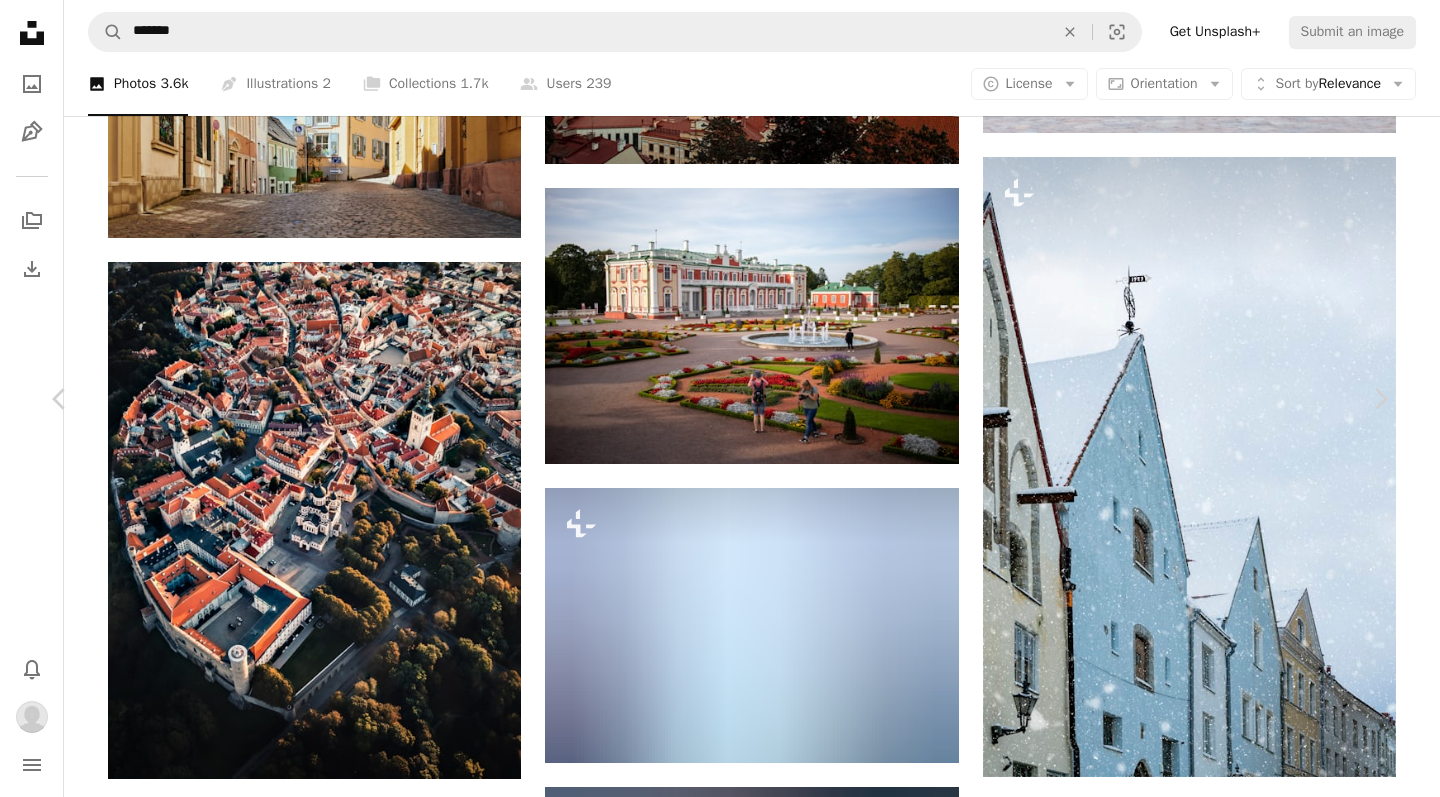 scroll, scrollTop: 0, scrollLeft: 0, axis: both 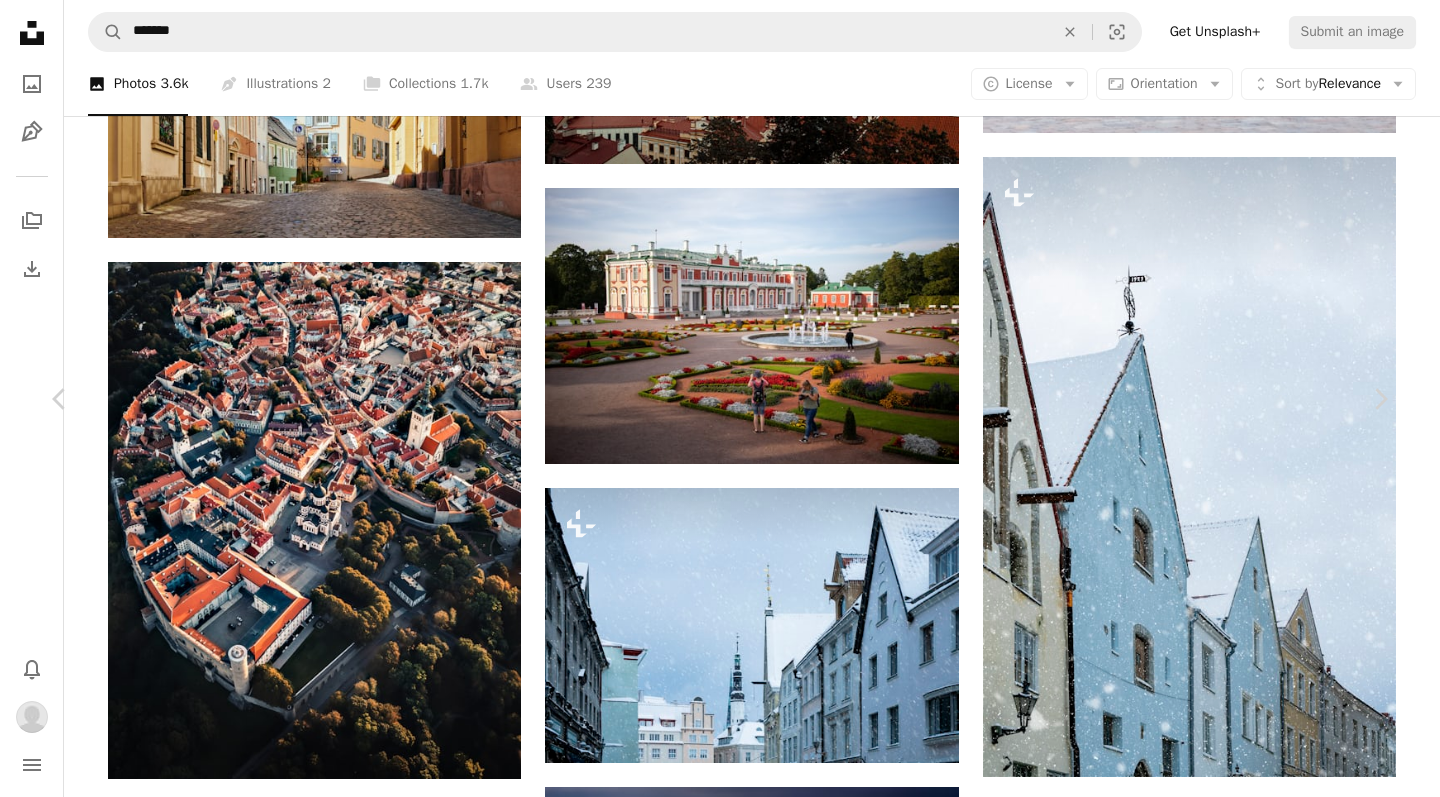 click 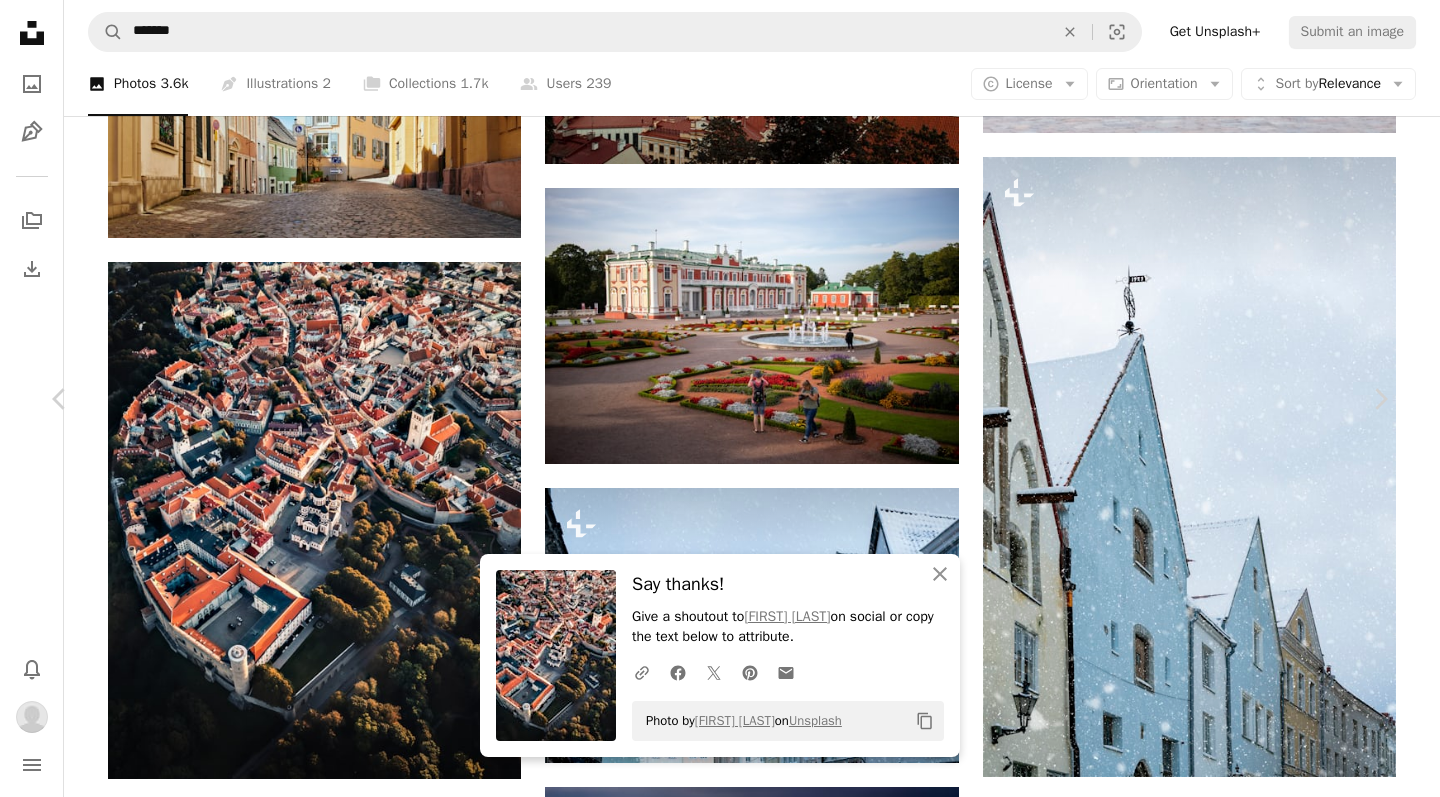click on "An X shape Chevron left Chevron right An X shape Close Say thanks! Give a shoutout to [FIRST] [LAST] on social or copy the text below to attribute. A URL sharing icon (chains) Facebook icon X (formerly Twitter) icon Pinterest icon An envelope Photo by [FIRST] [LAST] on Unsplash
Copy content [FIRST] [LAST] Available for hire A checkmark inside of a circle A heart A plus sign Edit image   Plus sign for Unsplash+ Download Chevron down Zoom in Views 146,829 Downloads 3,482 A forward-right arrow Share Info icon Info More Actions [CITY] - Instagram @[USERNAME] Calendar outlined Published on [MONTH] [DAY], [YEAR] Camera Canon, EOS 5D Mark IV Safety Free to use under the Unsplash License aerial view estonia drone view tallinn old town building road scenery urban boat vehicle transportation outdoors neighborhood suburb Browse premium related images on iStock  |  Save 20% with code UNSPLASH20 View more on iStock  ↗ Related images A heart A plus sign [FIRST] [LAST] Arrow pointing down A heart For" at bounding box center (720, 5586) 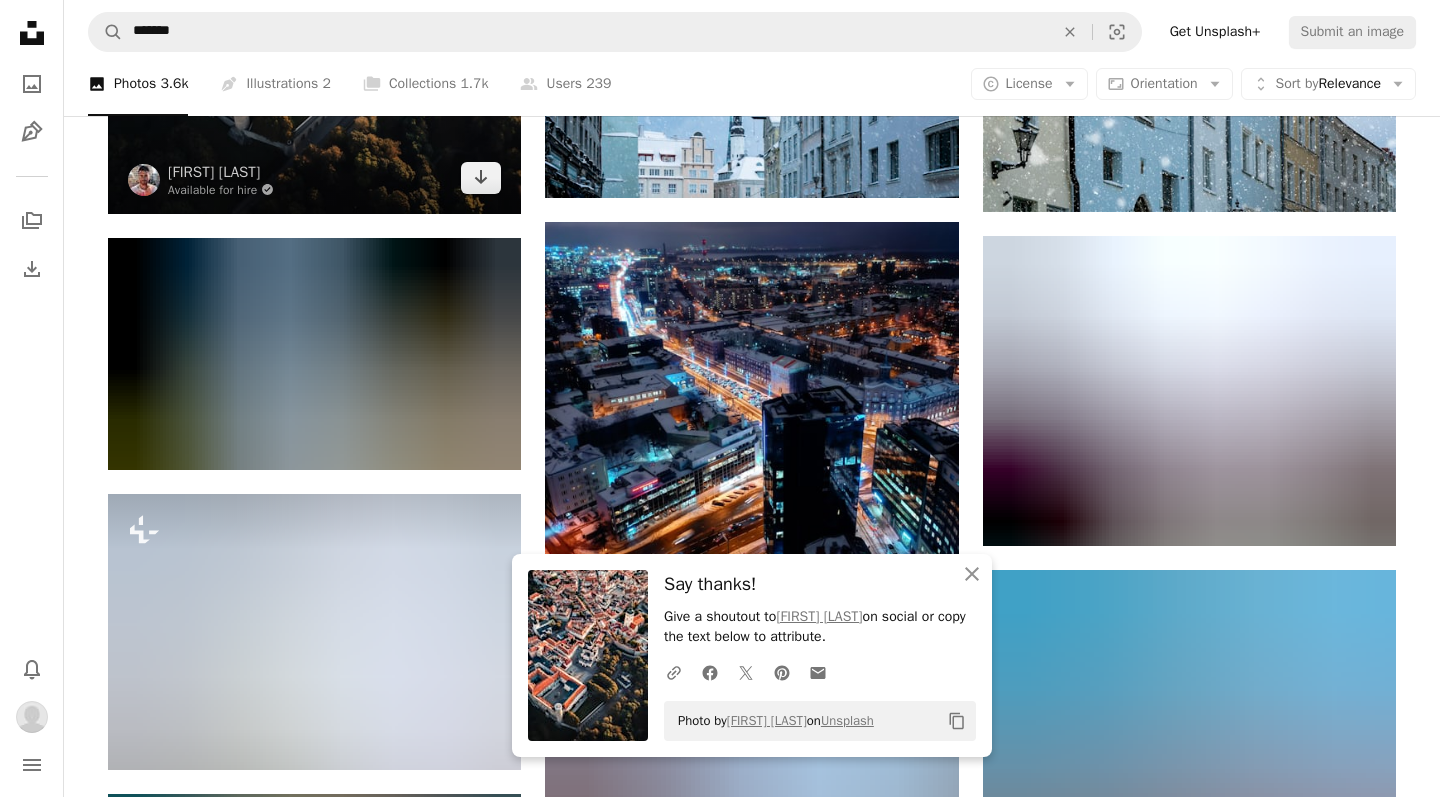 scroll, scrollTop: 3235, scrollLeft: 0, axis: vertical 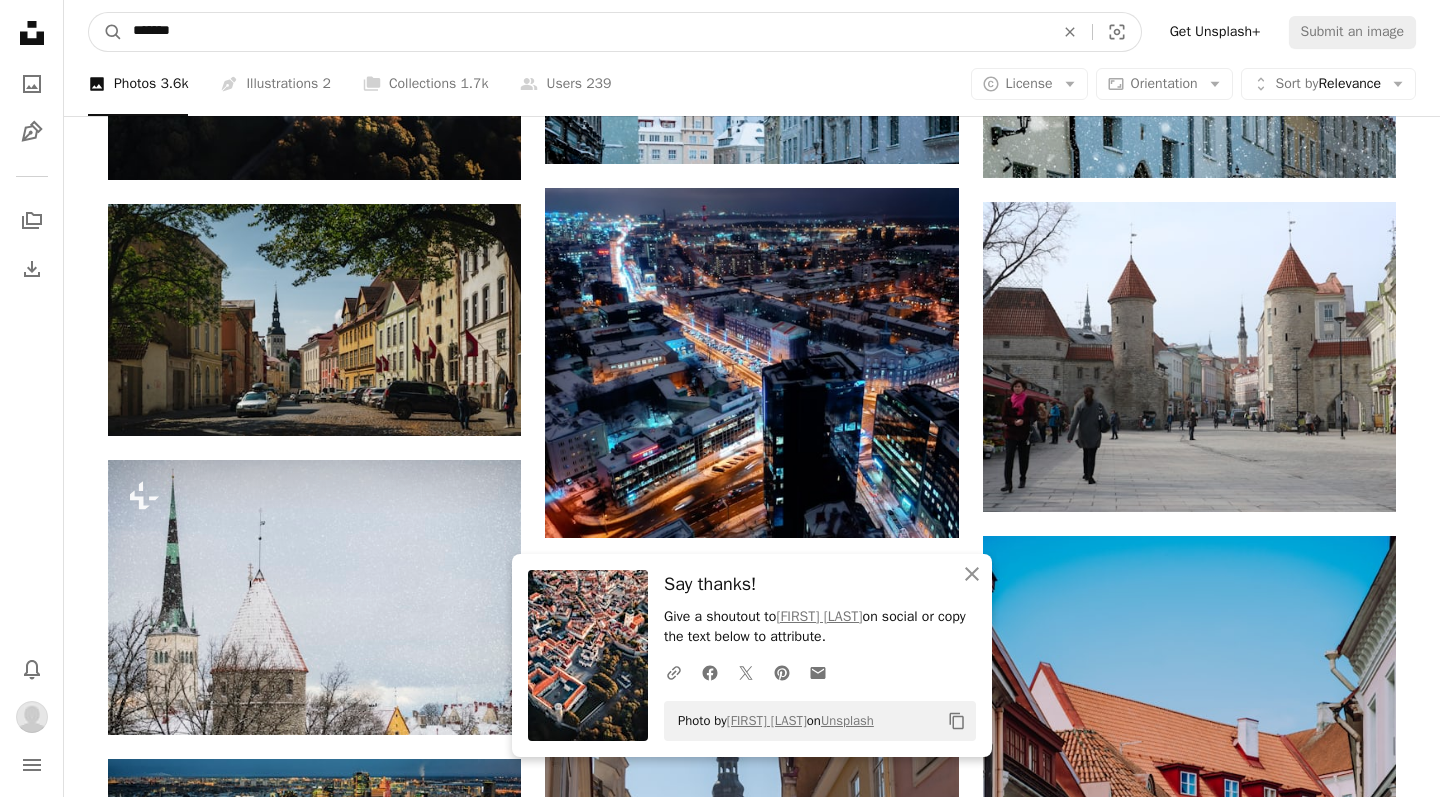 click on "*******" at bounding box center (585, 32) 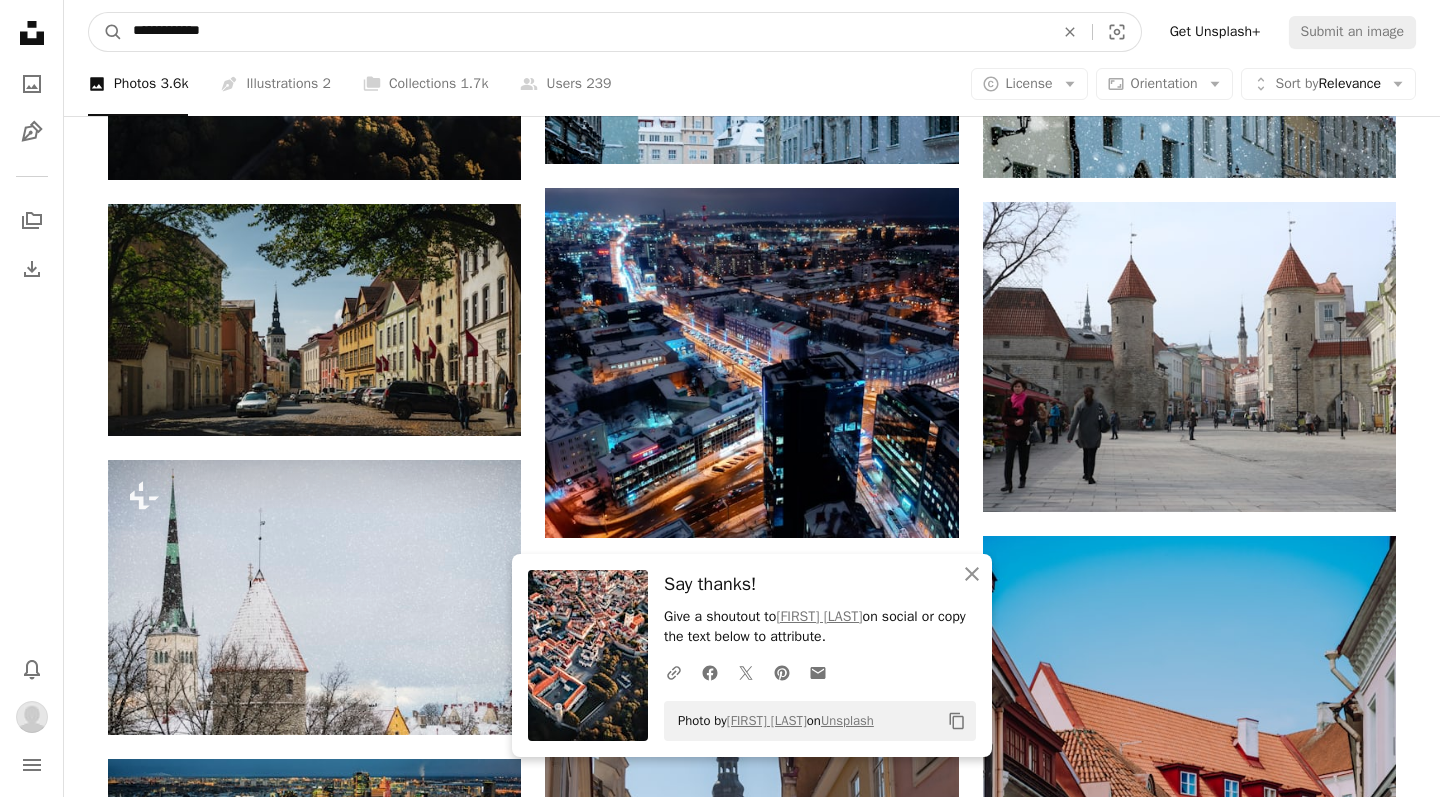 type on "**********" 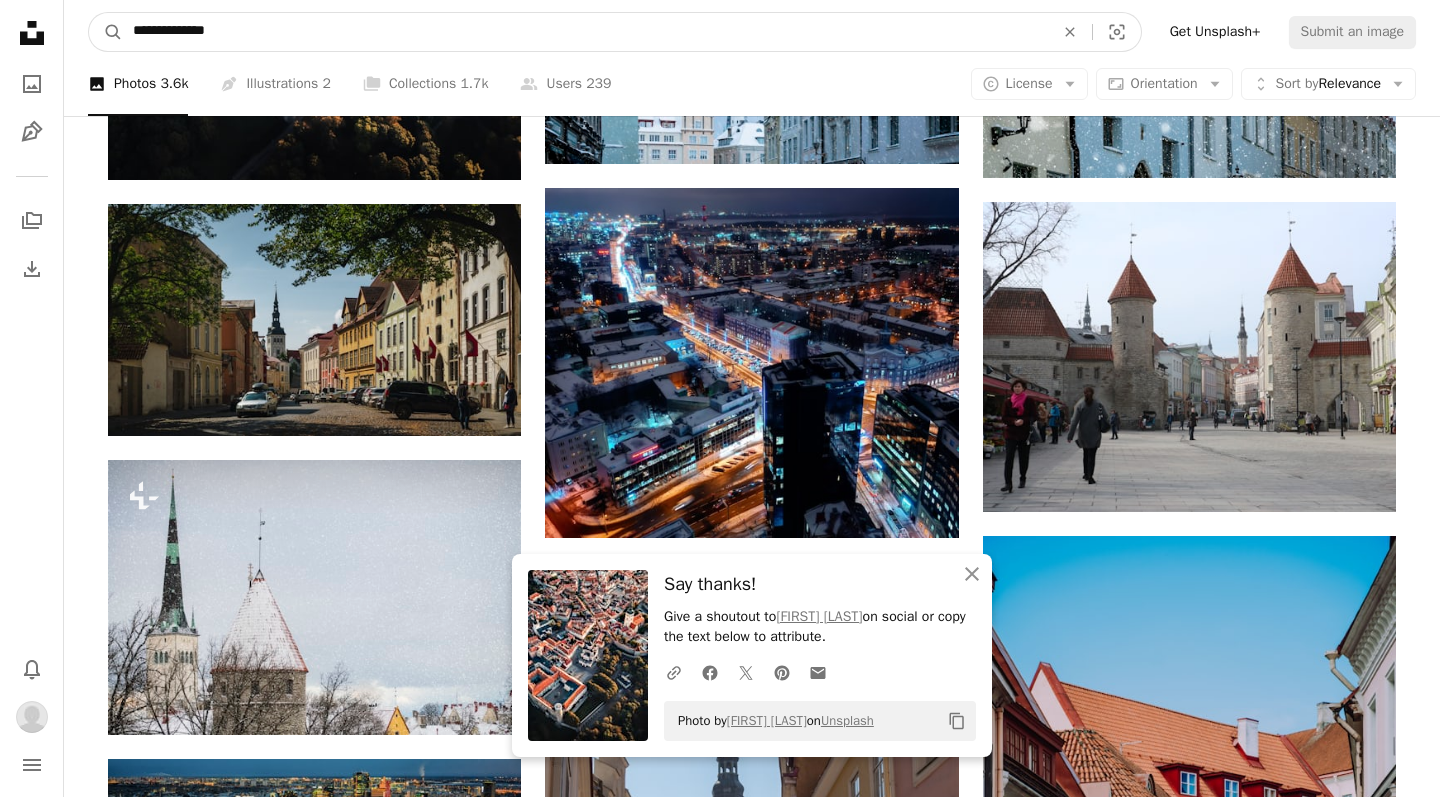 click on "A magnifying glass" at bounding box center [106, 32] 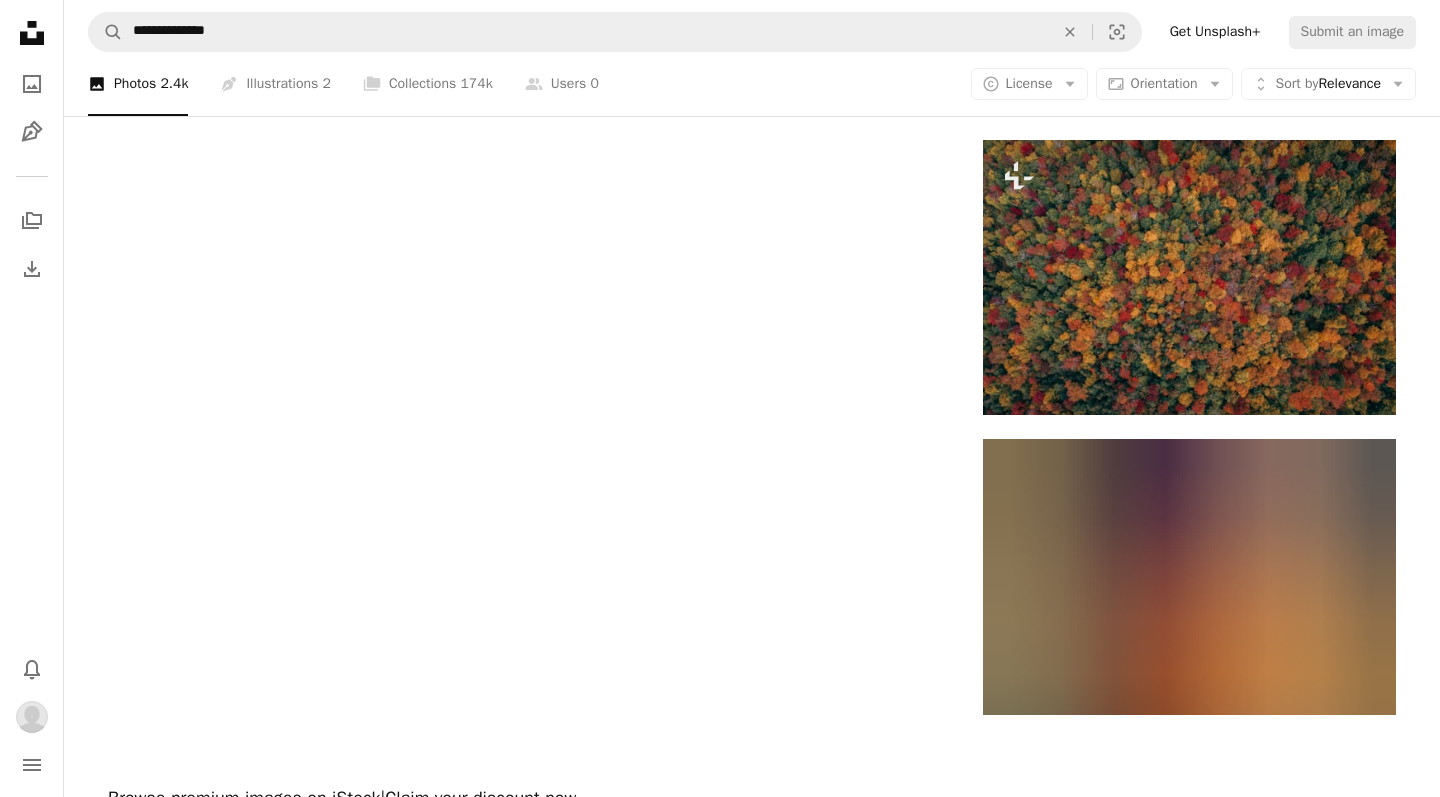 scroll, scrollTop: 3128, scrollLeft: 0, axis: vertical 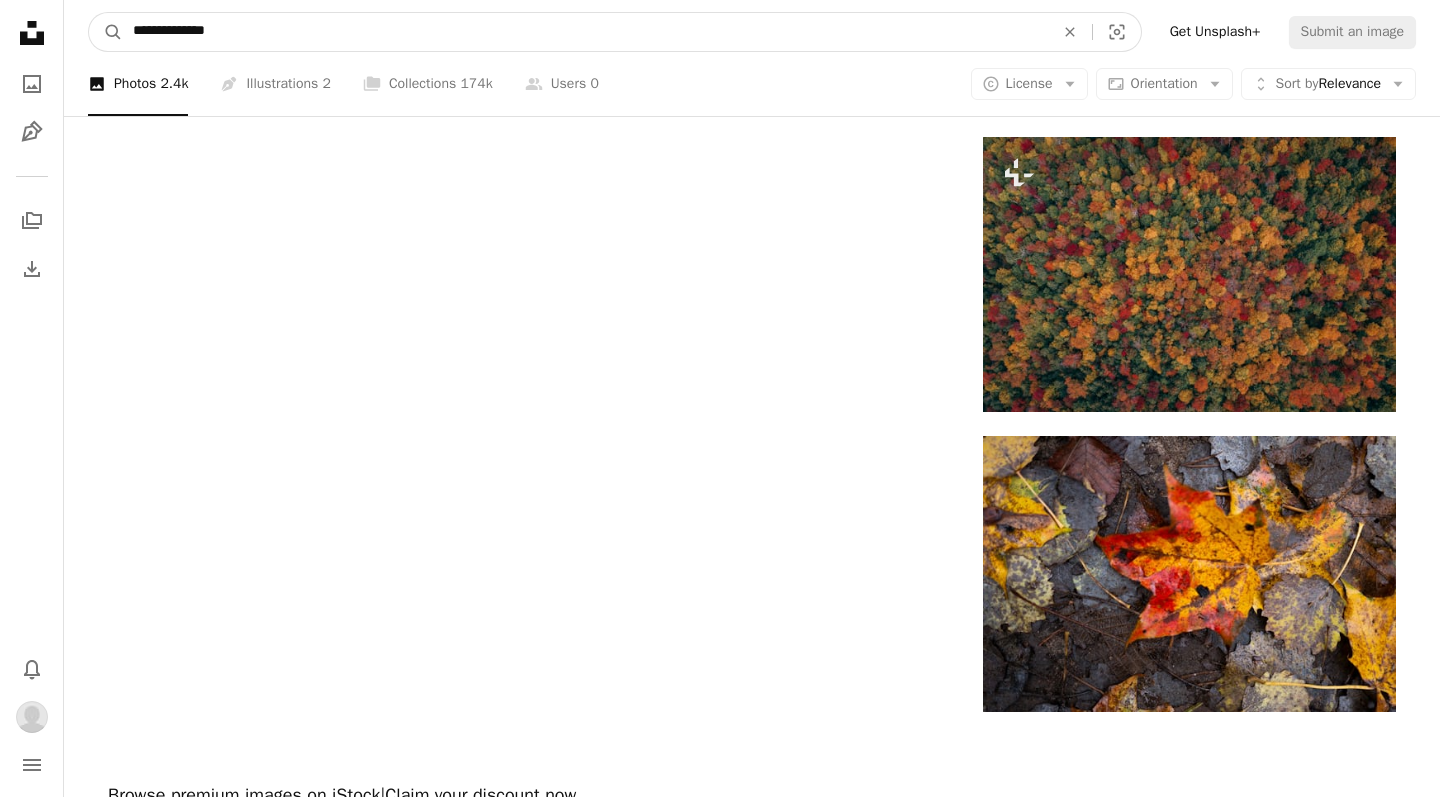 drag, startPoint x: 177, startPoint y: 29, endPoint x: 85, endPoint y: 22, distance: 92.26592 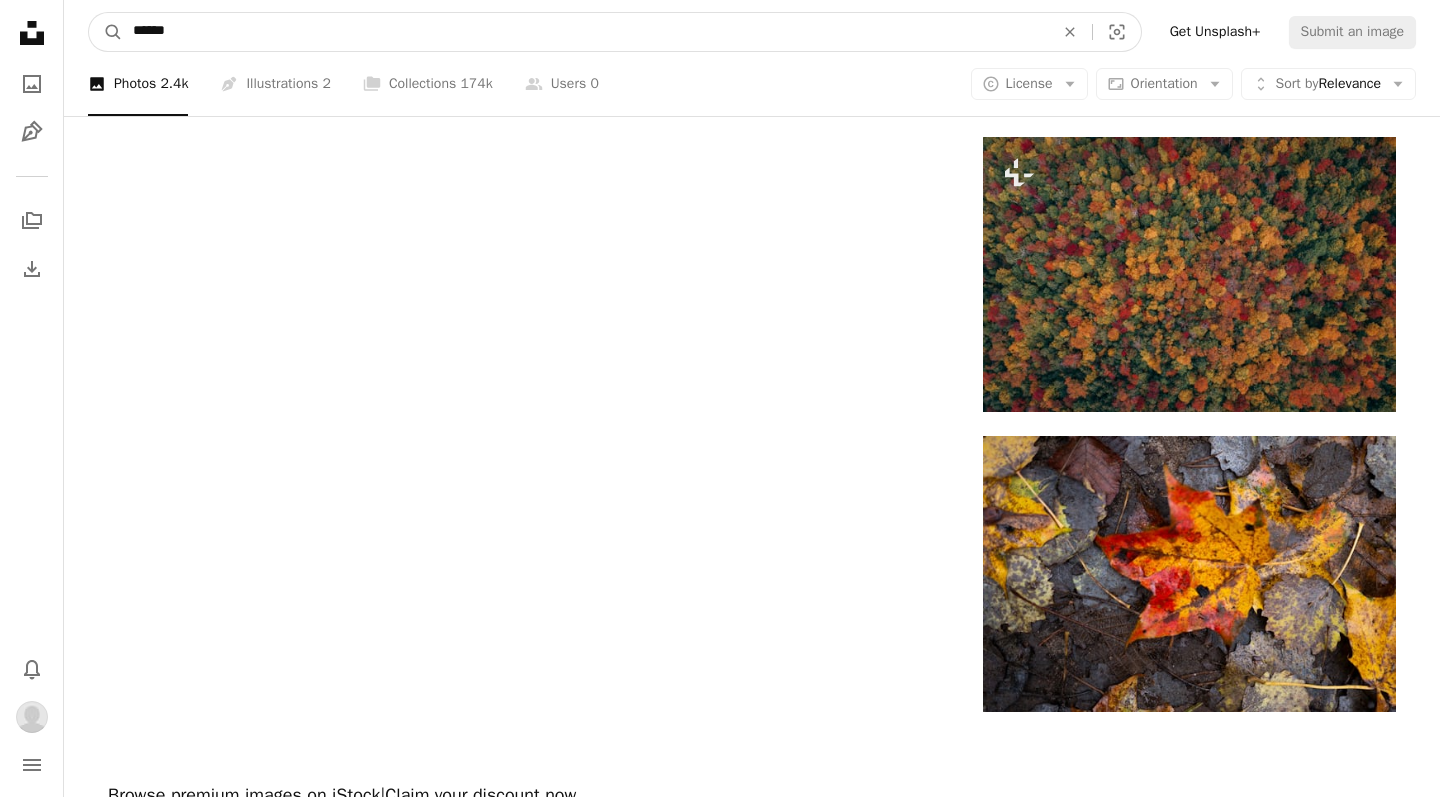 click on "******" at bounding box center (585, 32) 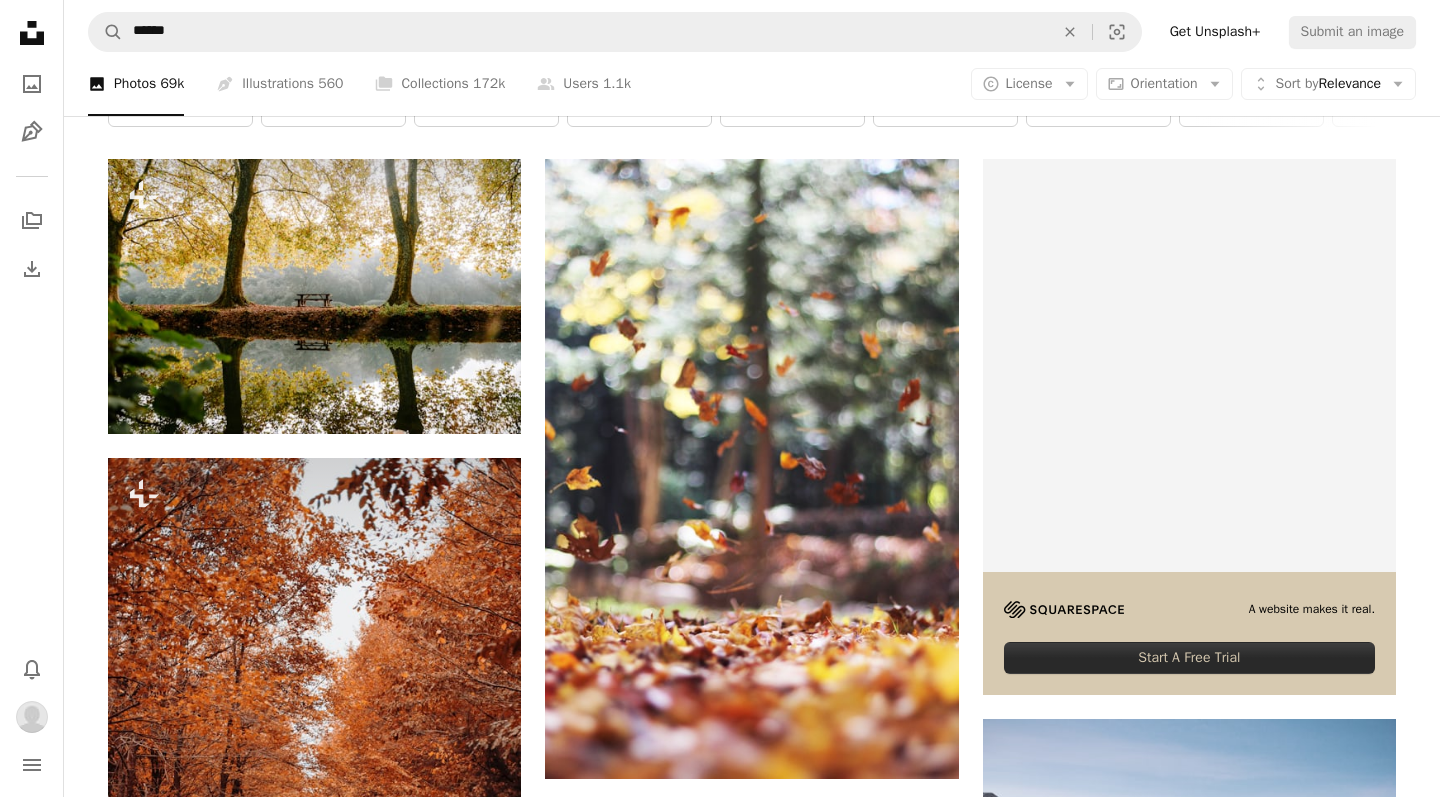 scroll, scrollTop: 15, scrollLeft: 0, axis: vertical 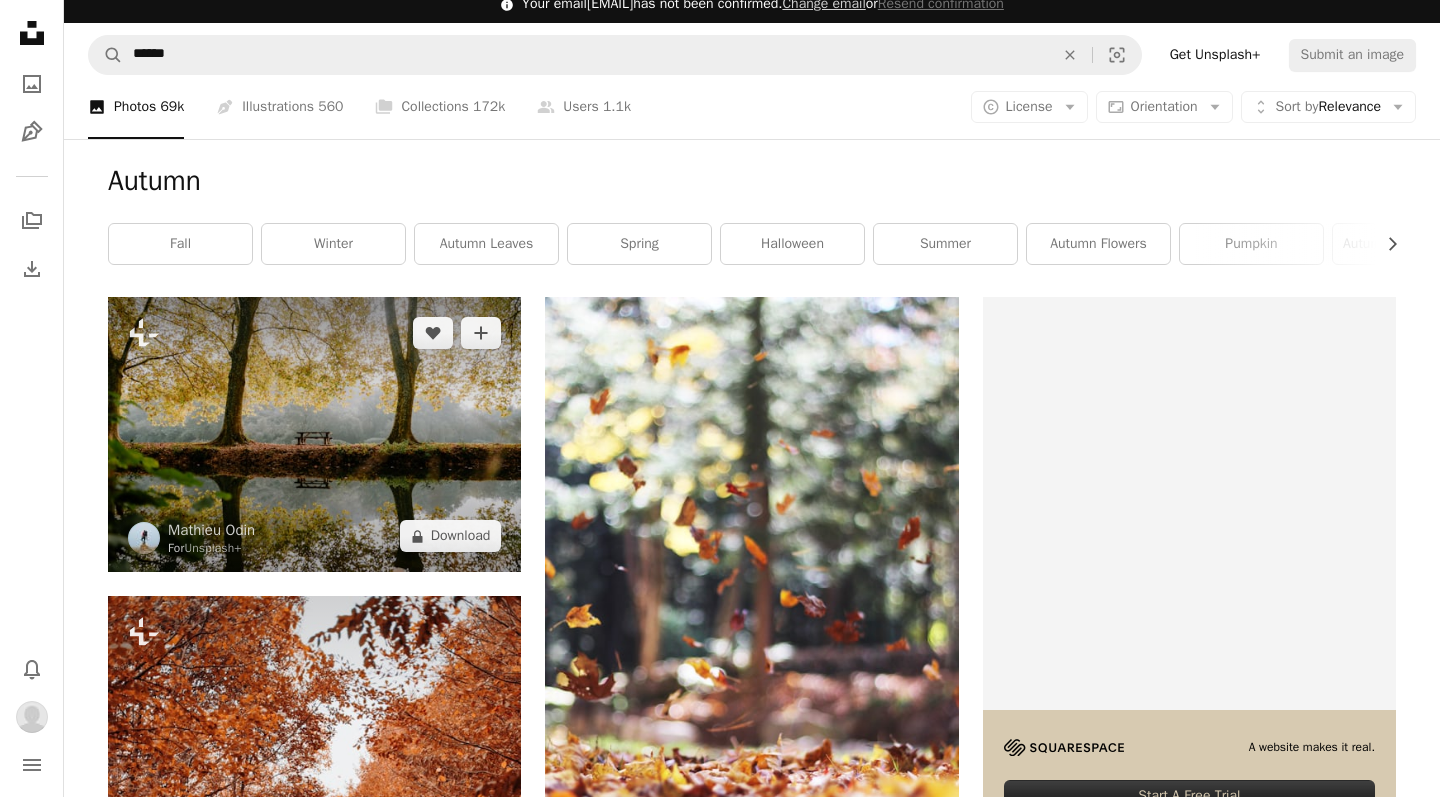 click at bounding box center [314, 434] 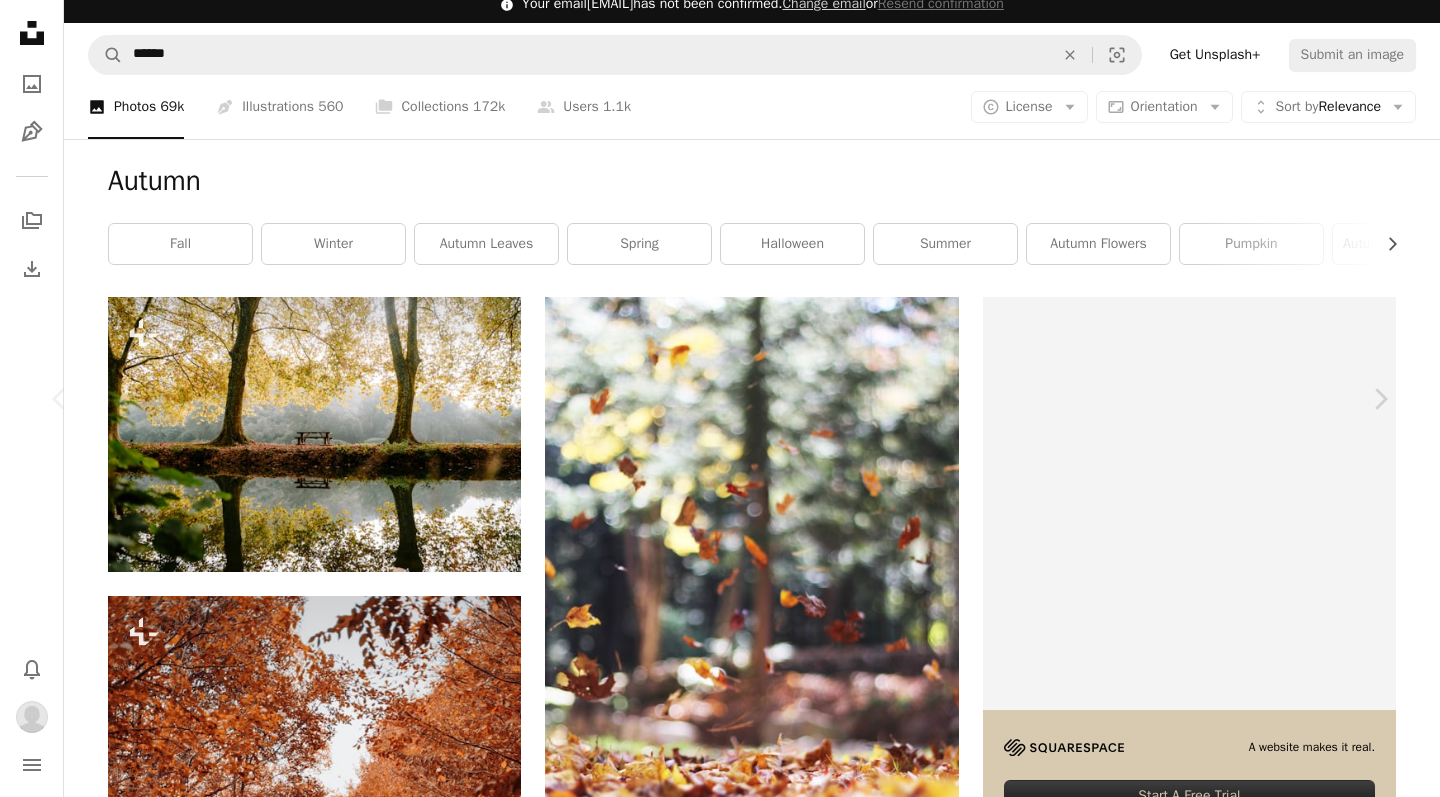click on "A lock   Download" at bounding box center (1229, 4871) 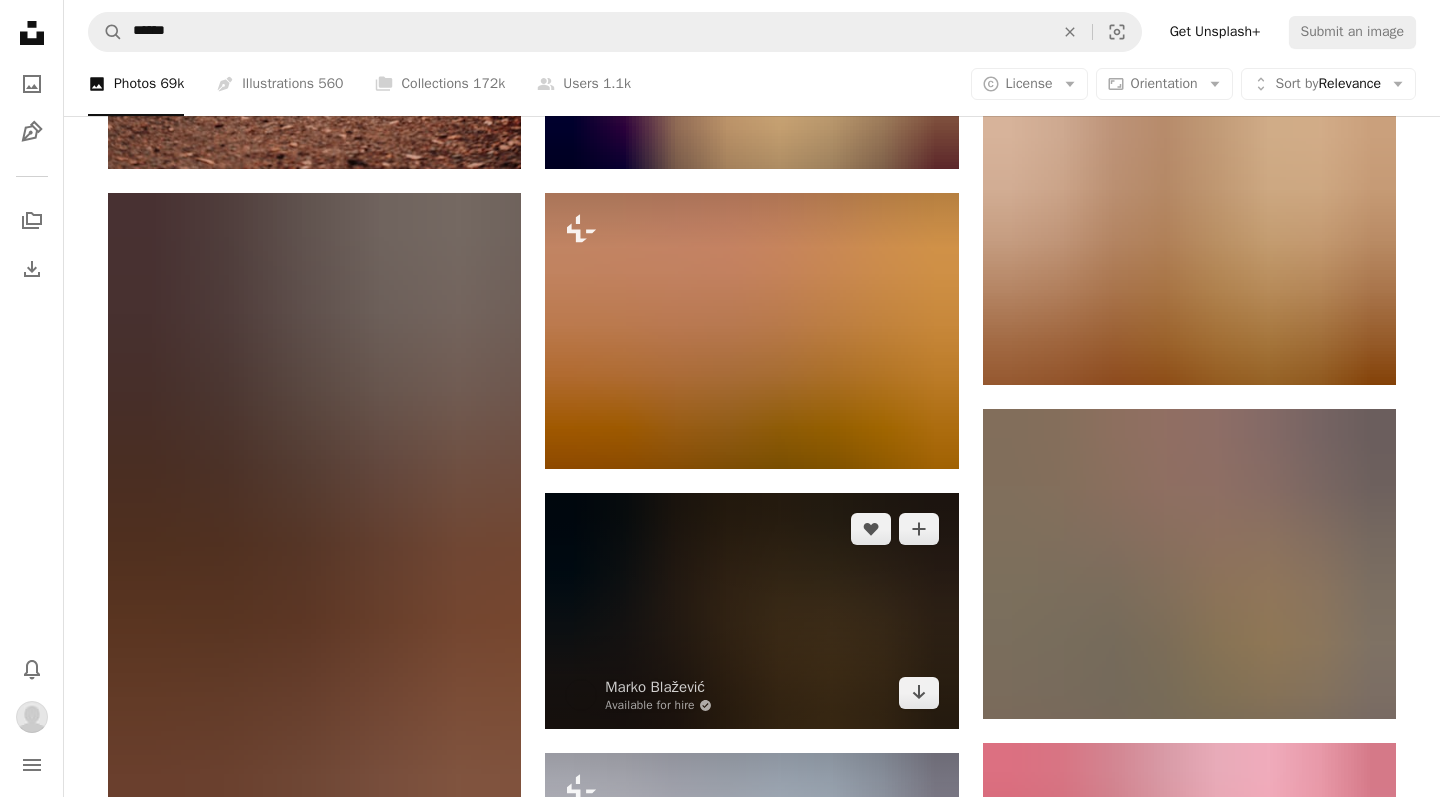 scroll, scrollTop: 1065, scrollLeft: 0, axis: vertical 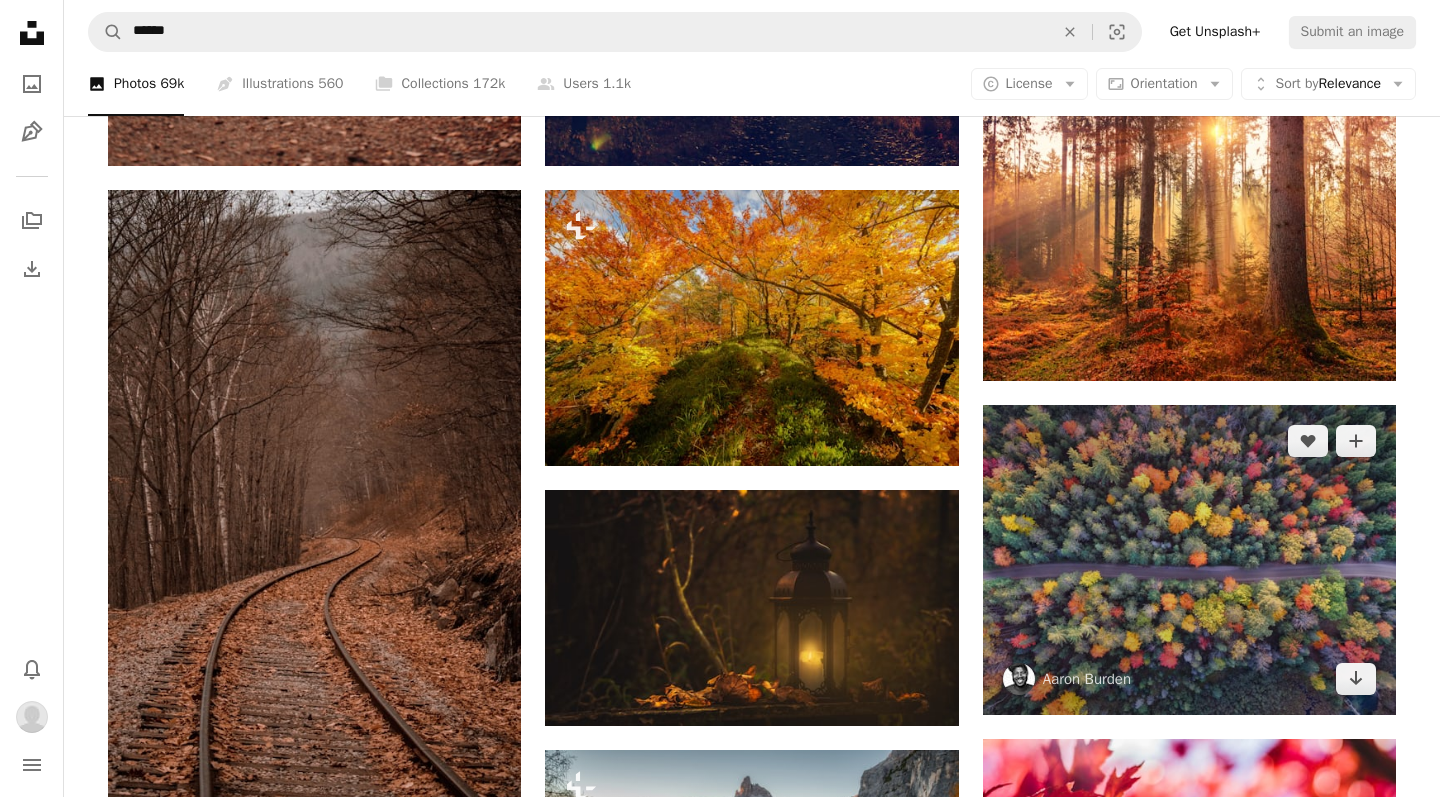 click at bounding box center (1189, 560) 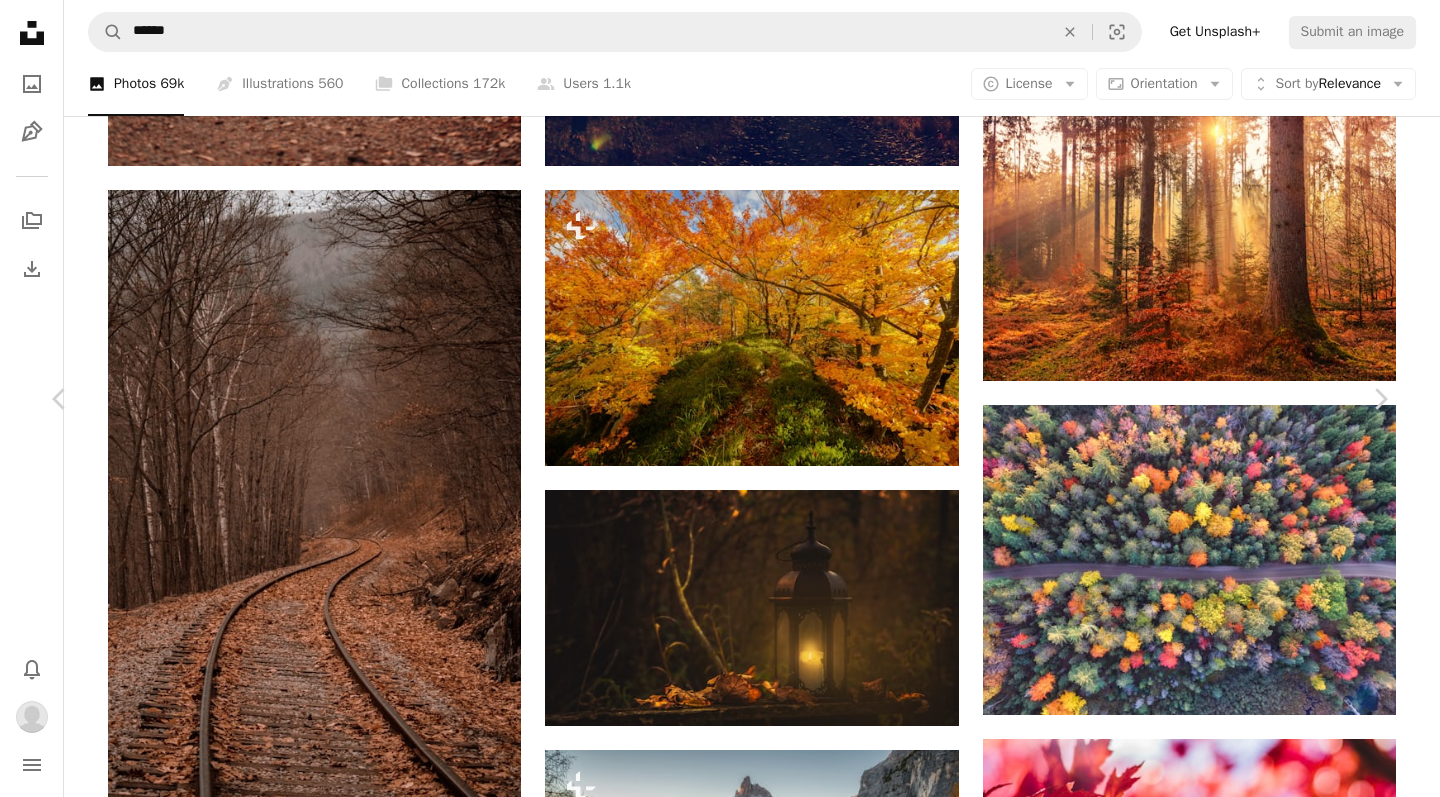 click on "Chevron down" 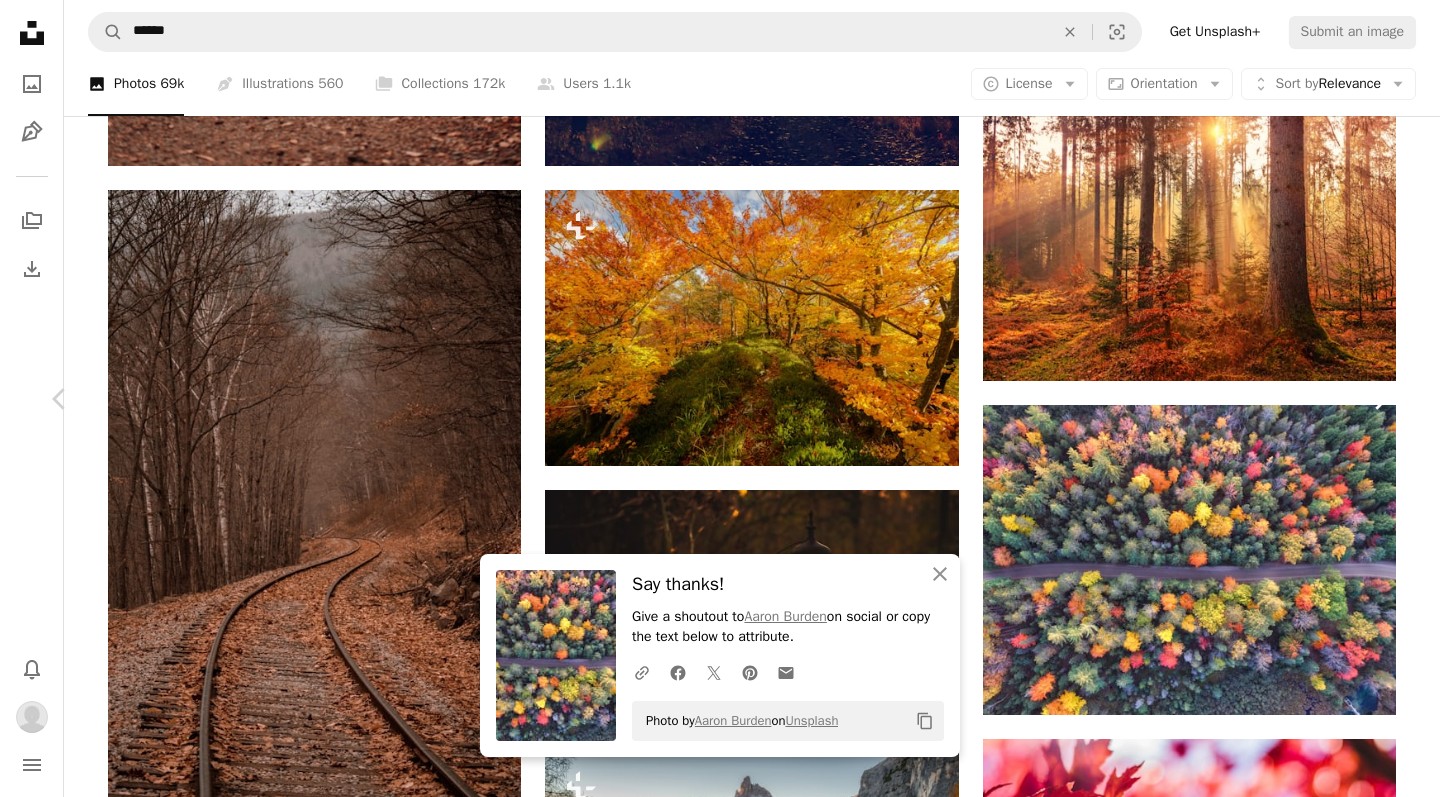 click on "Chevron right" at bounding box center [1380, 399] 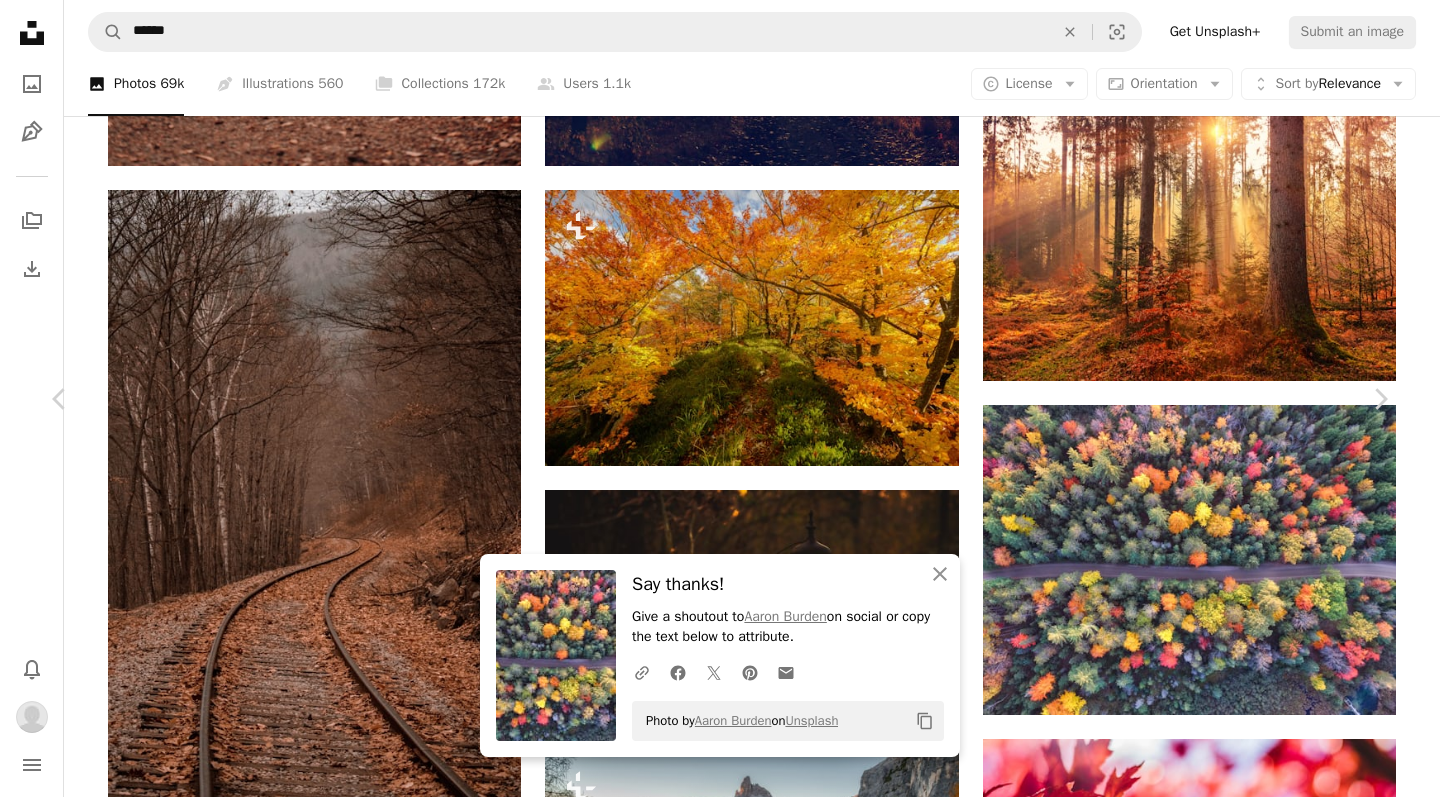 click on "An X shape" at bounding box center (20, 20) 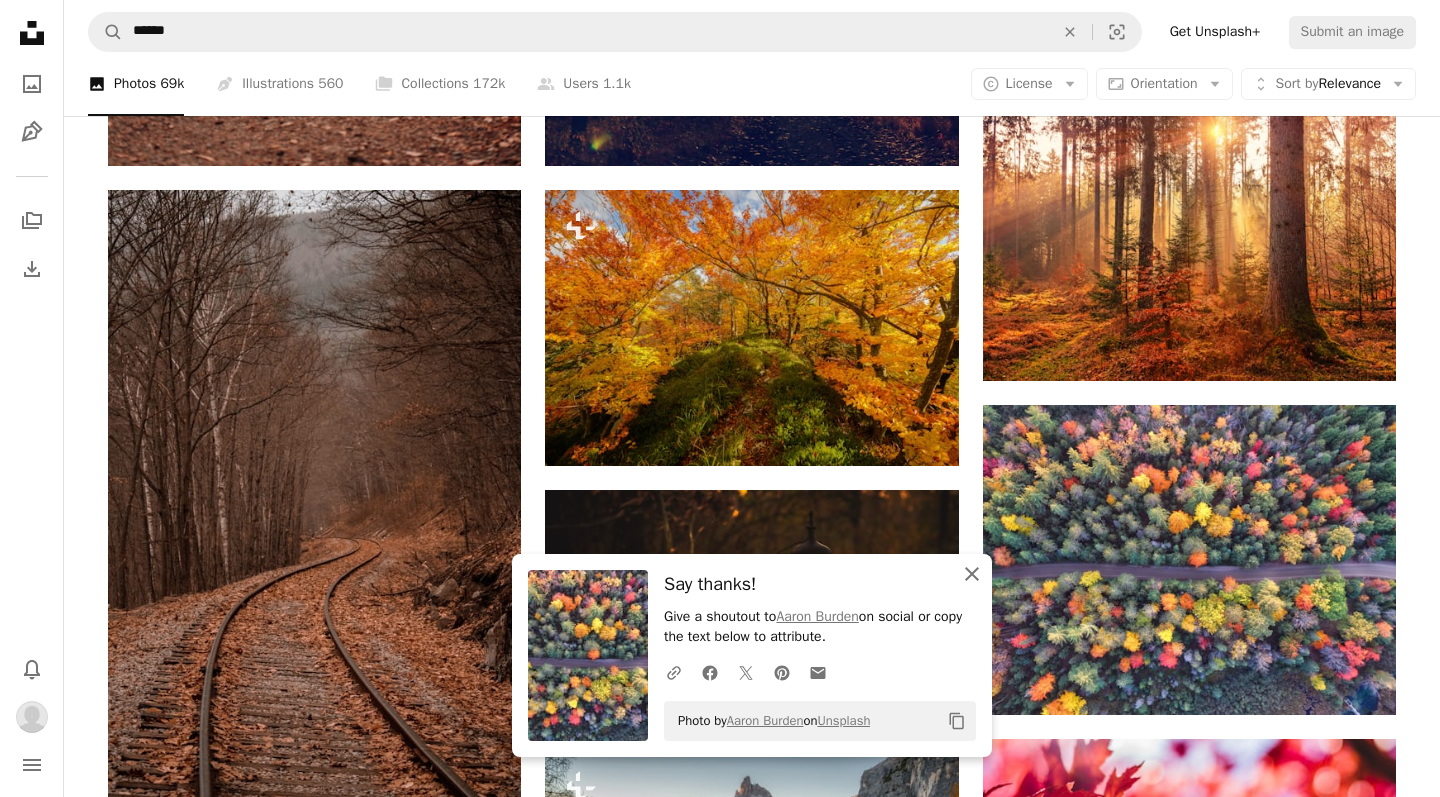 click on "An X shape" 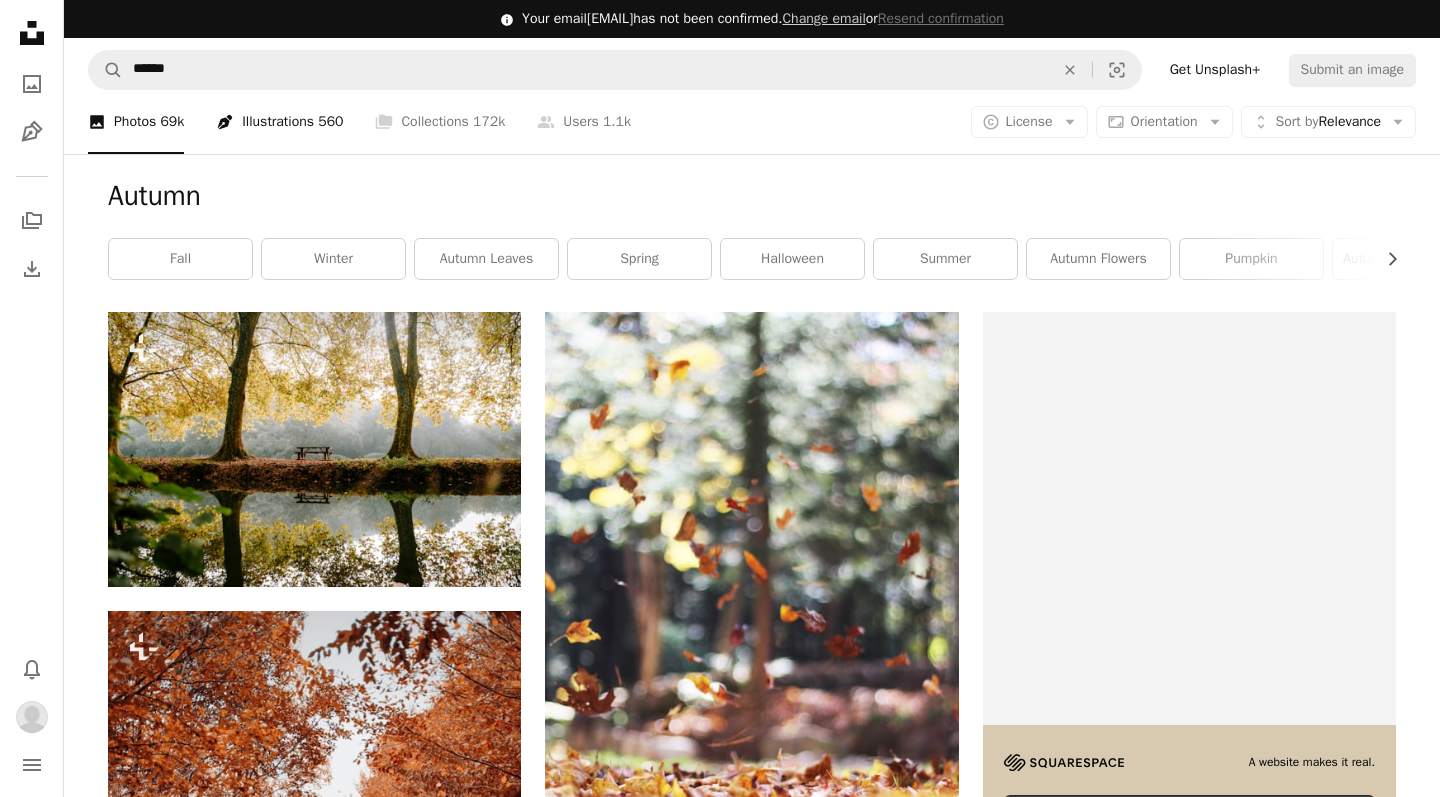 scroll, scrollTop: 0, scrollLeft: 0, axis: both 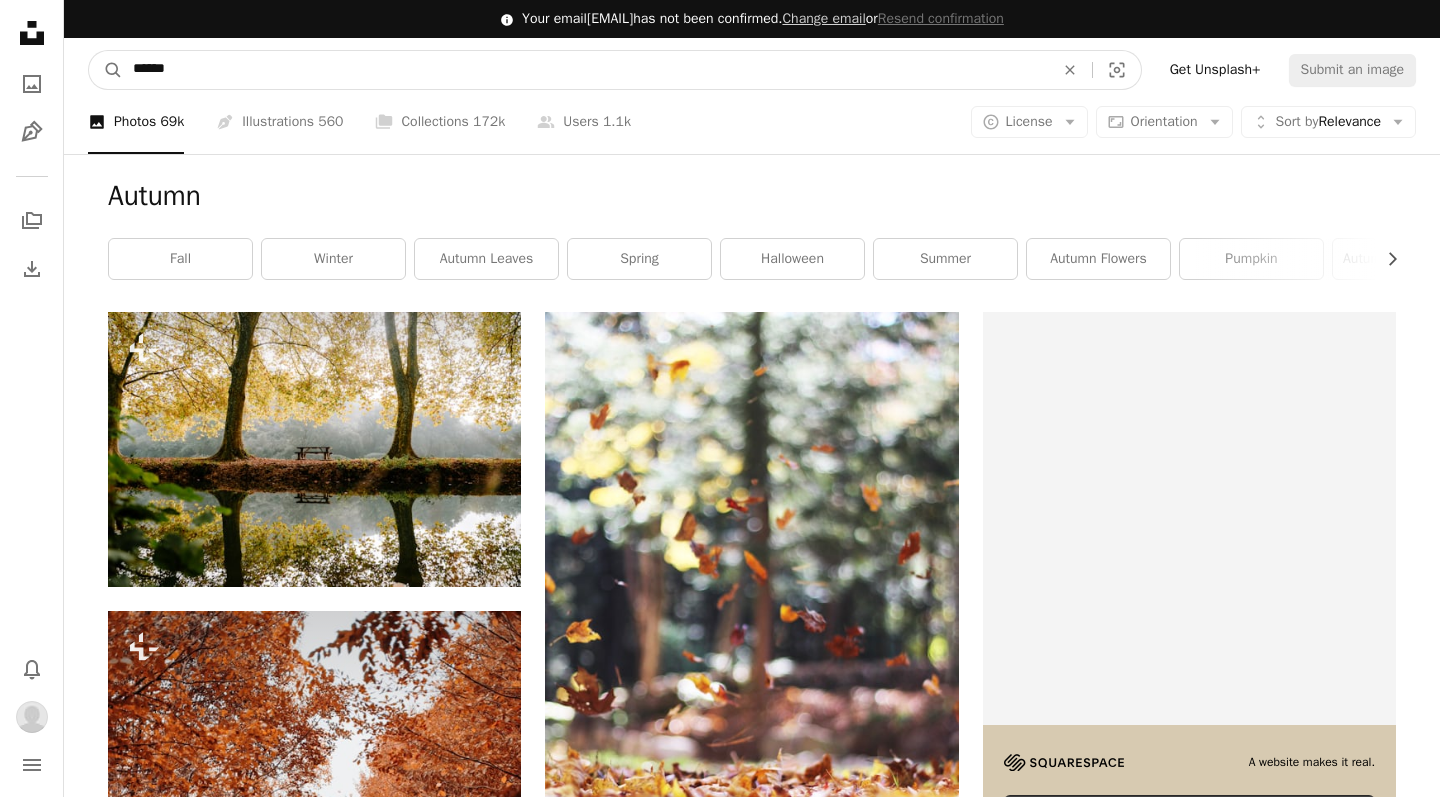 click on "******" at bounding box center (585, 70) 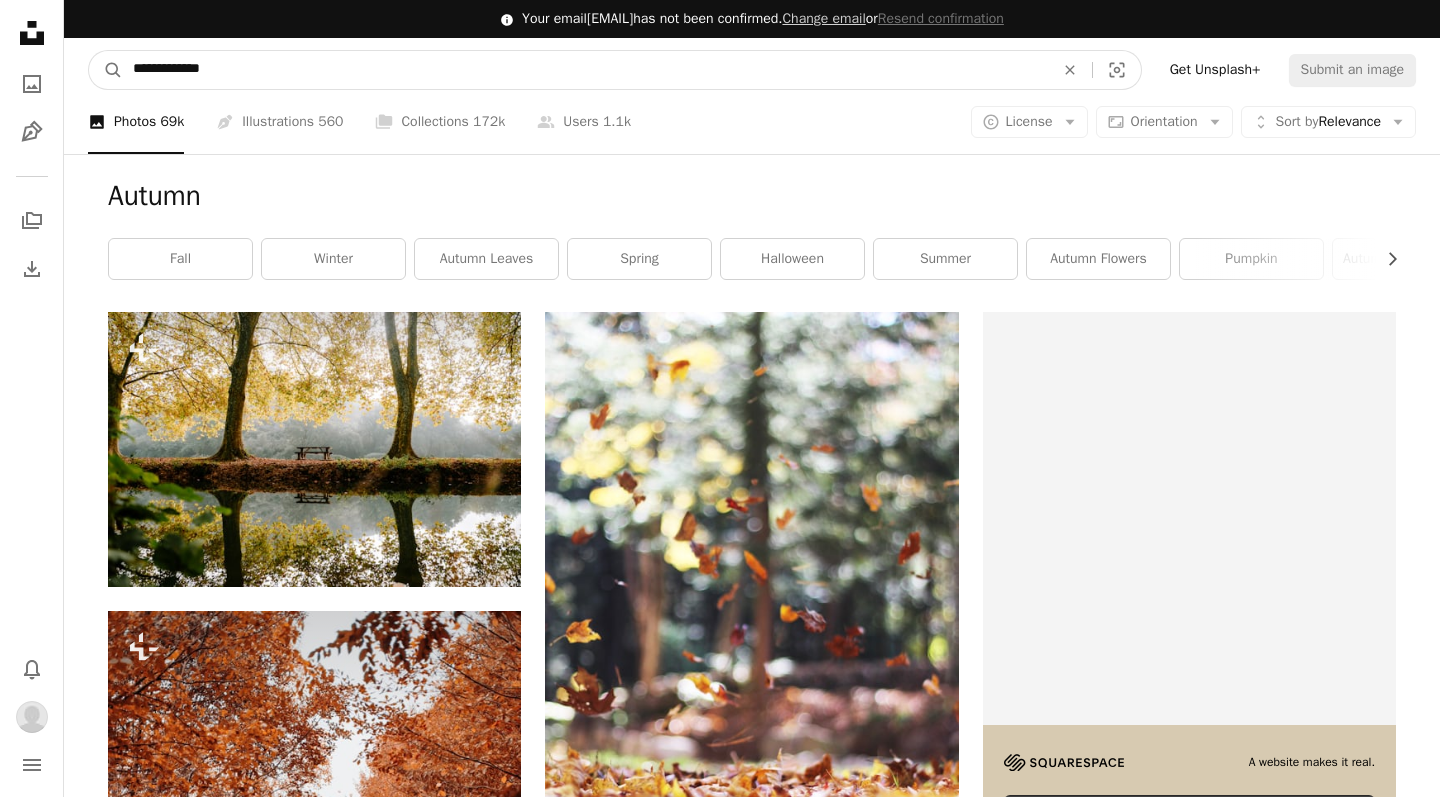 type on "**********" 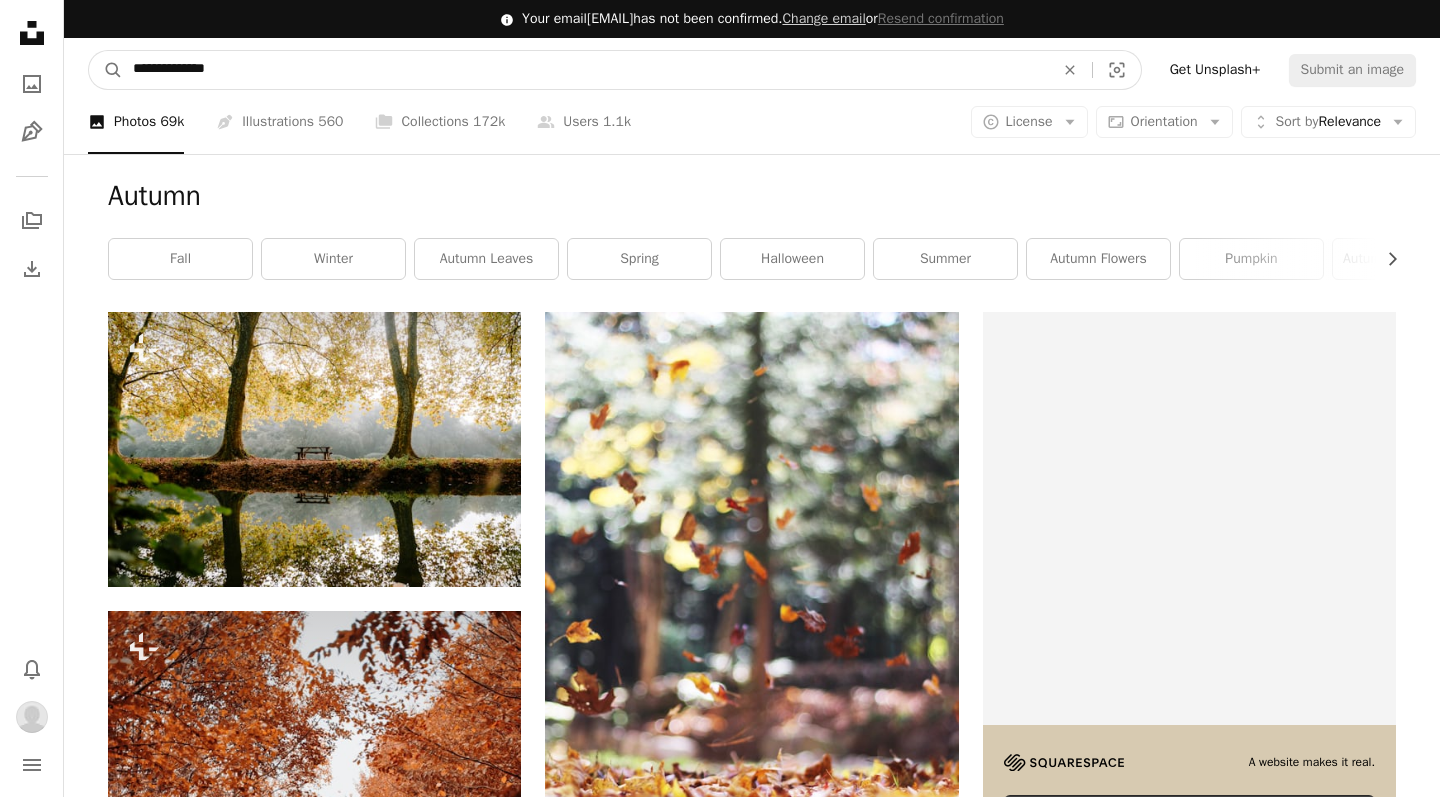 click on "A magnifying glass" at bounding box center [106, 70] 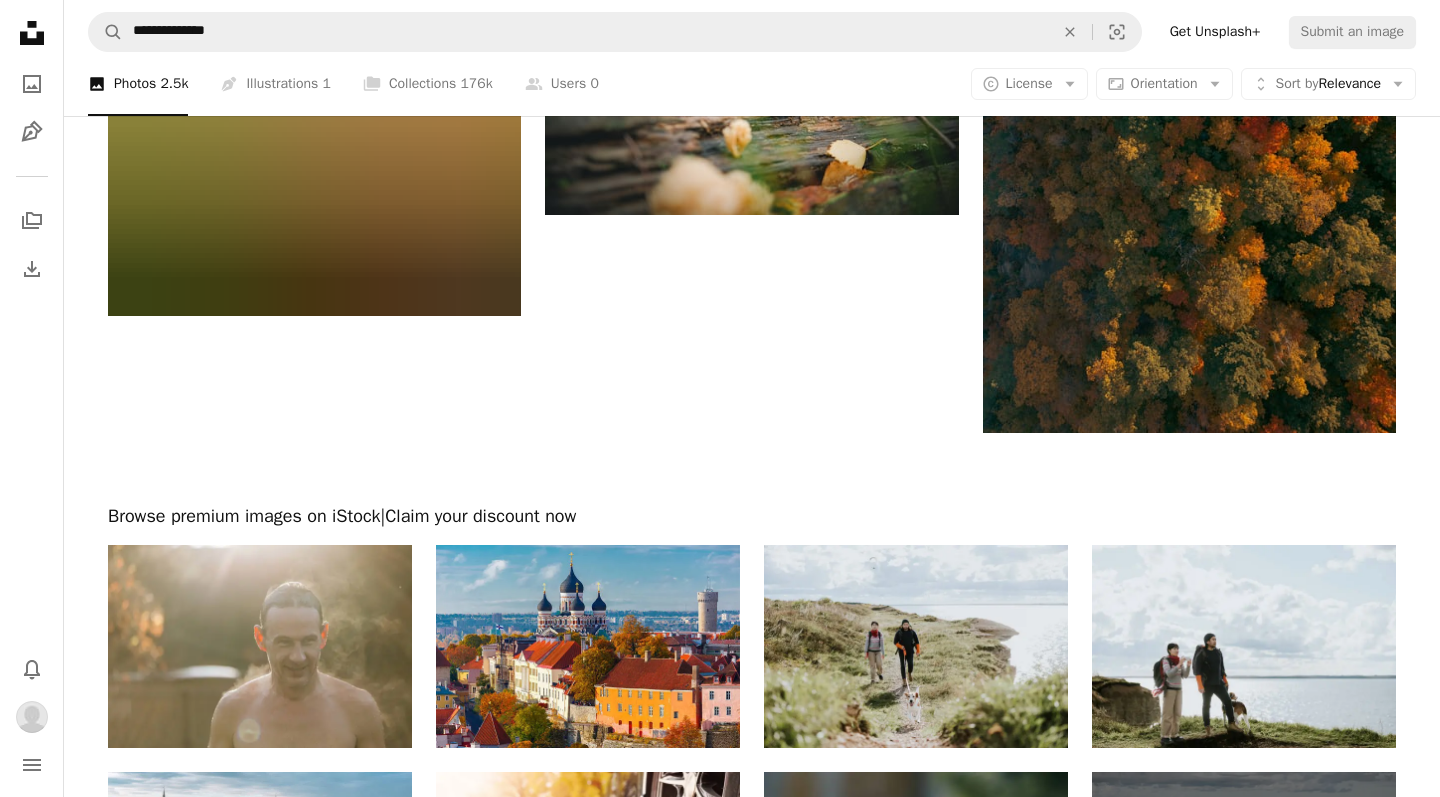 scroll, scrollTop: 3501, scrollLeft: 0, axis: vertical 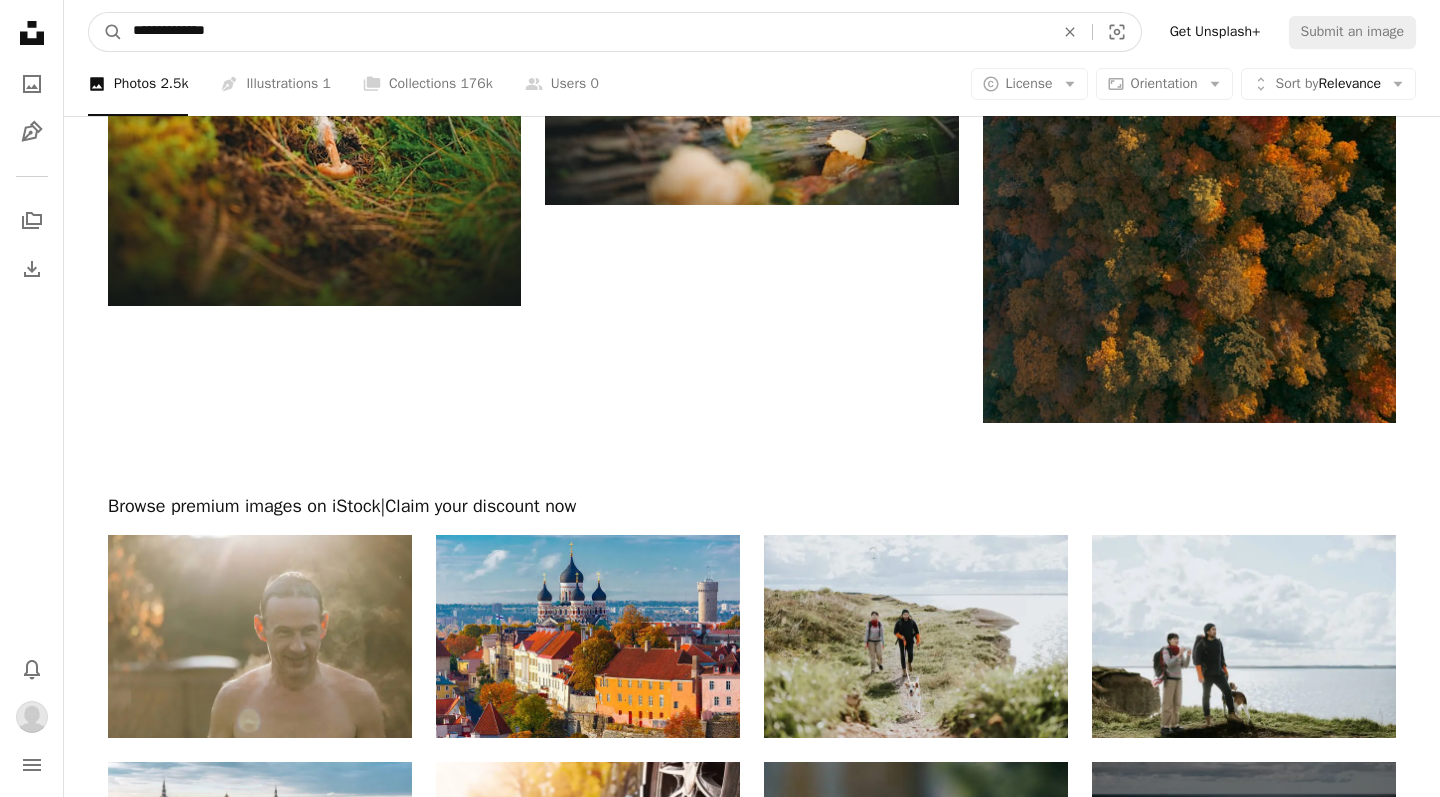 click on "**********" at bounding box center (585, 32) 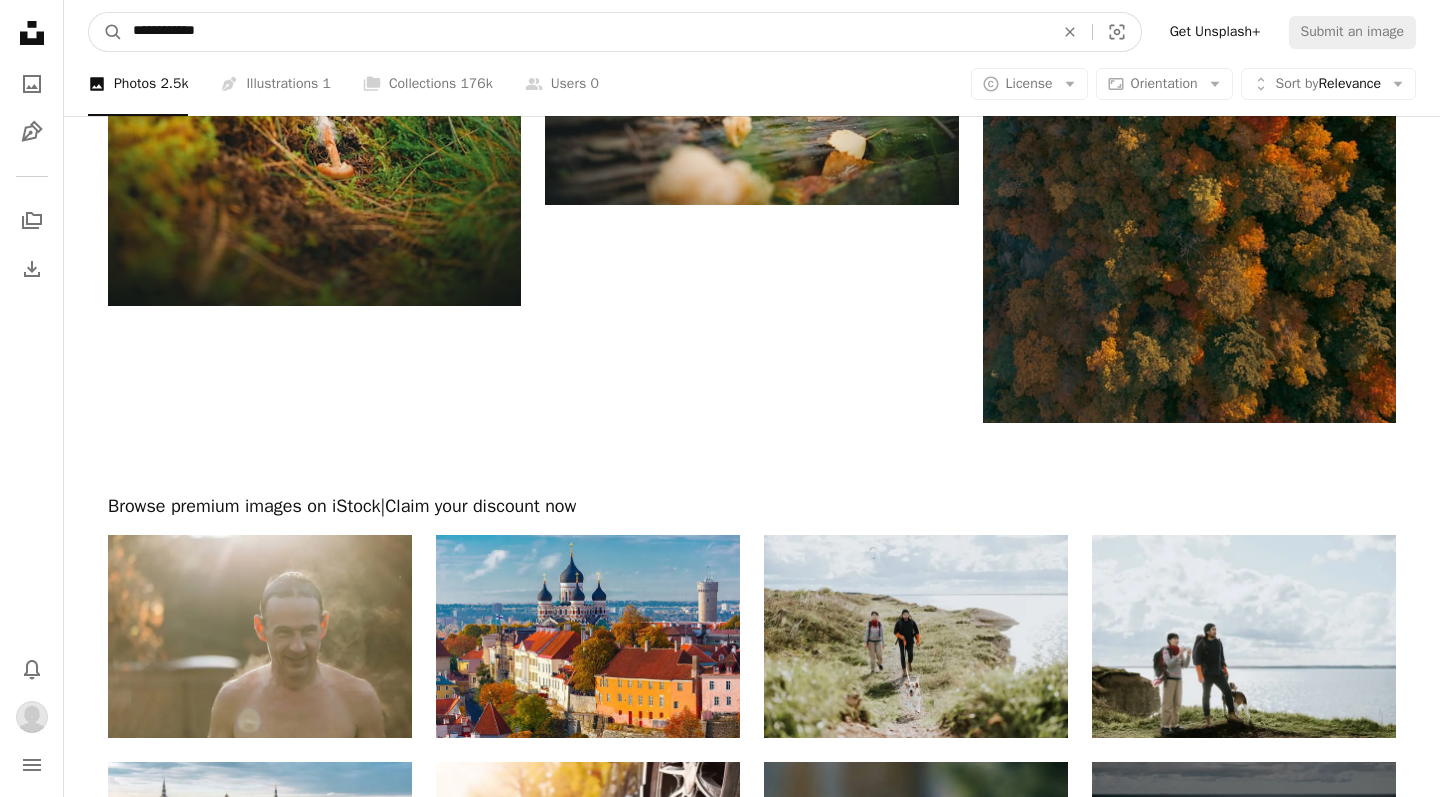type on "**********" 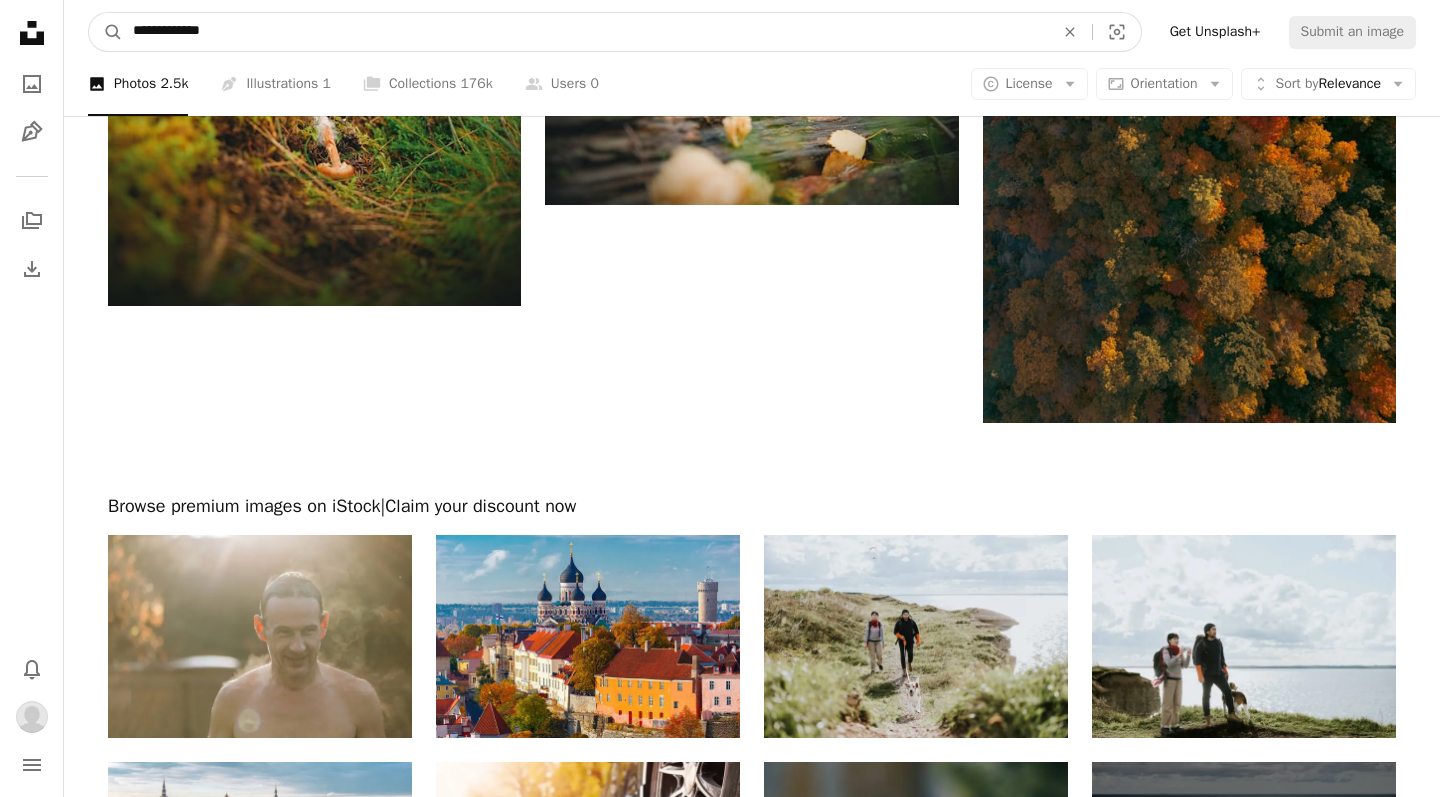 click on "A magnifying glass" at bounding box center [106, 32] 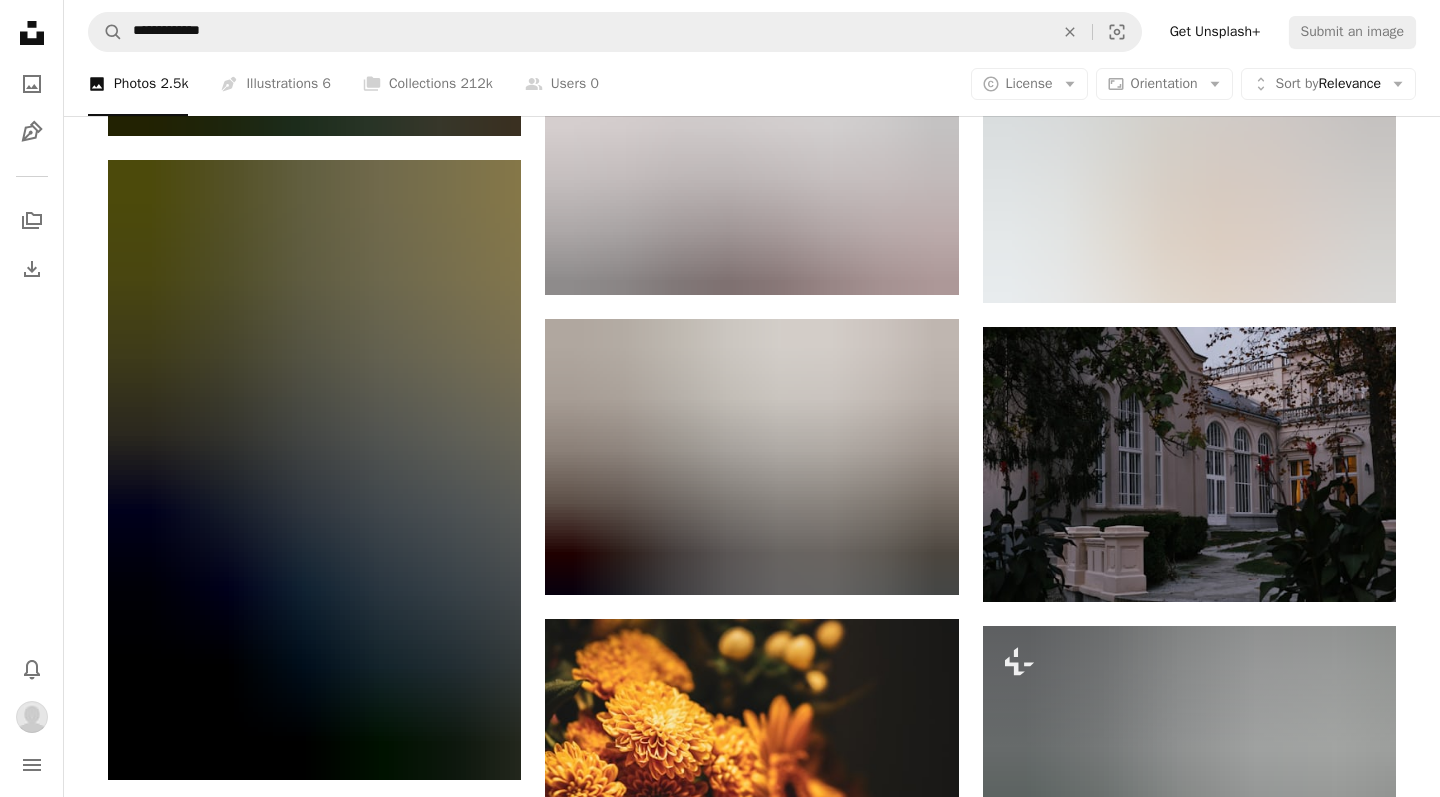 scroll, scrollTop: 1704, scrollLeft: 0, axis: vertical 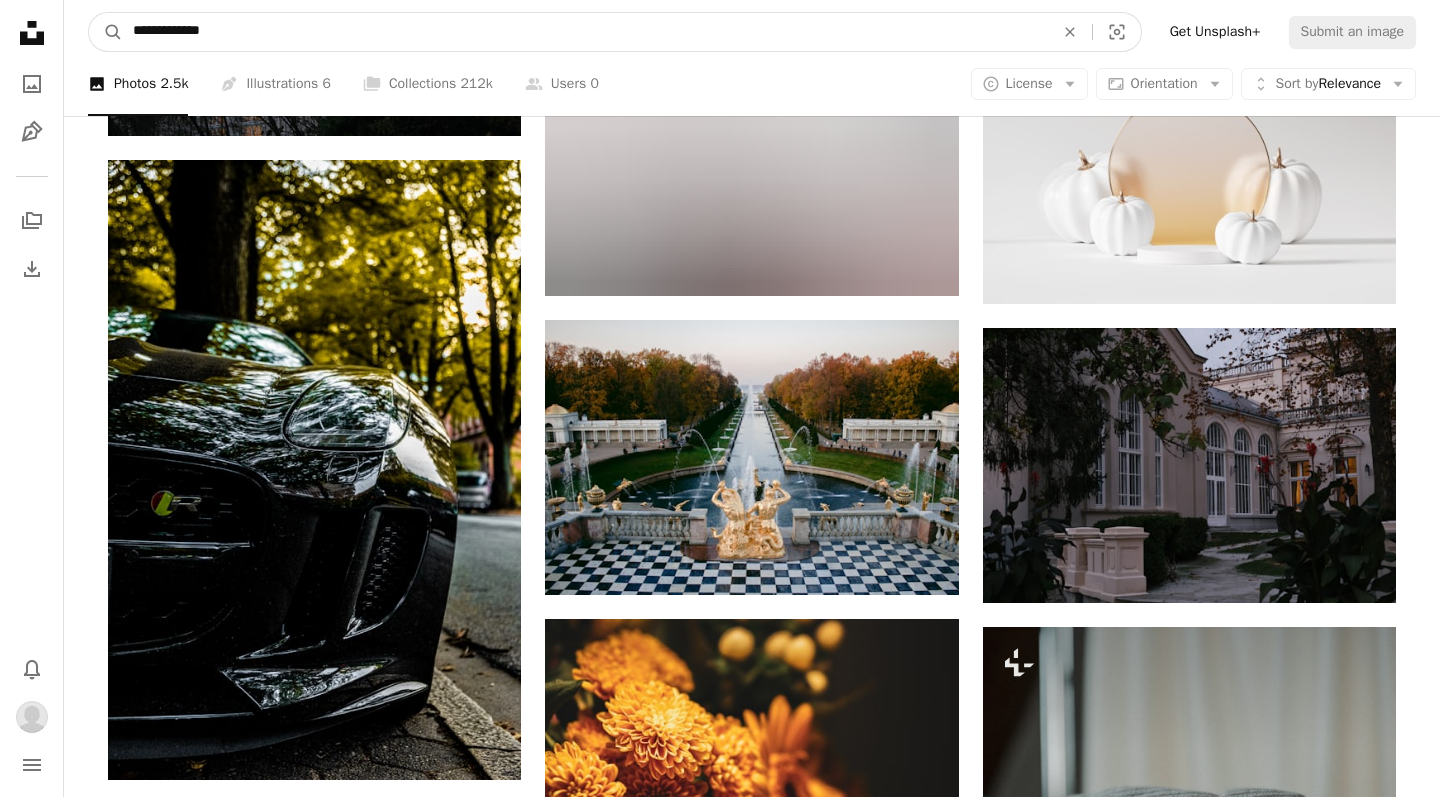 click on "**********" at bounding box center (585, 32) 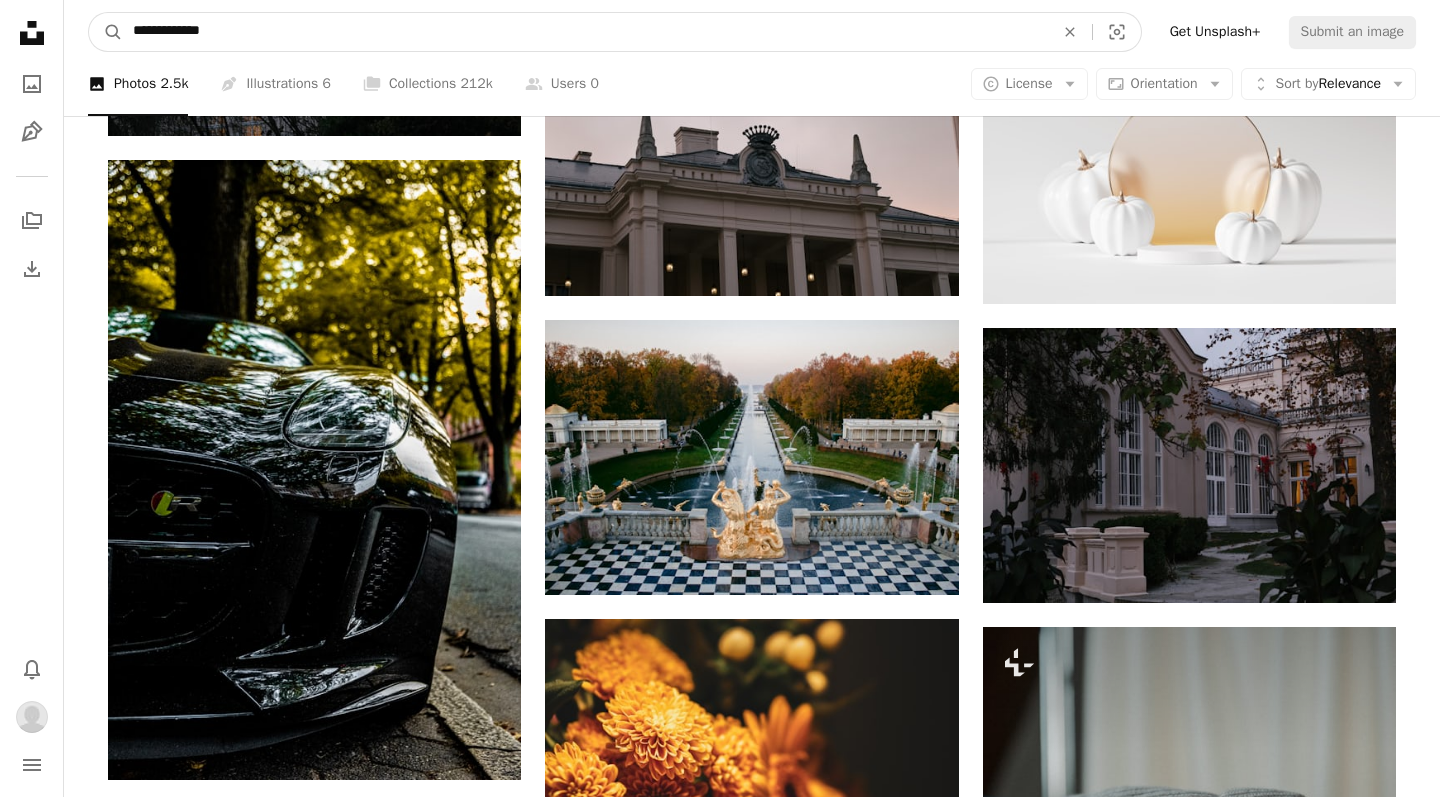 click on "**********" at bounding box center (585, 32) 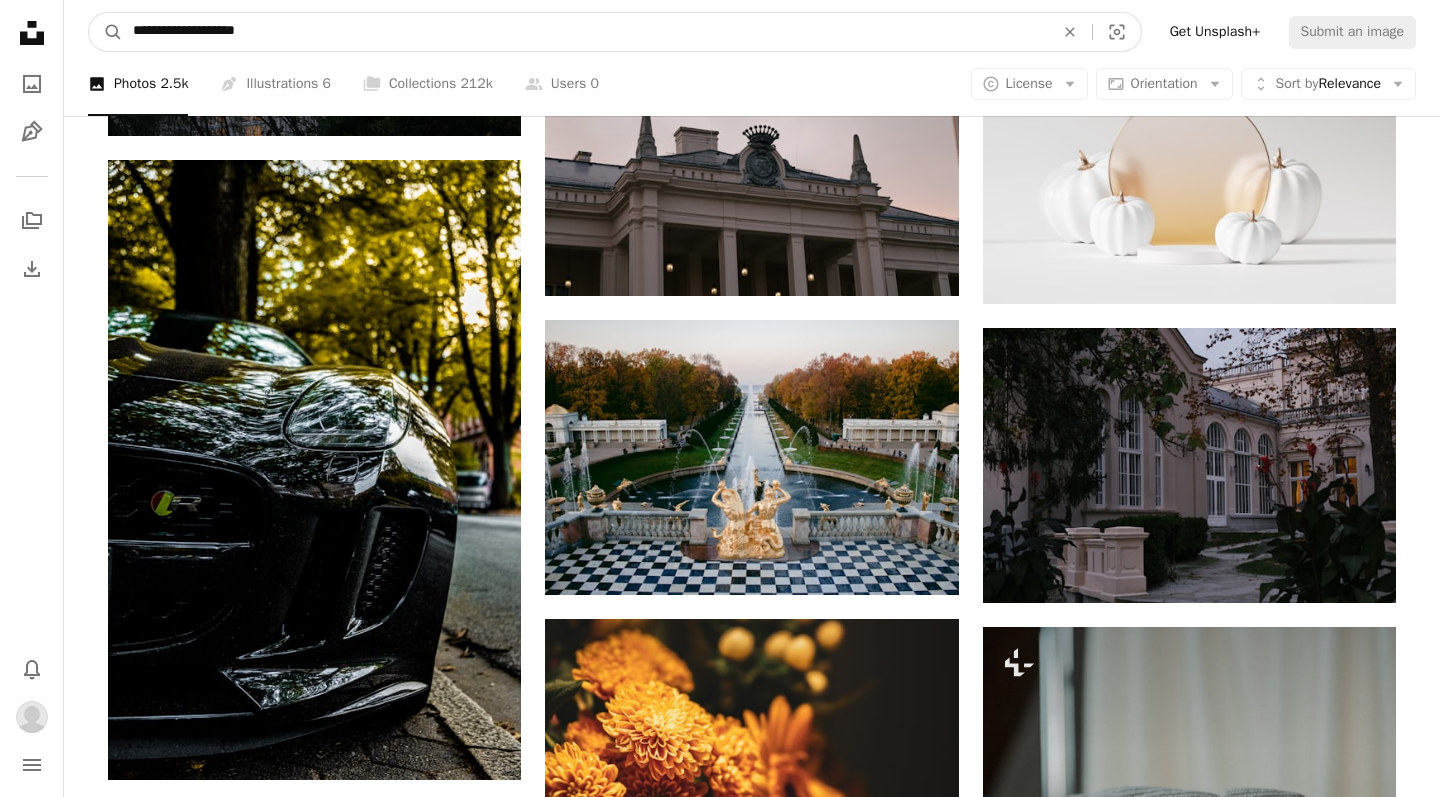 click on "A magnifying glass" at bounding box center (106, 32) 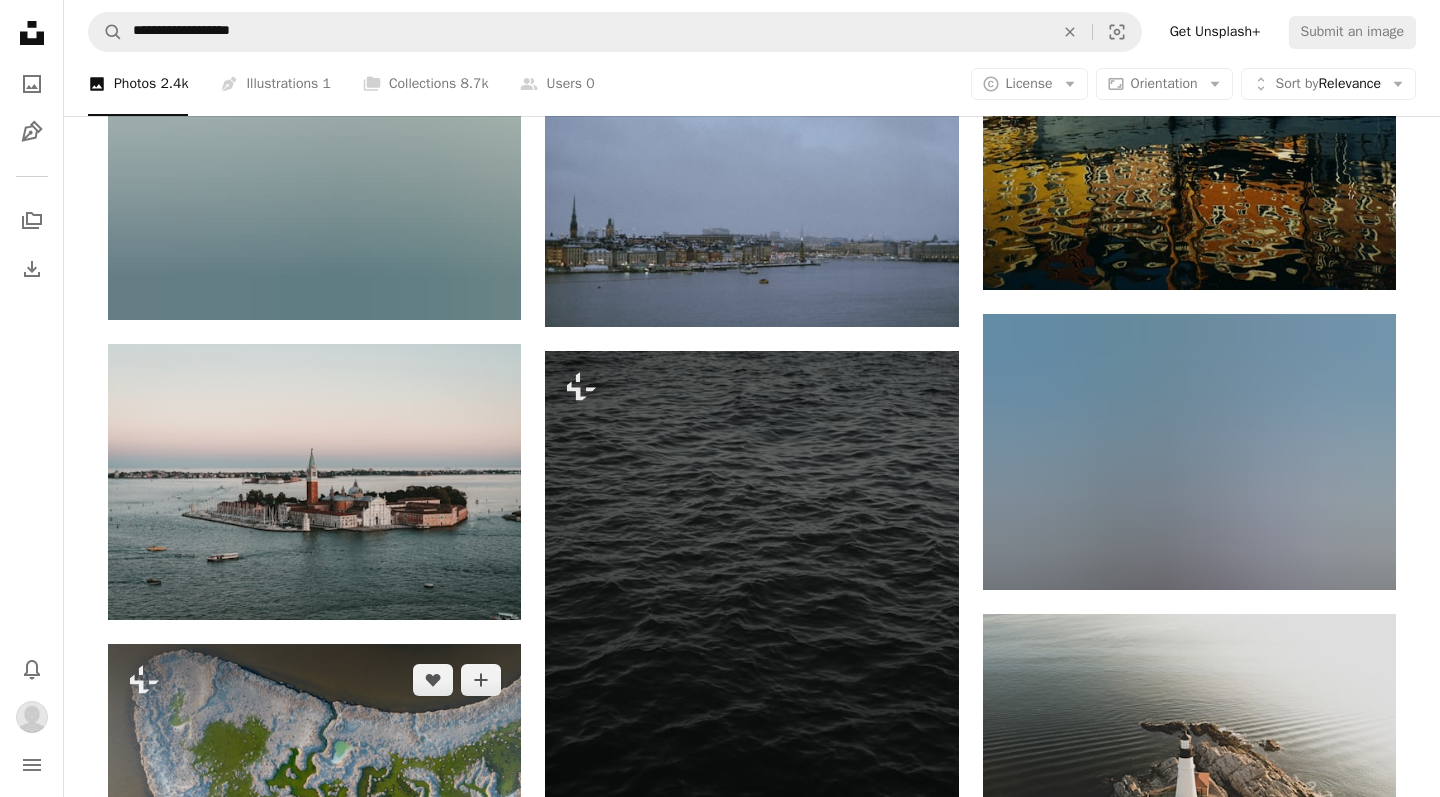 scroll, scrollTop: 1267, scrollLeft: 0, axis: vertical 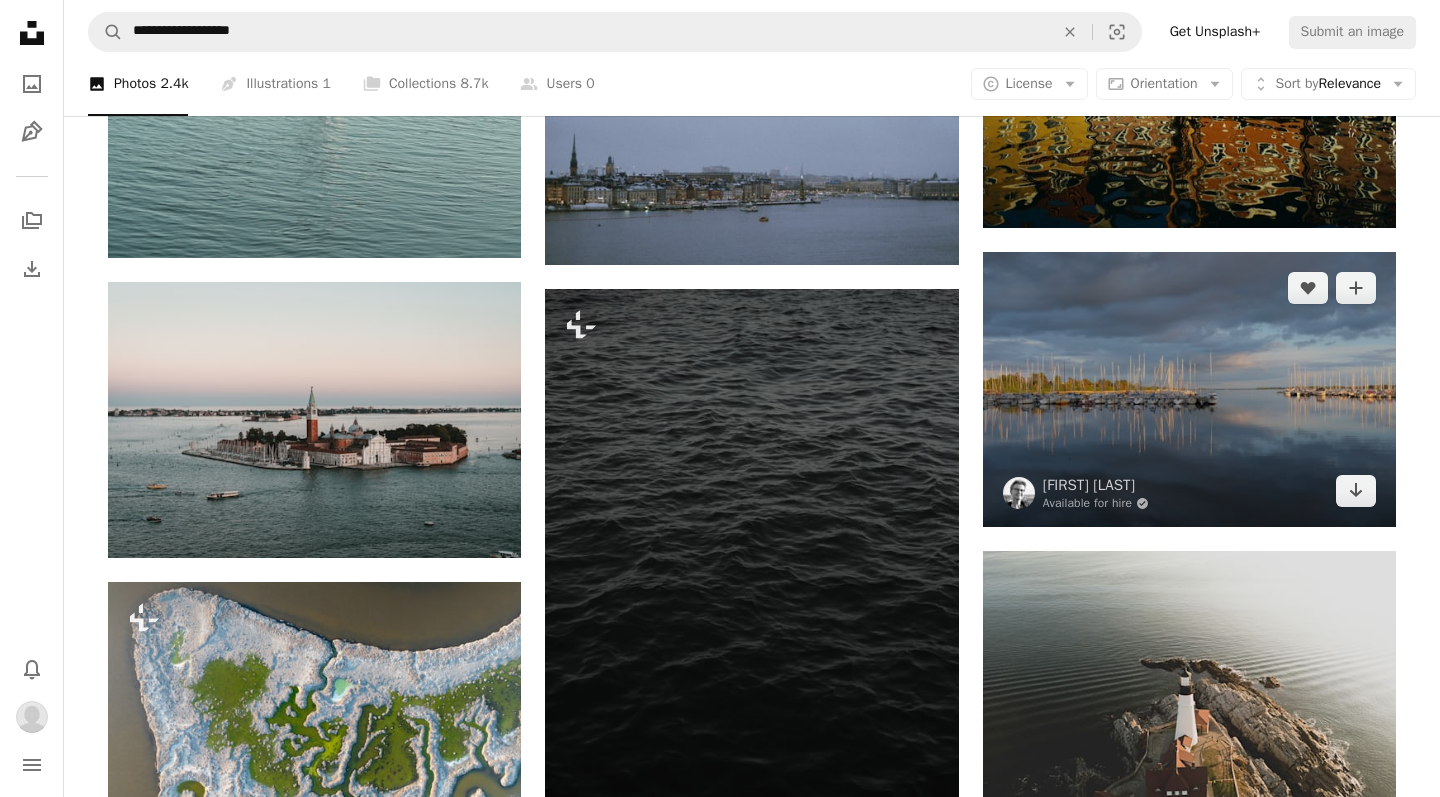 click at bounding box center [1189, 389] 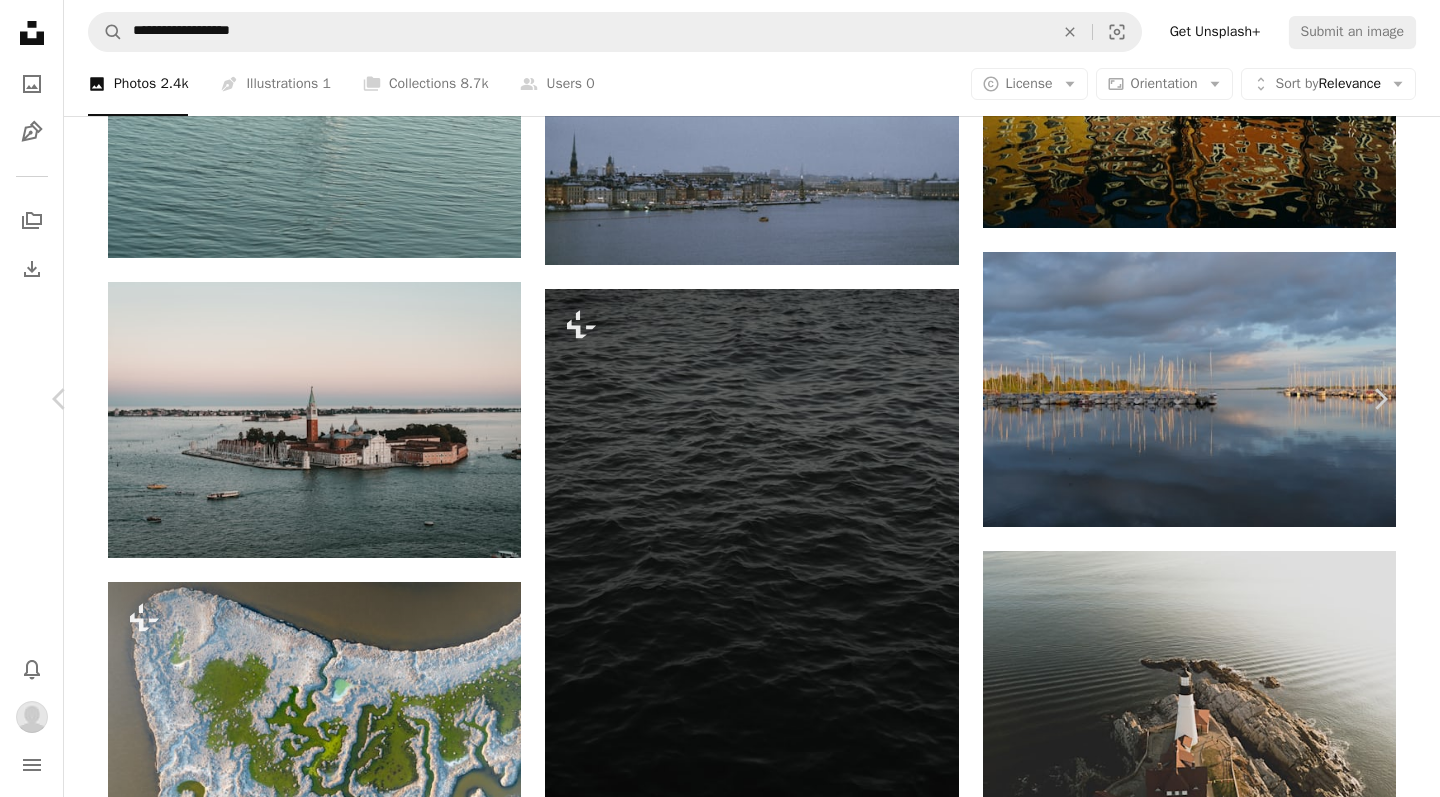 scroll, scrollTop: 0, scrollLeft: 0, axis: both 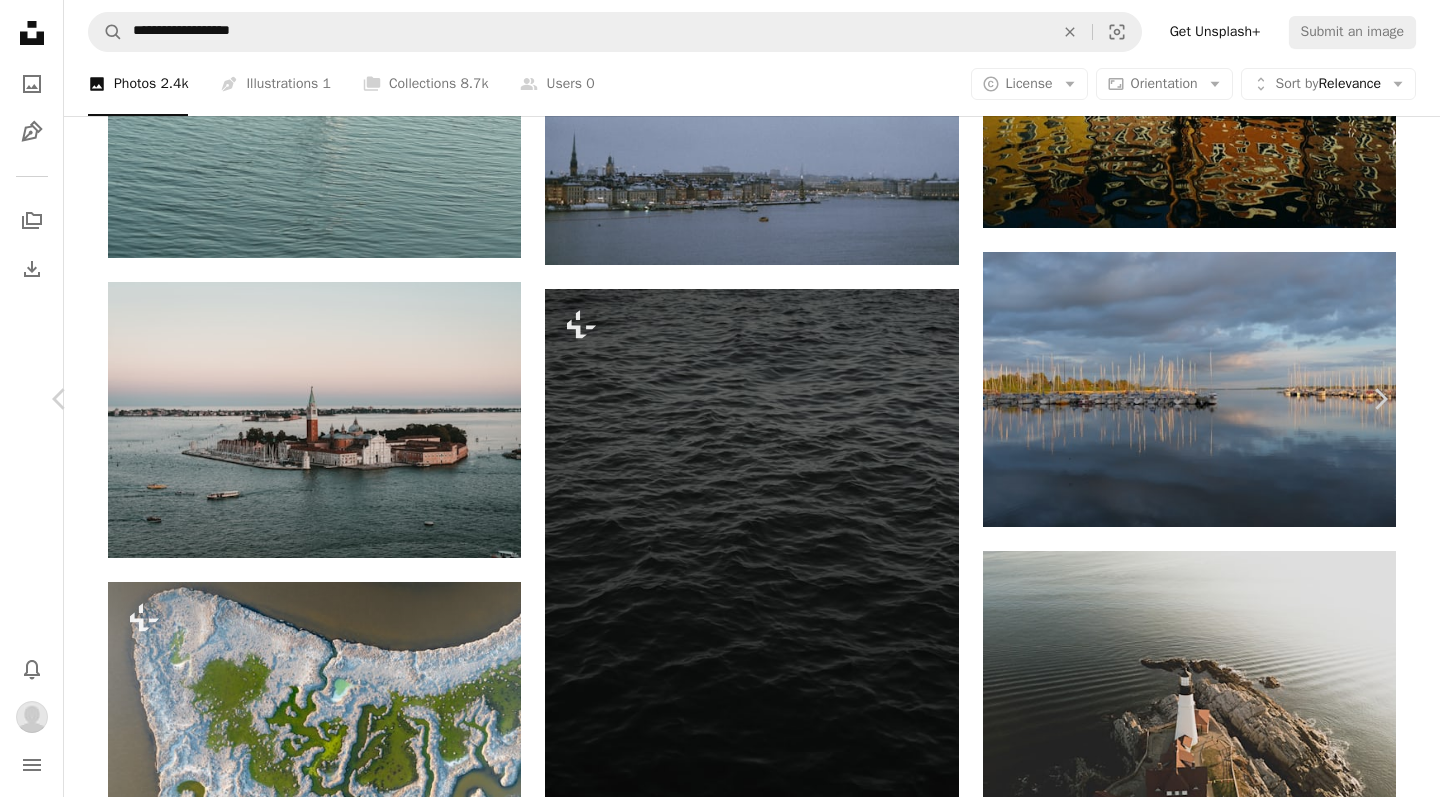click on "Chevron down" 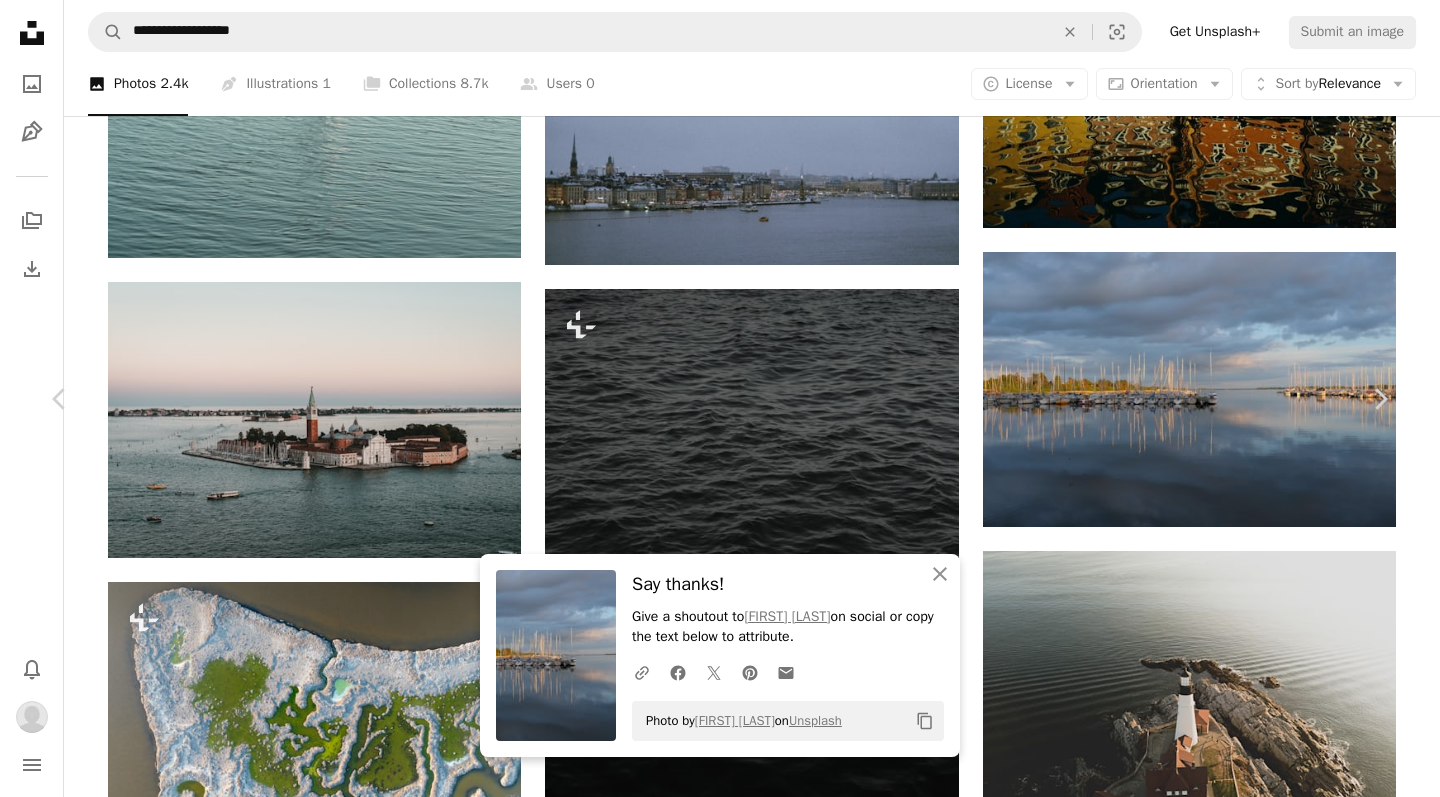scroll, scrollTop: 1046, scrollLeft: 0, axis: vertical 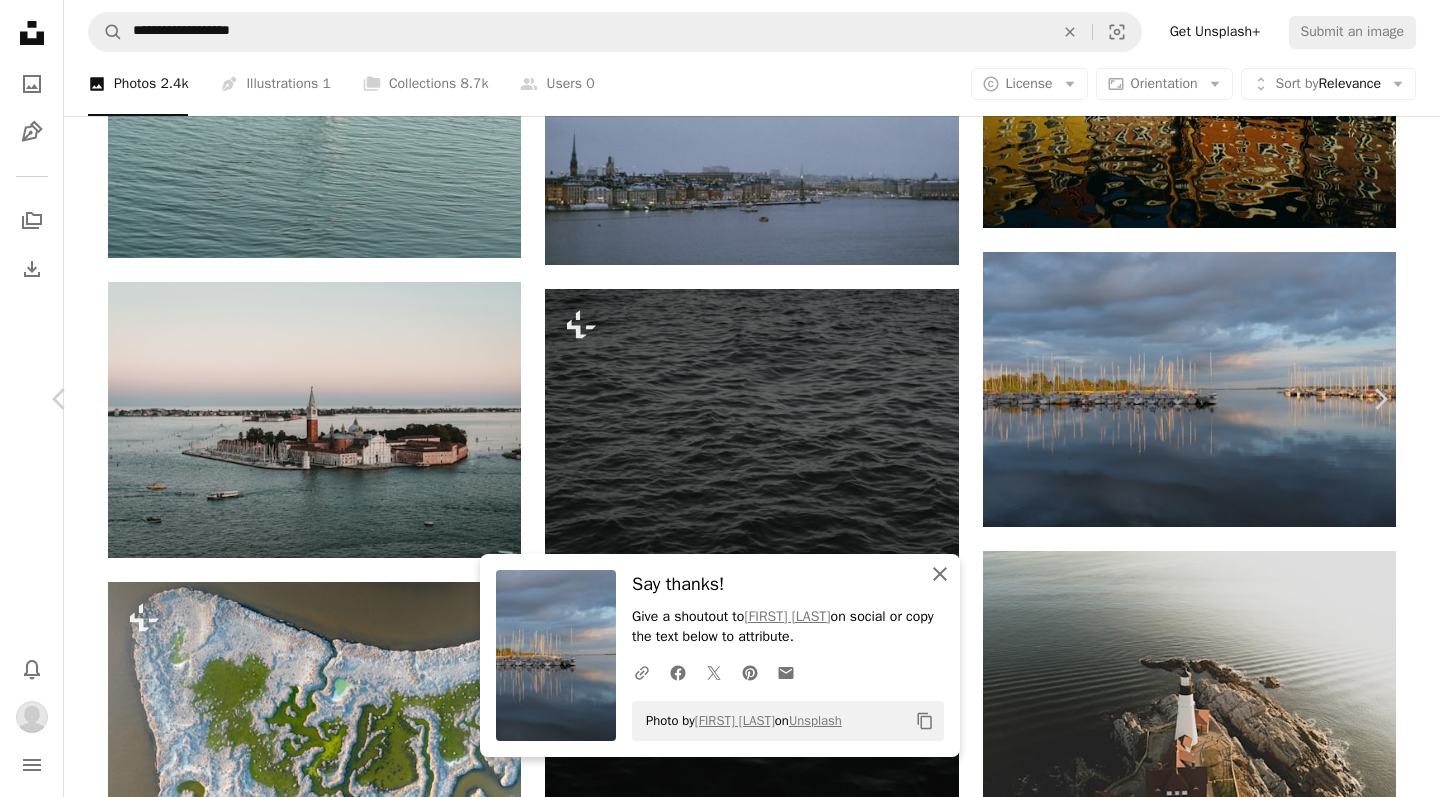 click on "An X shape" 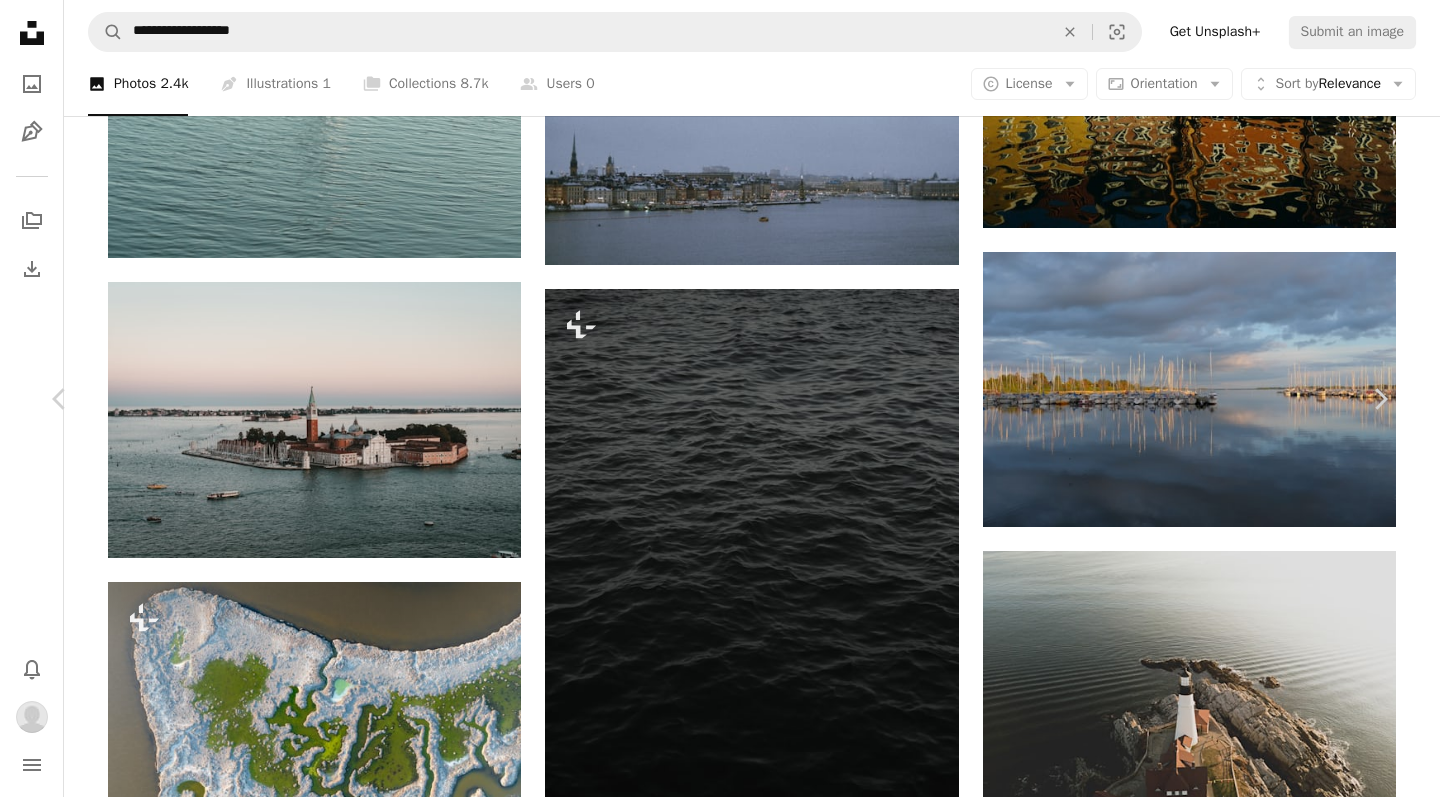 scroll, scrollTop: 1180, scrollLeft: 0, axis: vertical 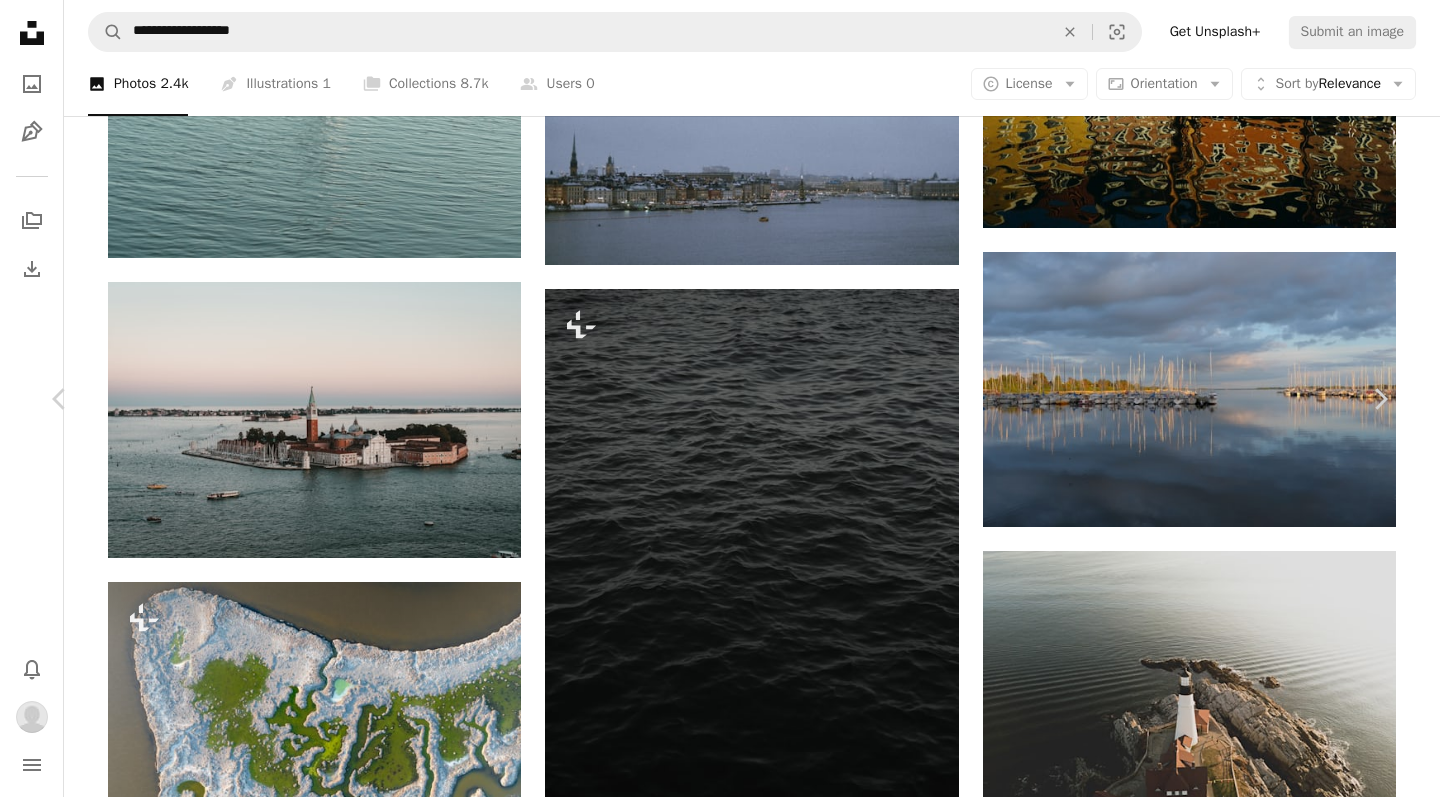 click at bounding box center (712, 3472) 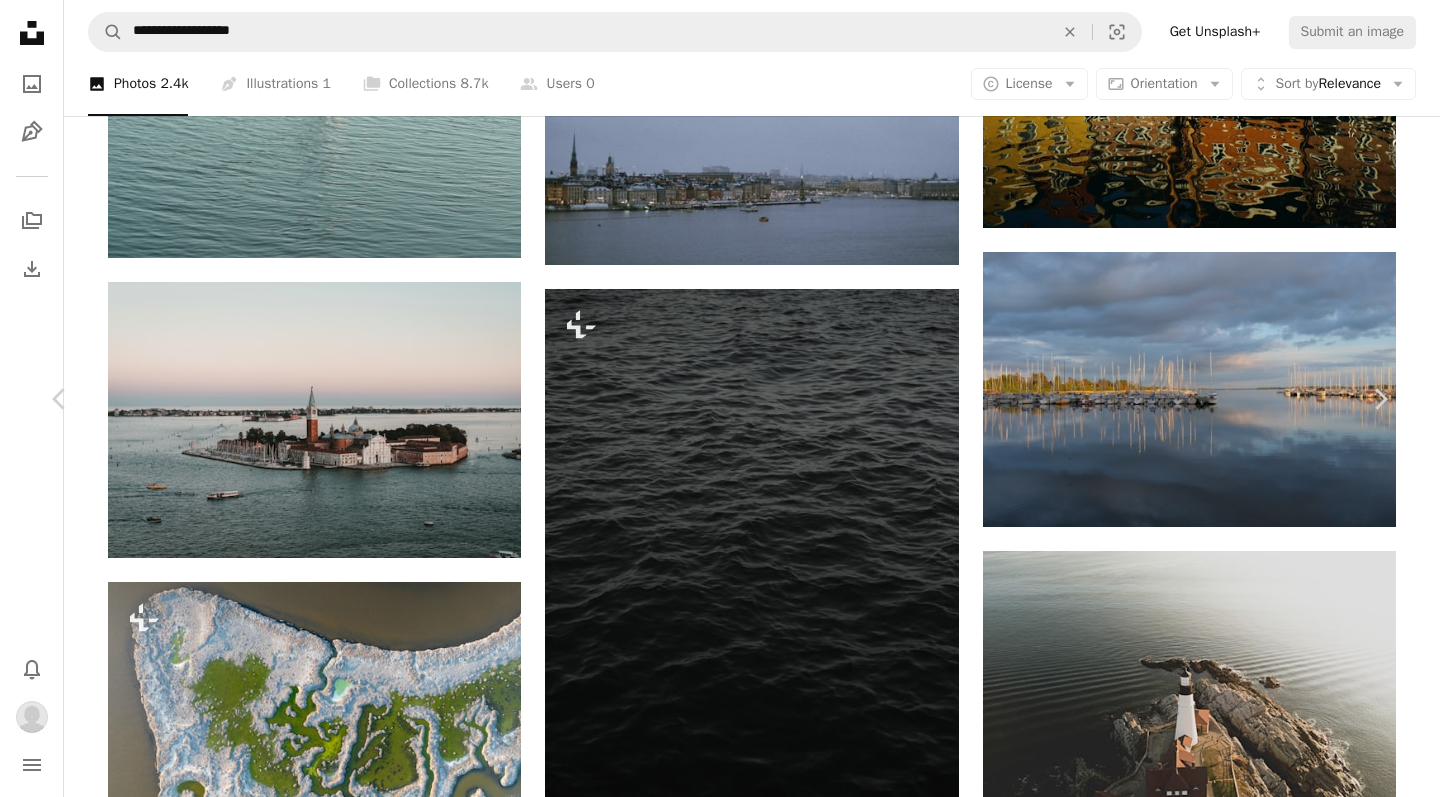 scroll, scrollTop: 0, scrollLeft: 0, axis: both 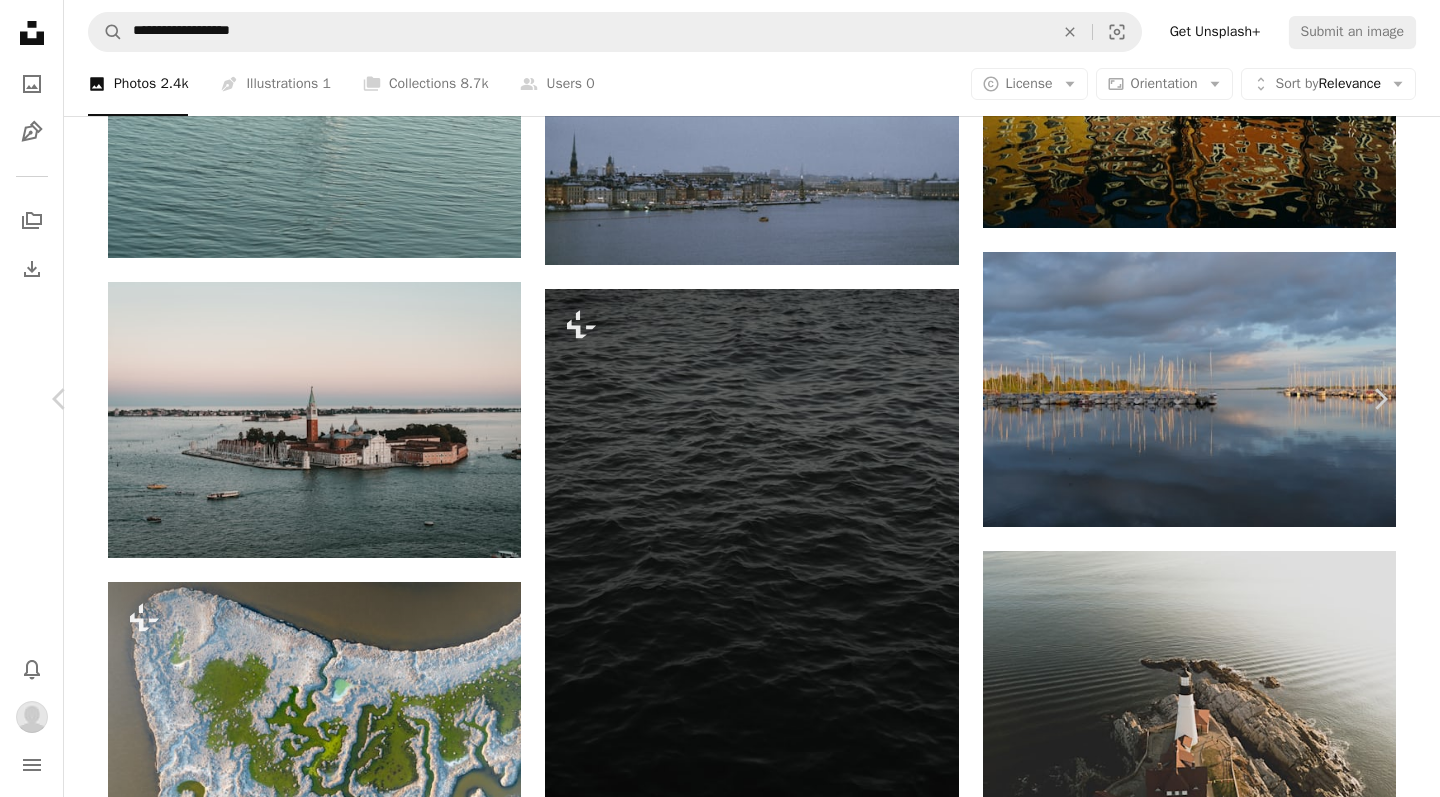 click on "Chevron down" 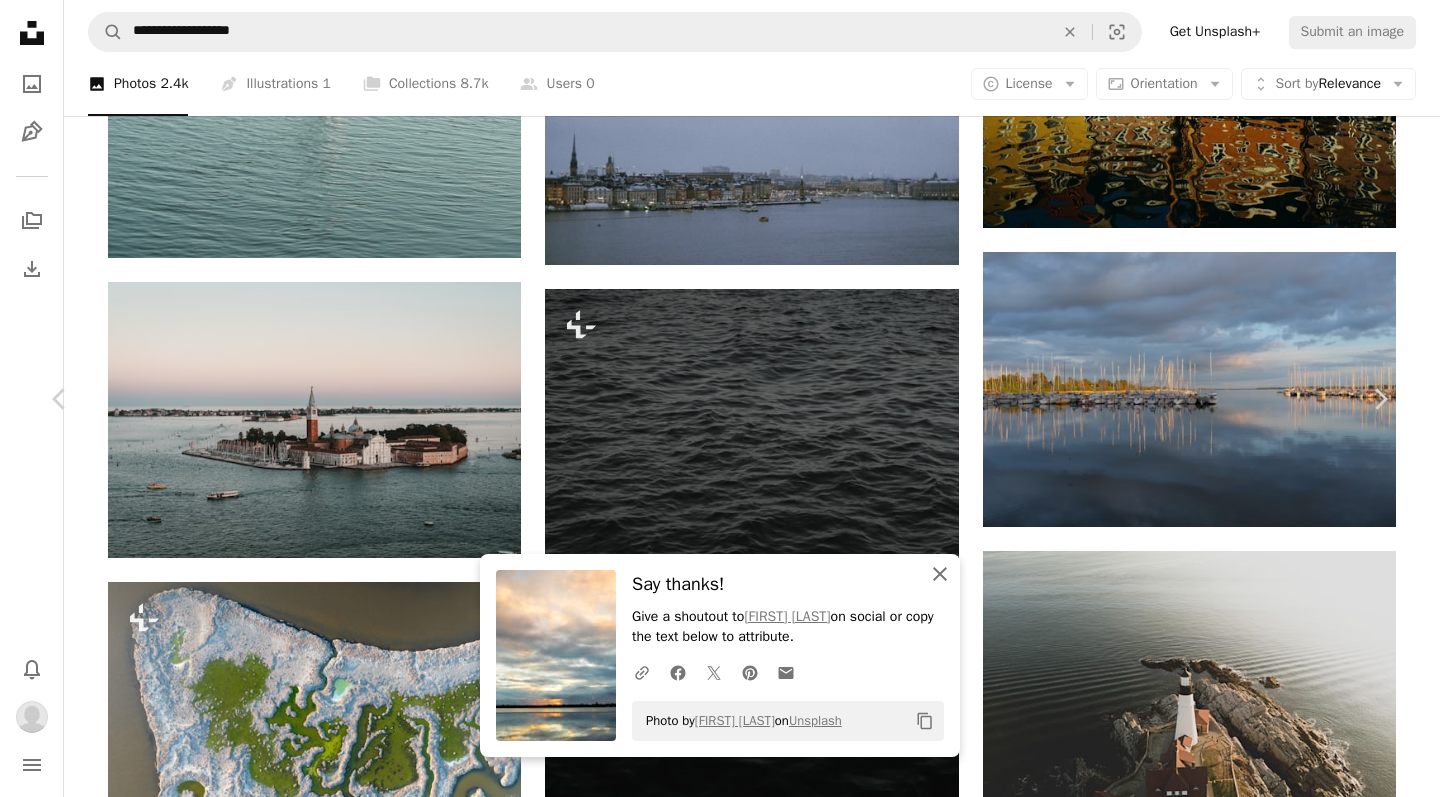 click 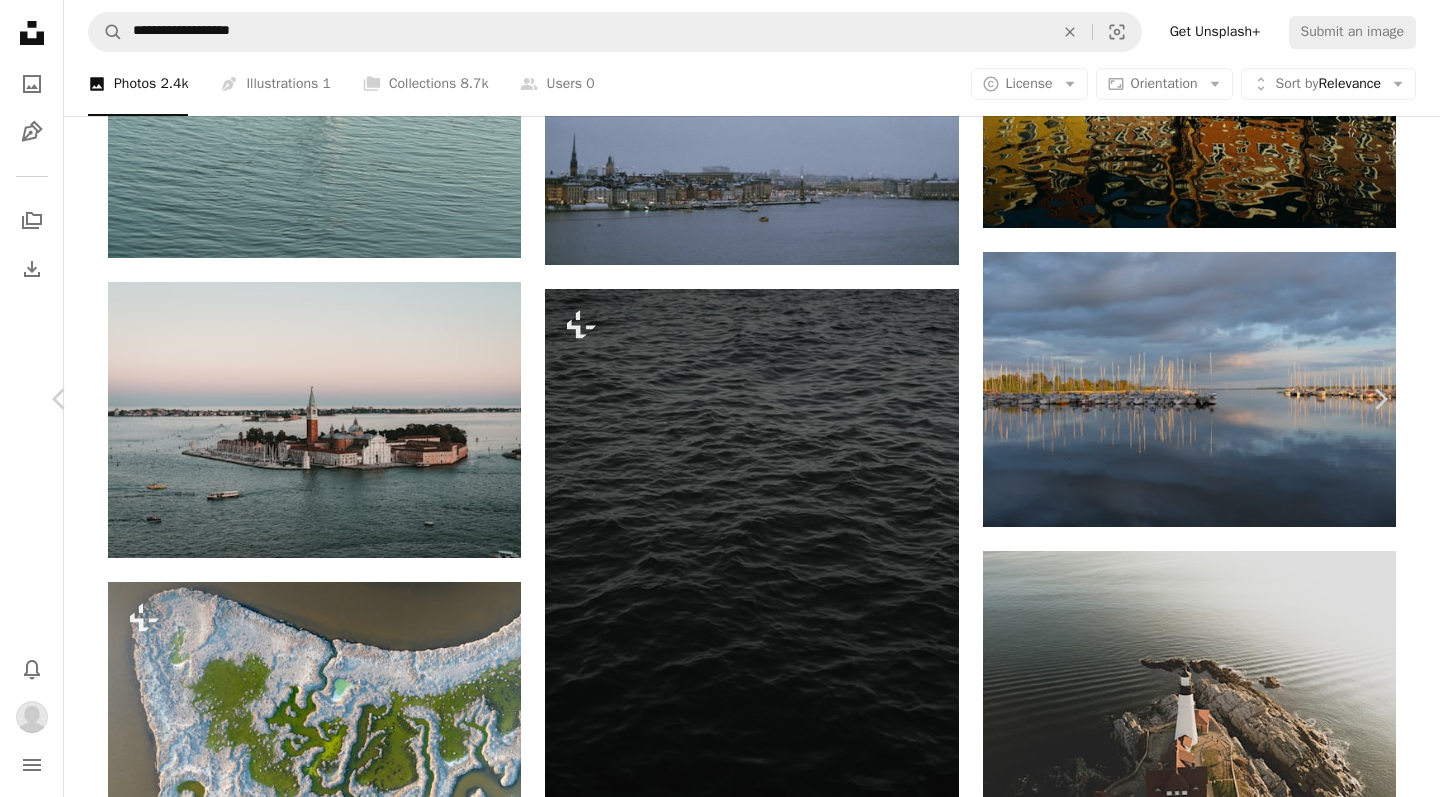 scroll, scrollTop: 3440, scrollLeft: 0, axis: vertical 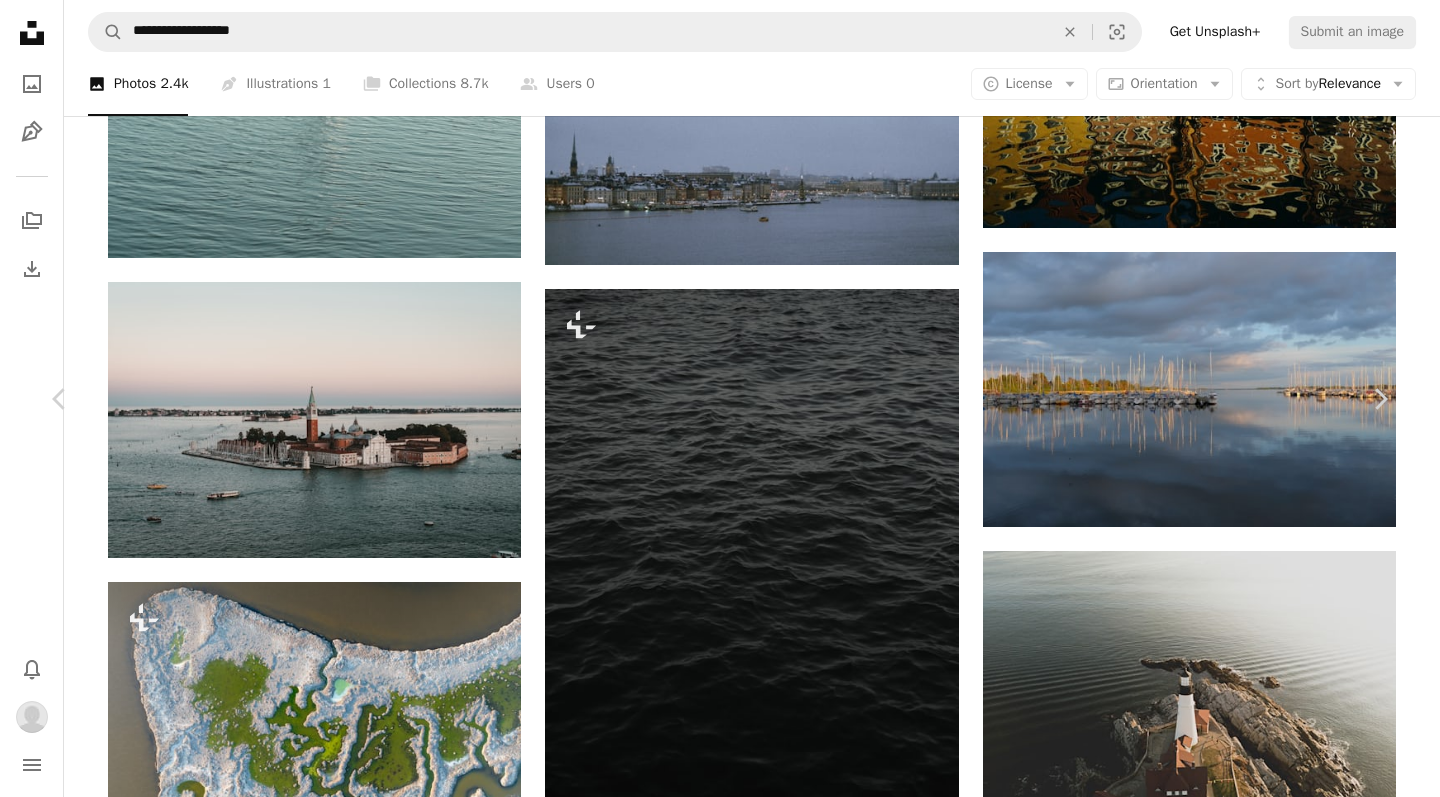 click at bounding box center [325, 3393] 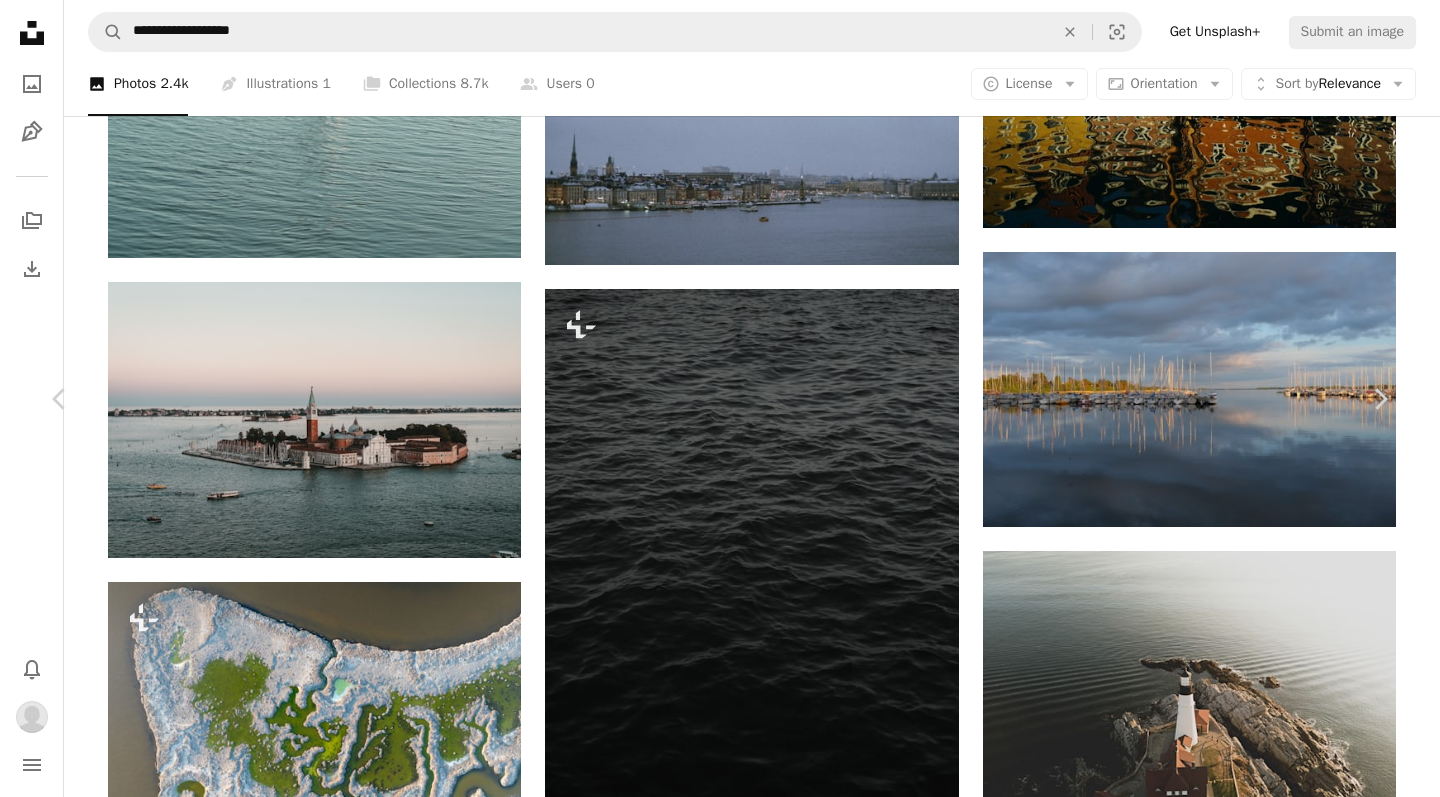 scroll, scrollTop: 0, scrollLeft: 0, axis: both 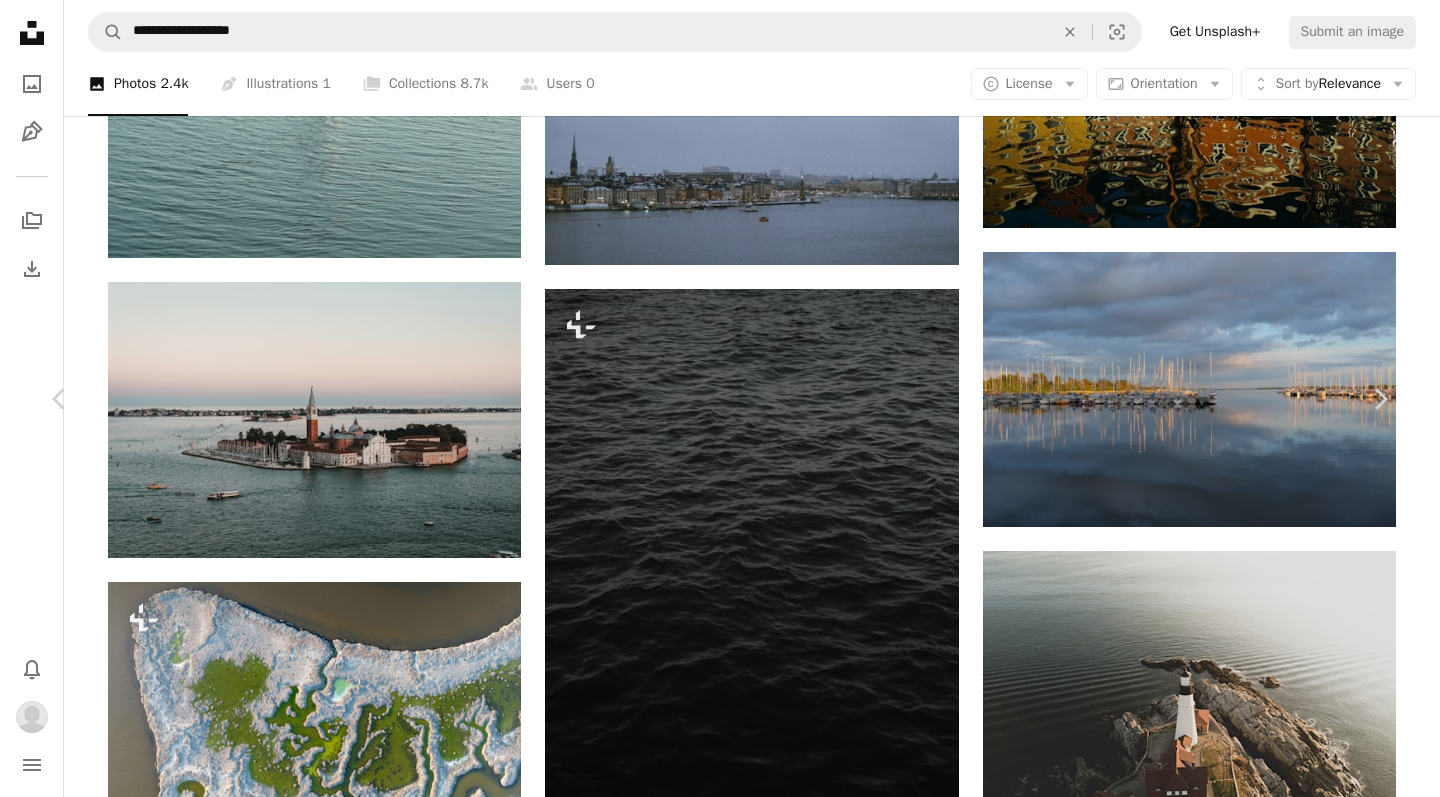 click on "Chevron down" 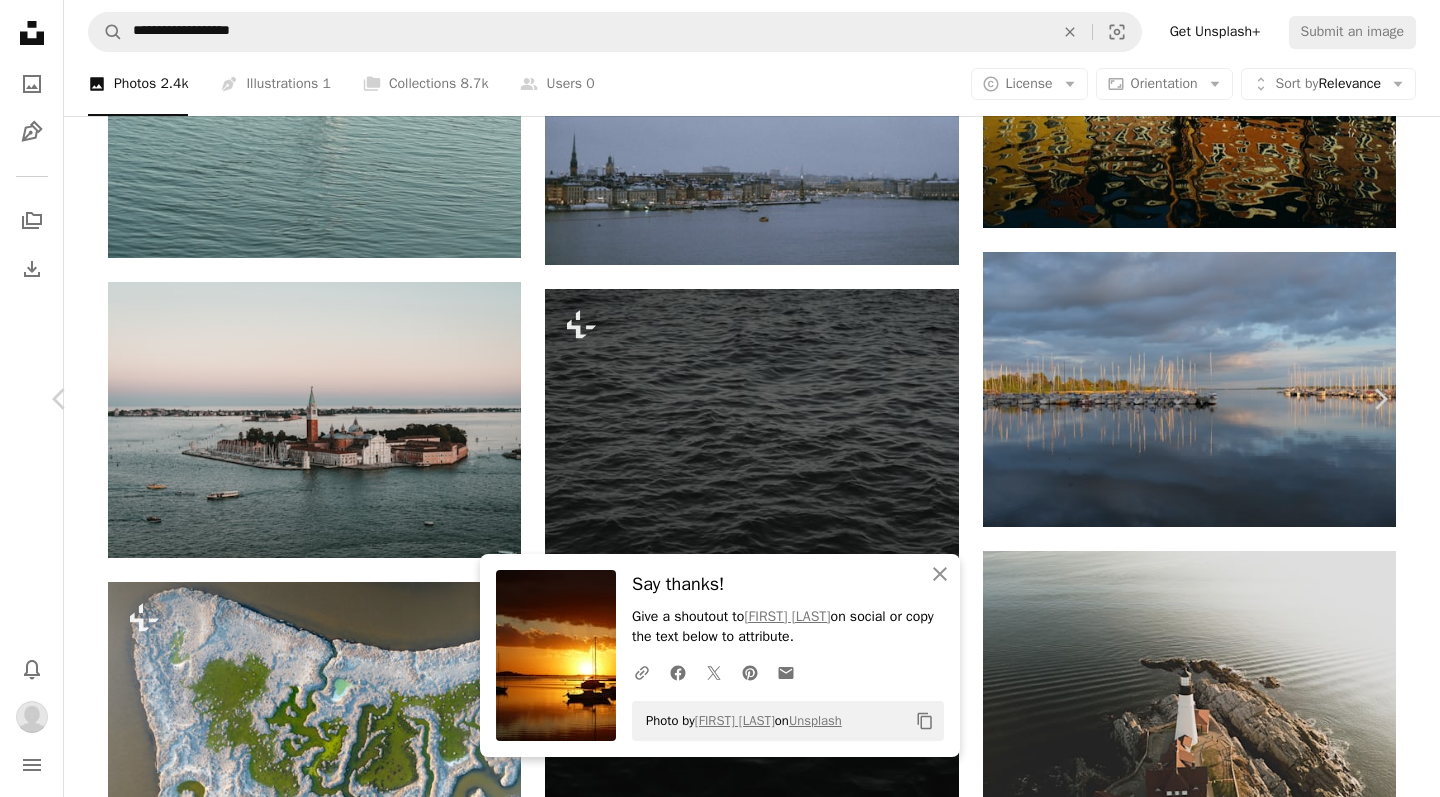 click on "An X shape" at bounding box center (20, 20) 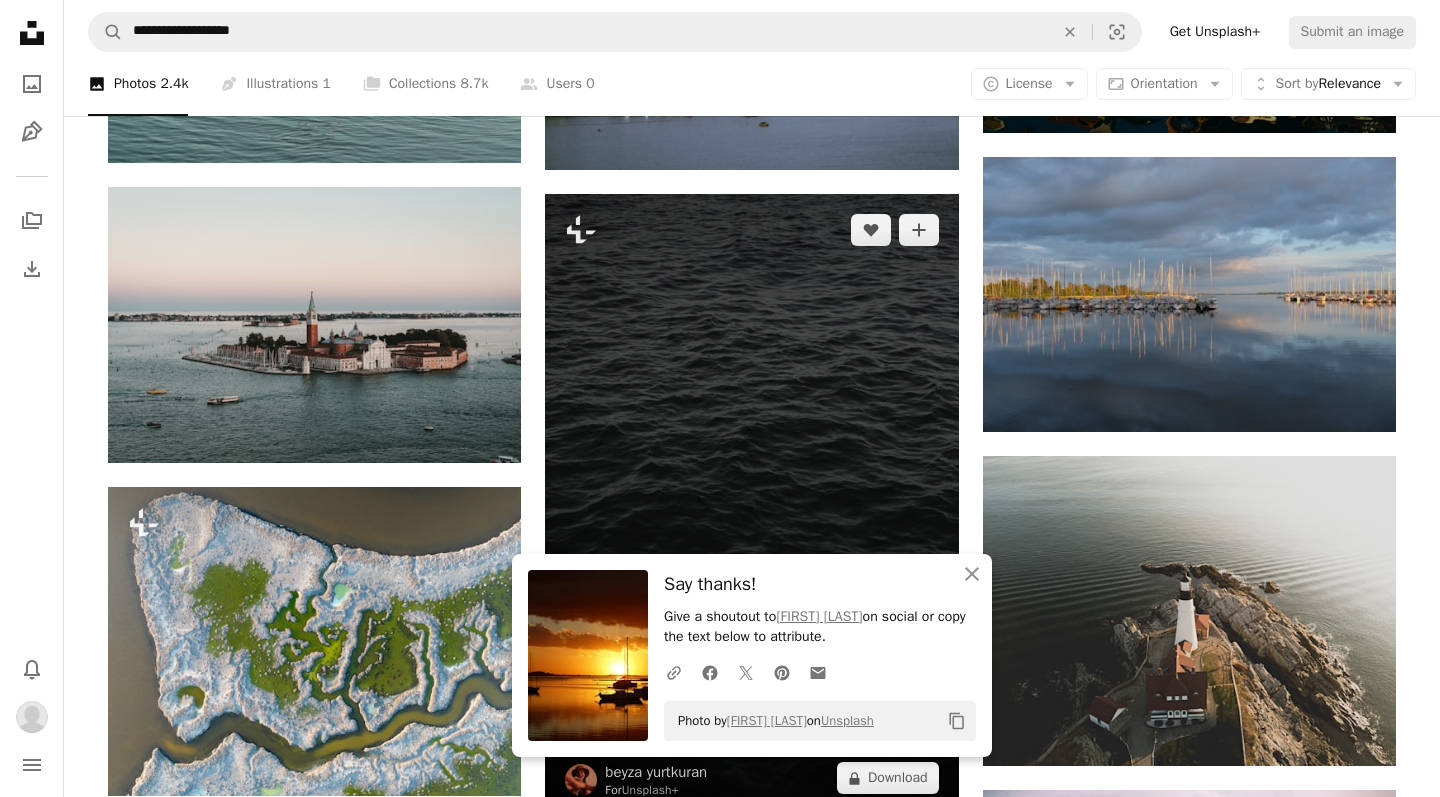 scroll, scrollTop: 1363, scrollLeft: 0, axis: vertical 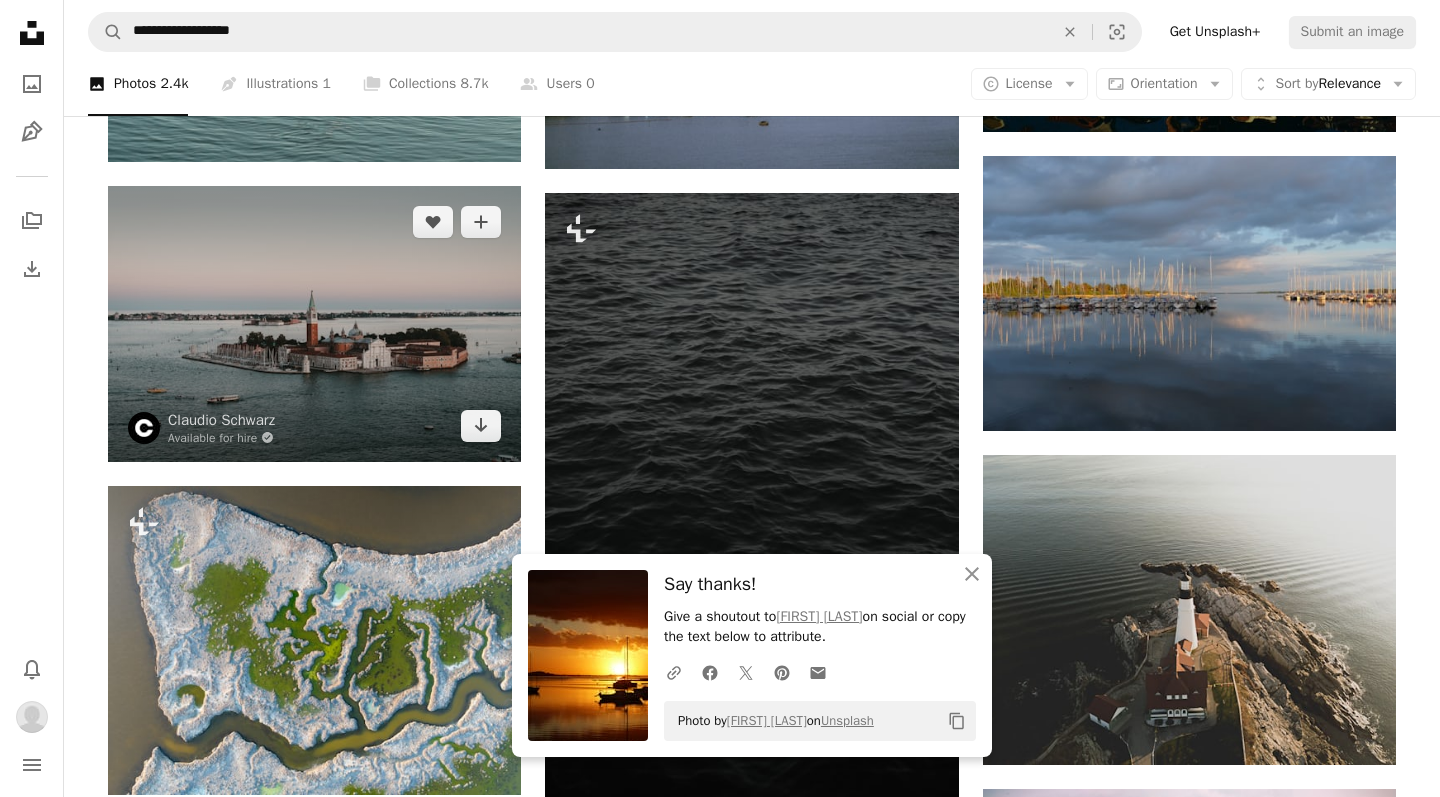 click at bounding box center (314, 324) 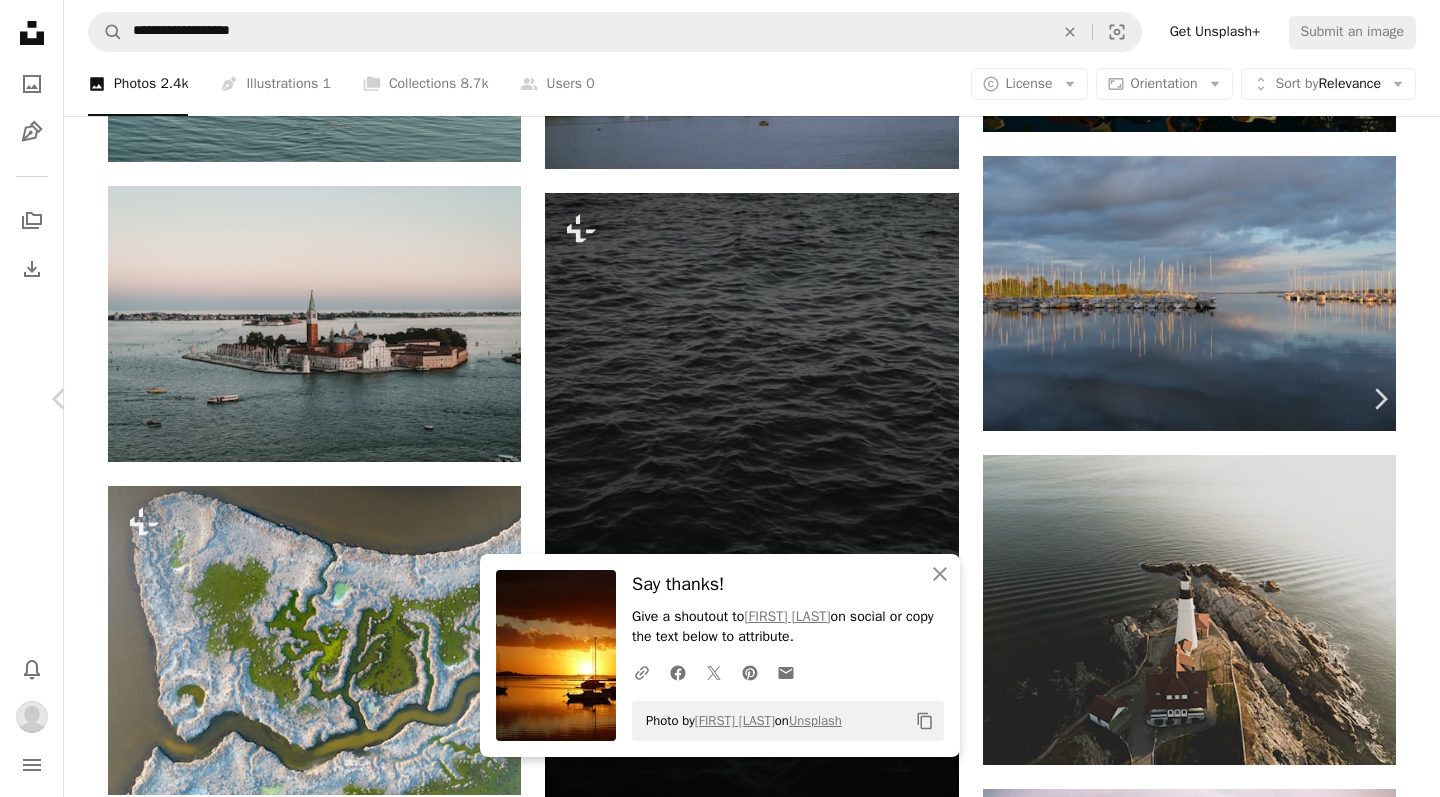 scroll, scrollTop: 420, scrollLeft: 0, axis: vertical 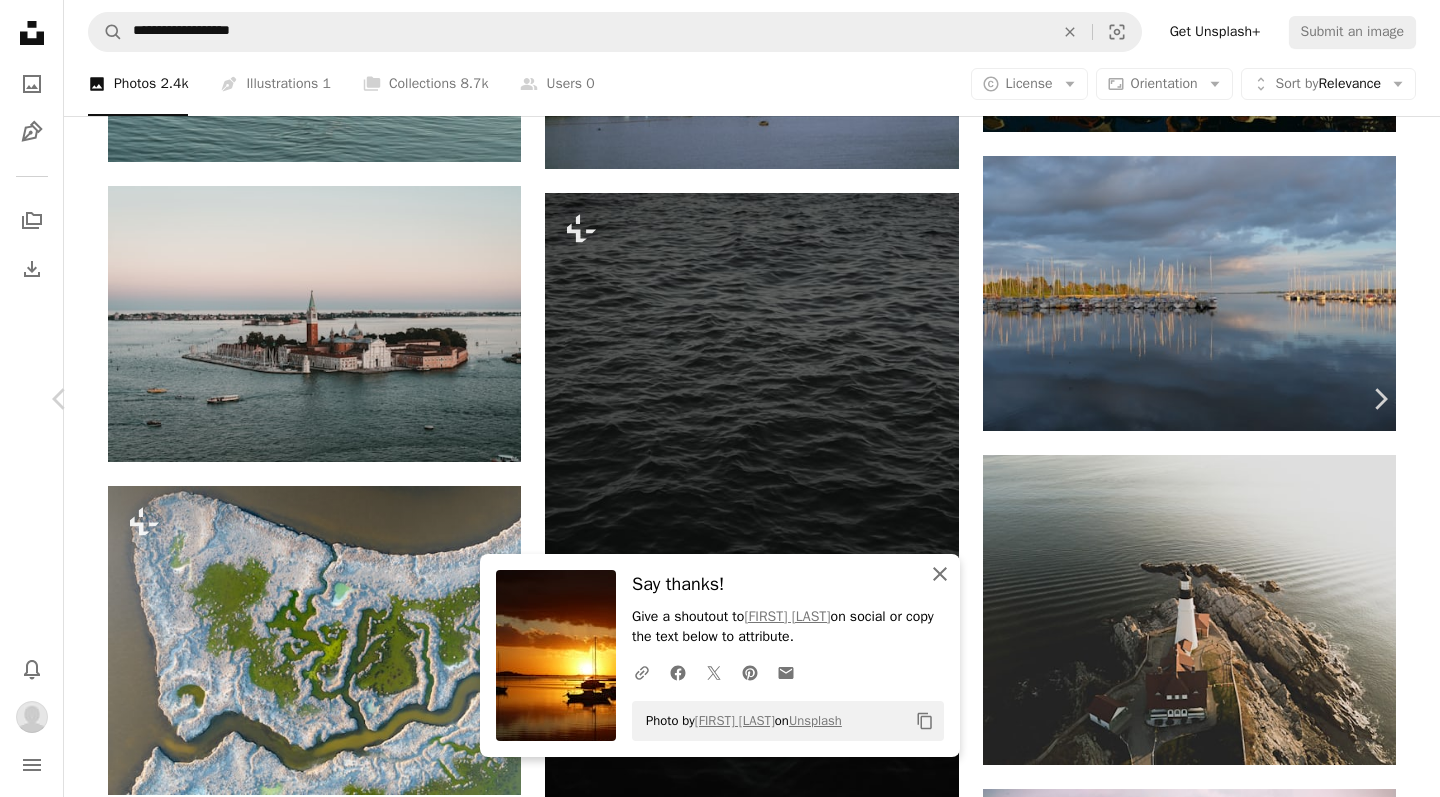click on "An X shape" 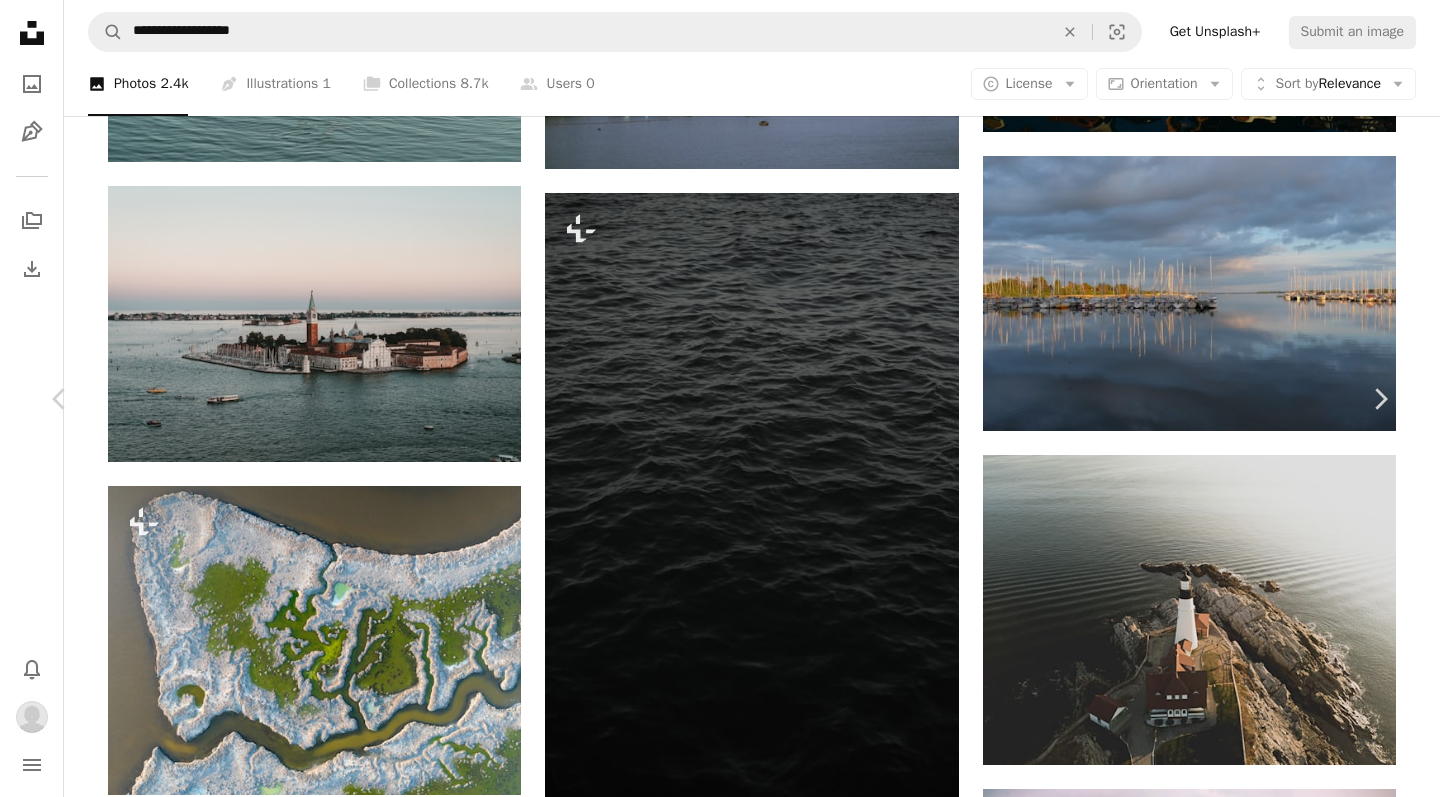 scroll, scrollTop: 611, scrollLeft: 0, axis: vertical 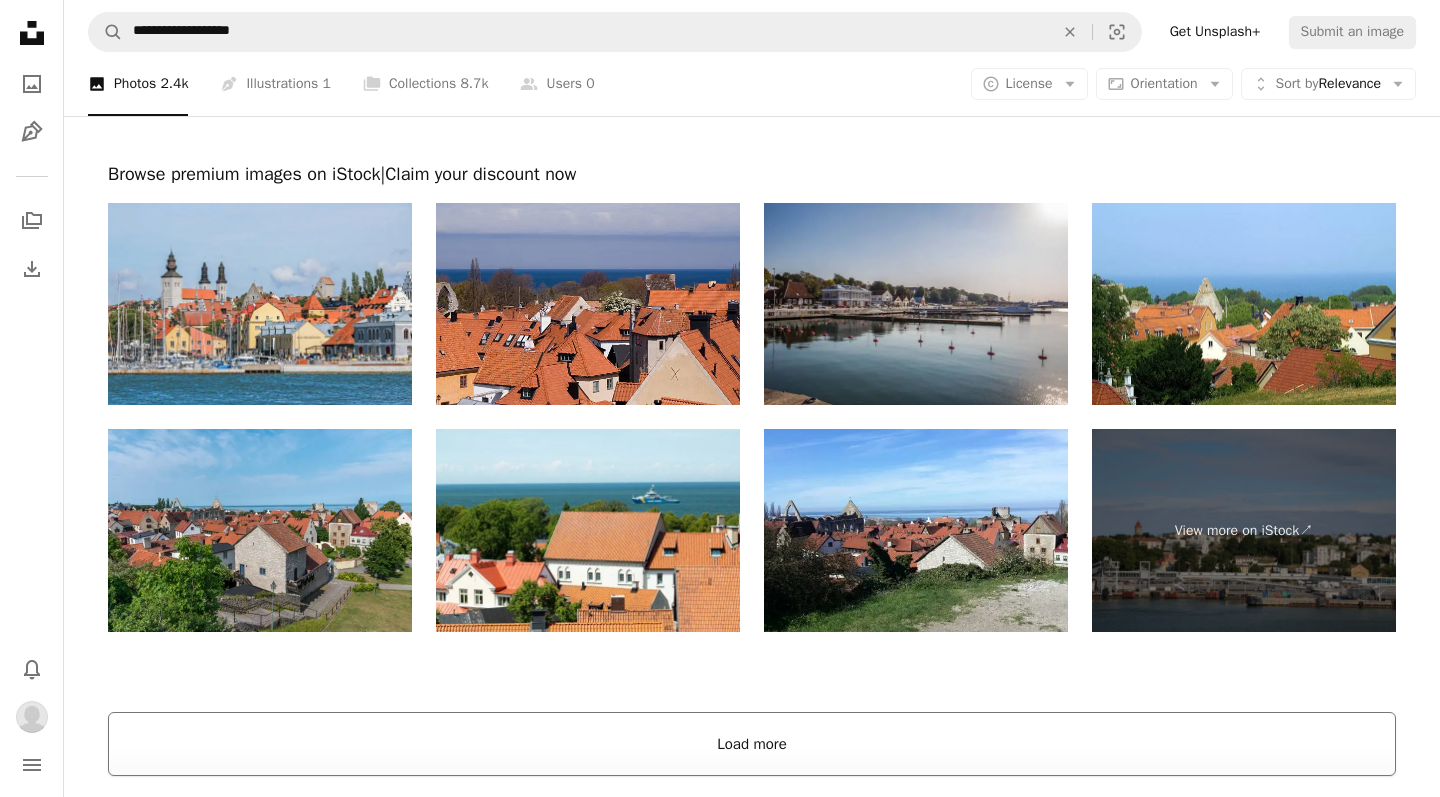 click on "Load more" at bounding box center (752, 744) 